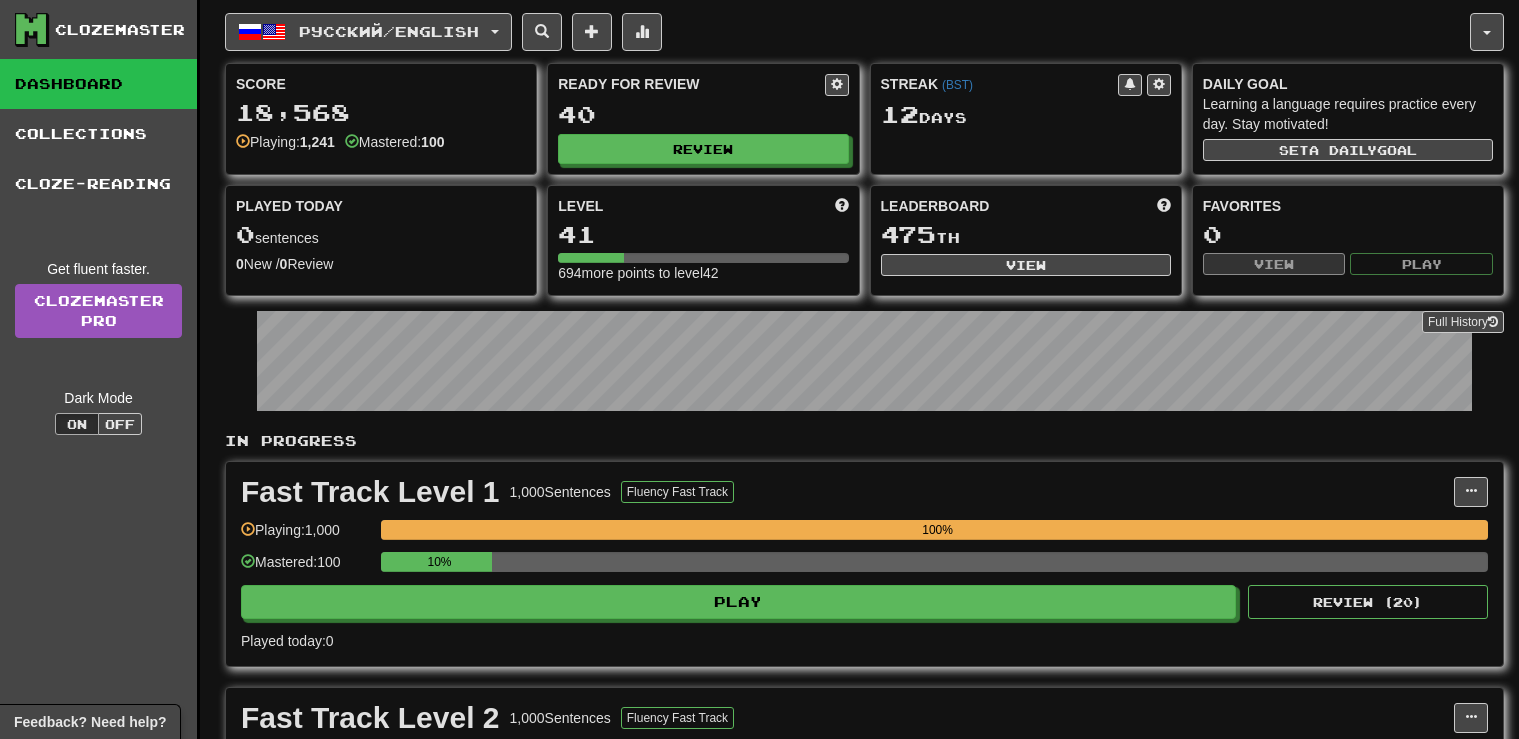 scroll, scrollTop: 0, scrollLeft: 0, axis: both 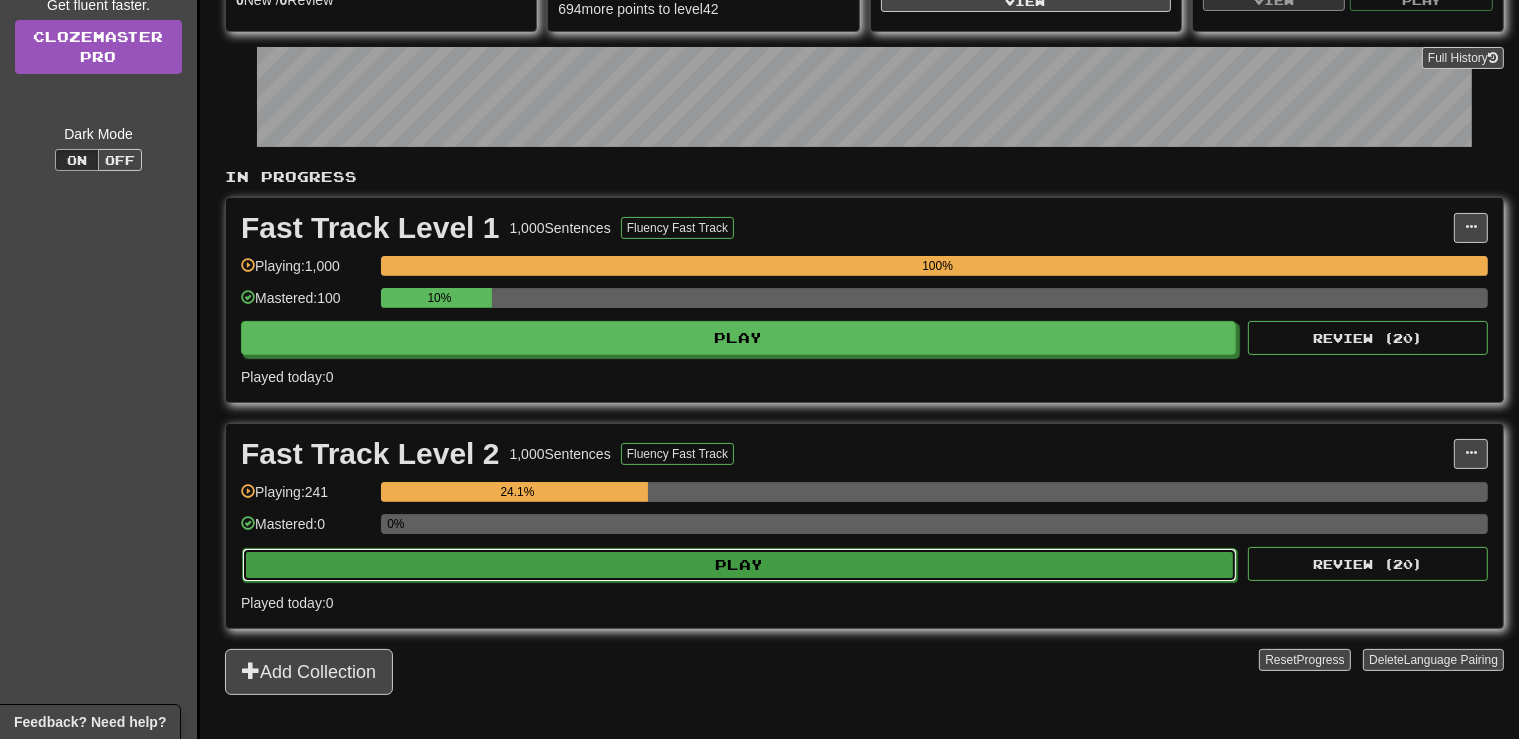 click on "Play" 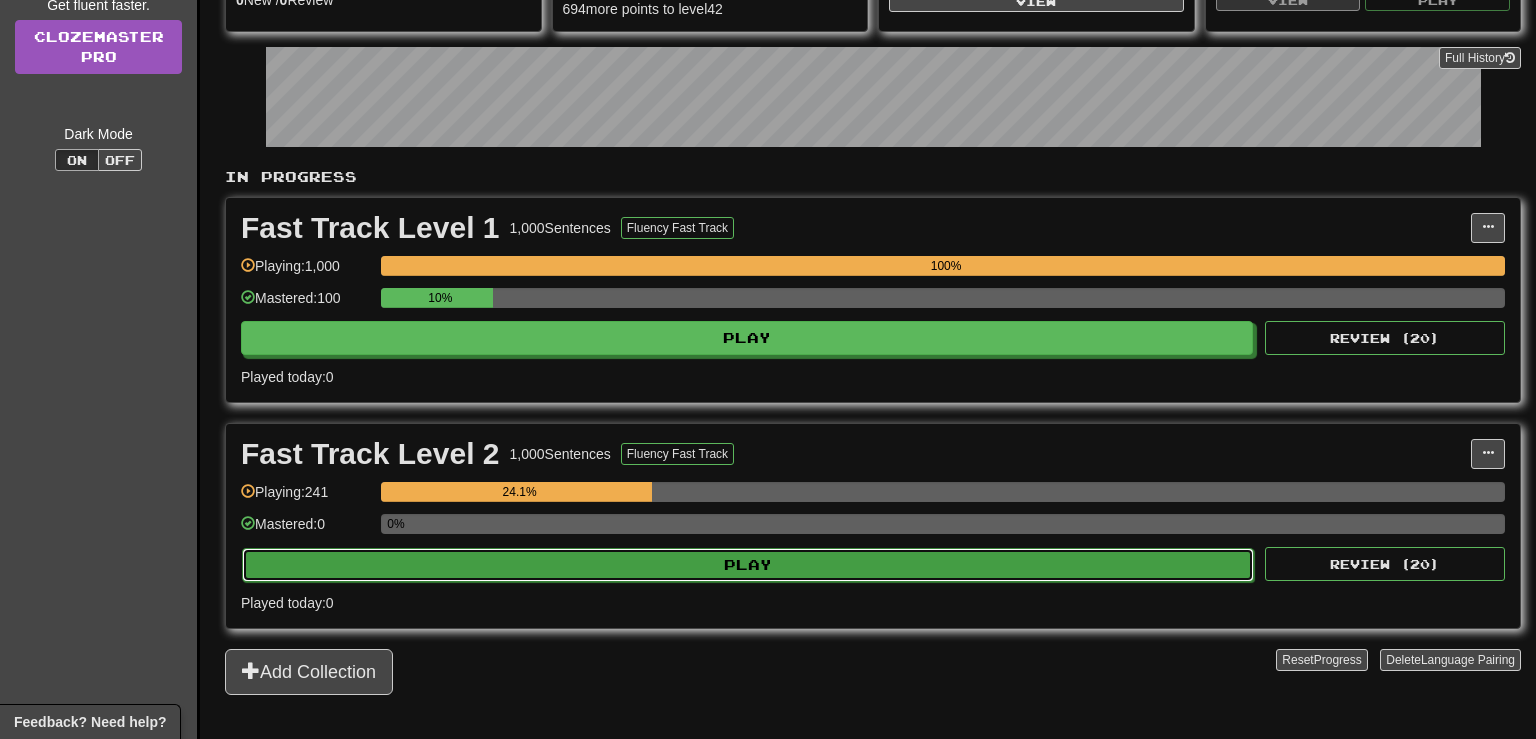 select on "**" 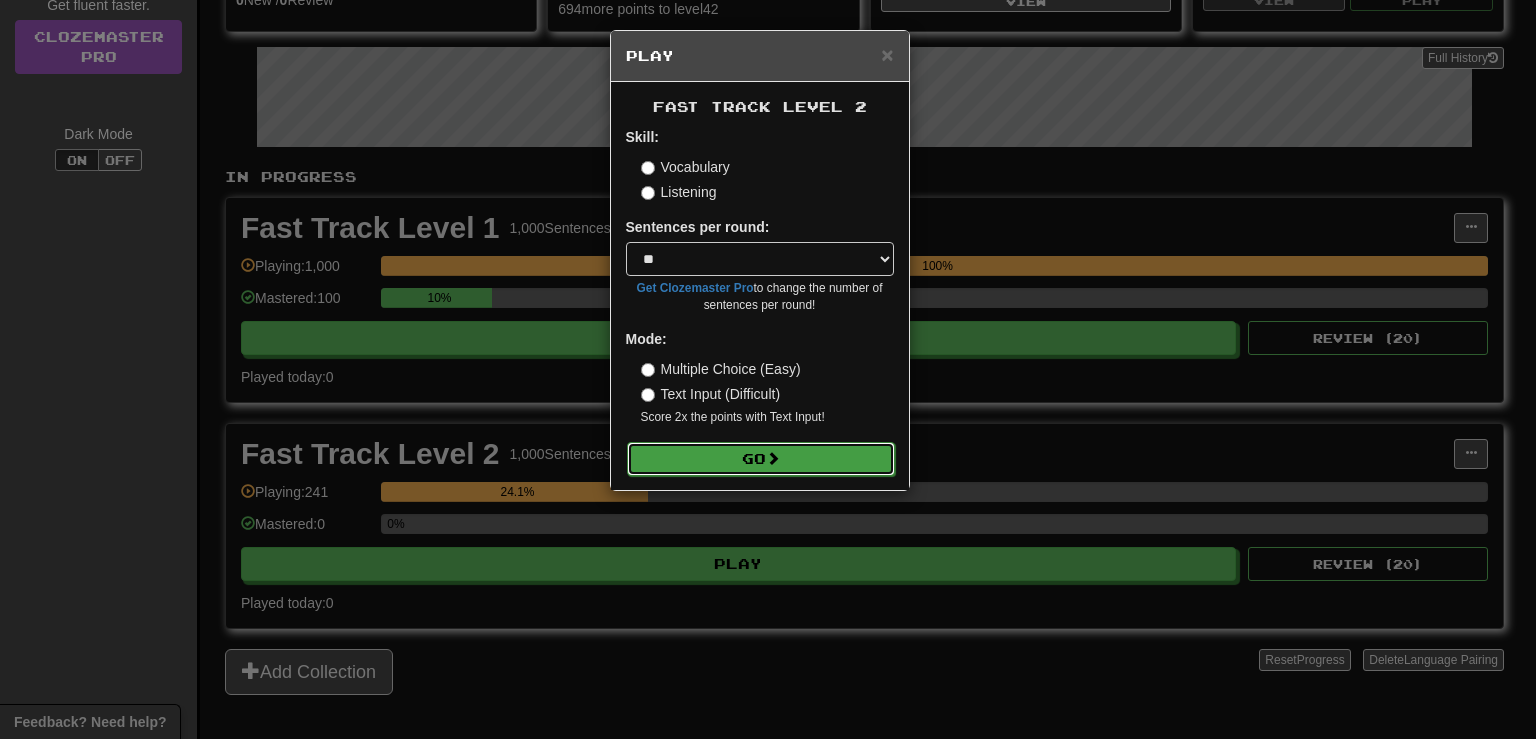 click on "Go" at bounding box center [761, 459] 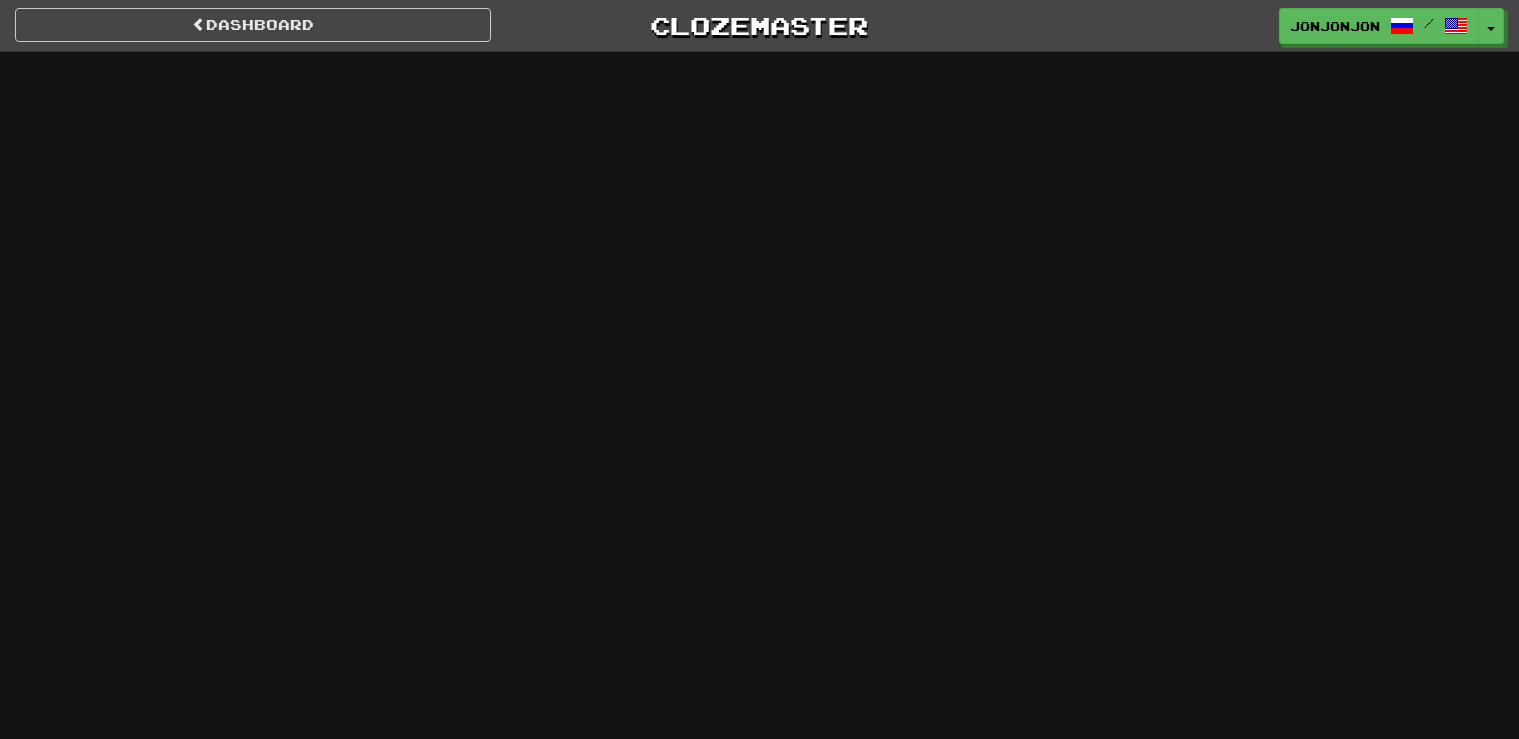 scroll, scrollTop: 0, scrollLeft: 0, axis: both 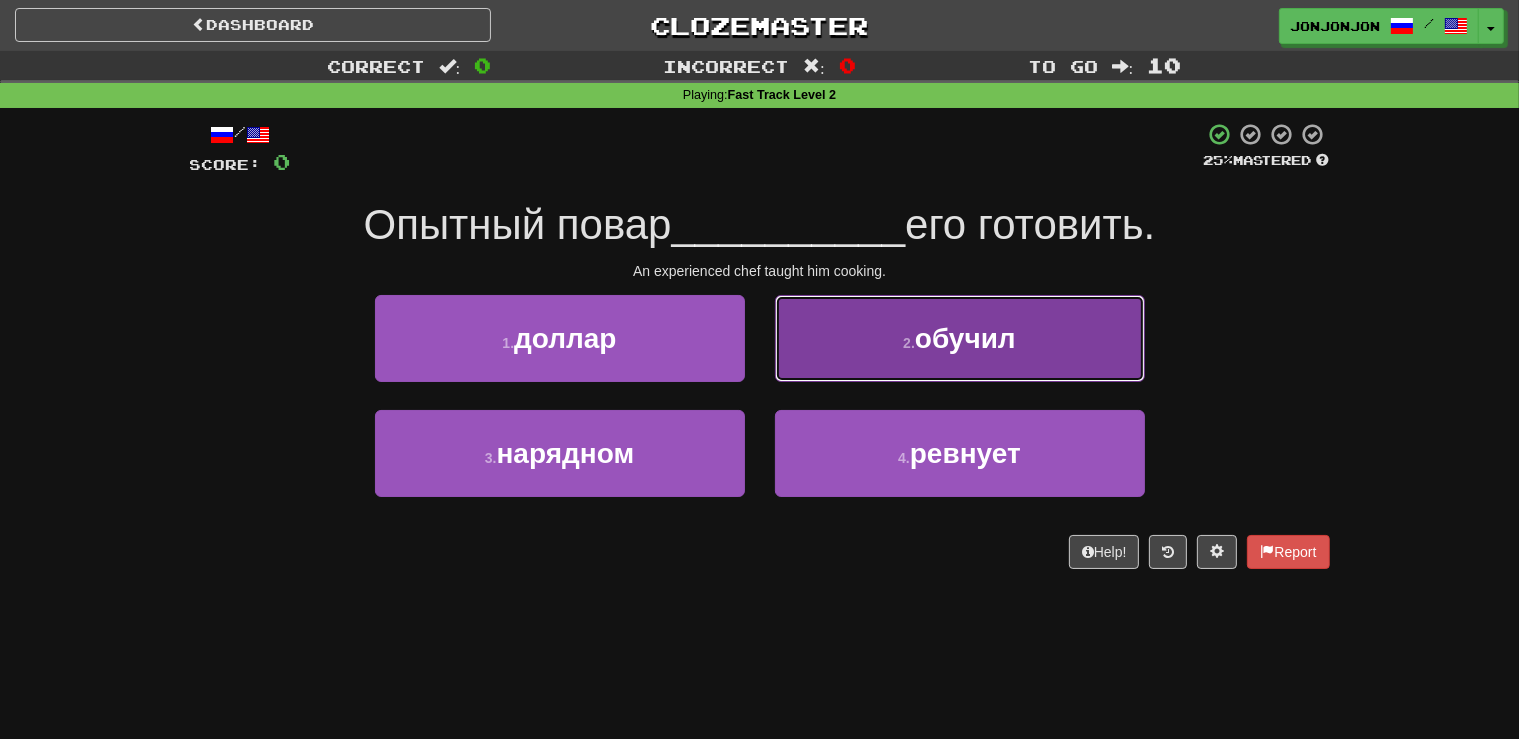 click on "2 .  обучил" at bounding box center (960, 338) 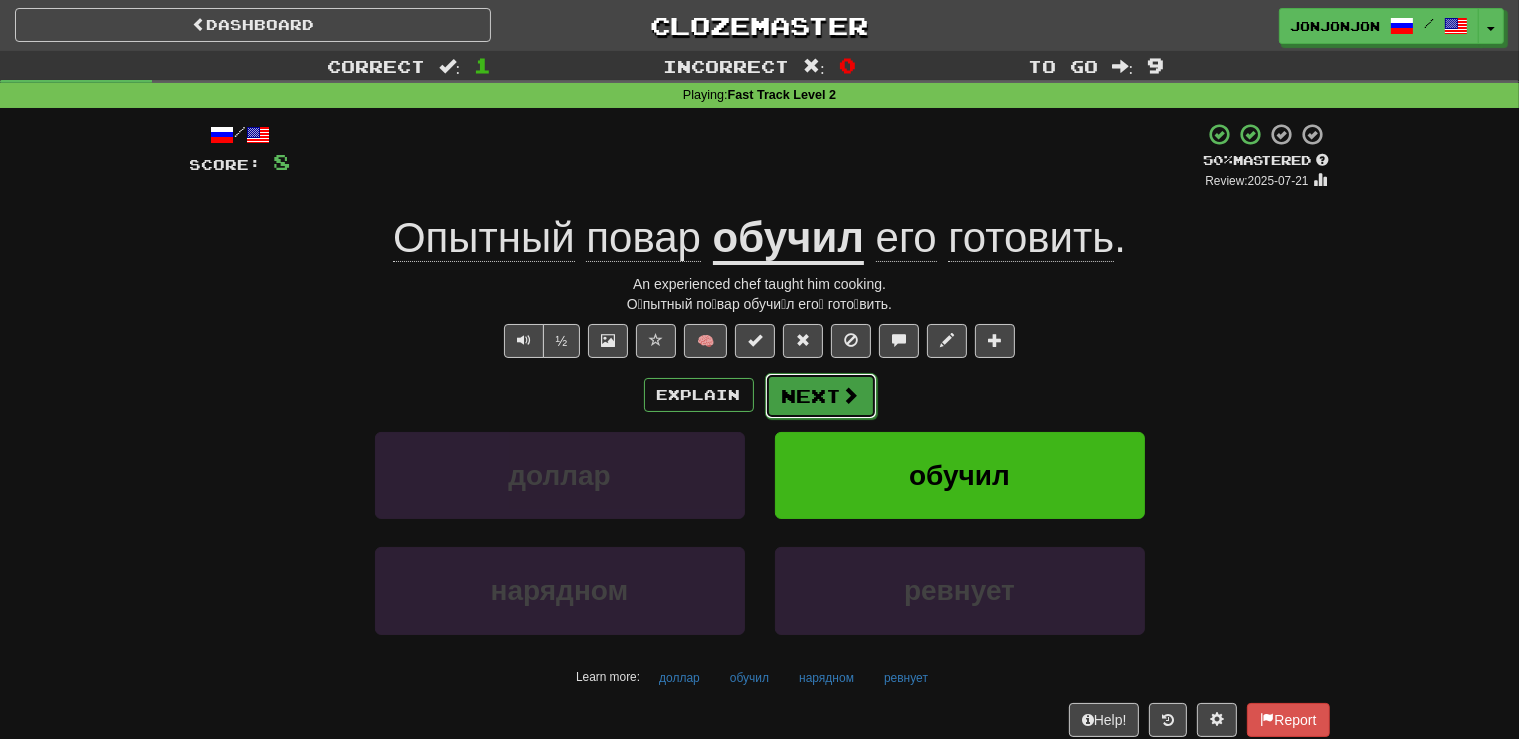 click on "Next" at bounding box center (821, 396) 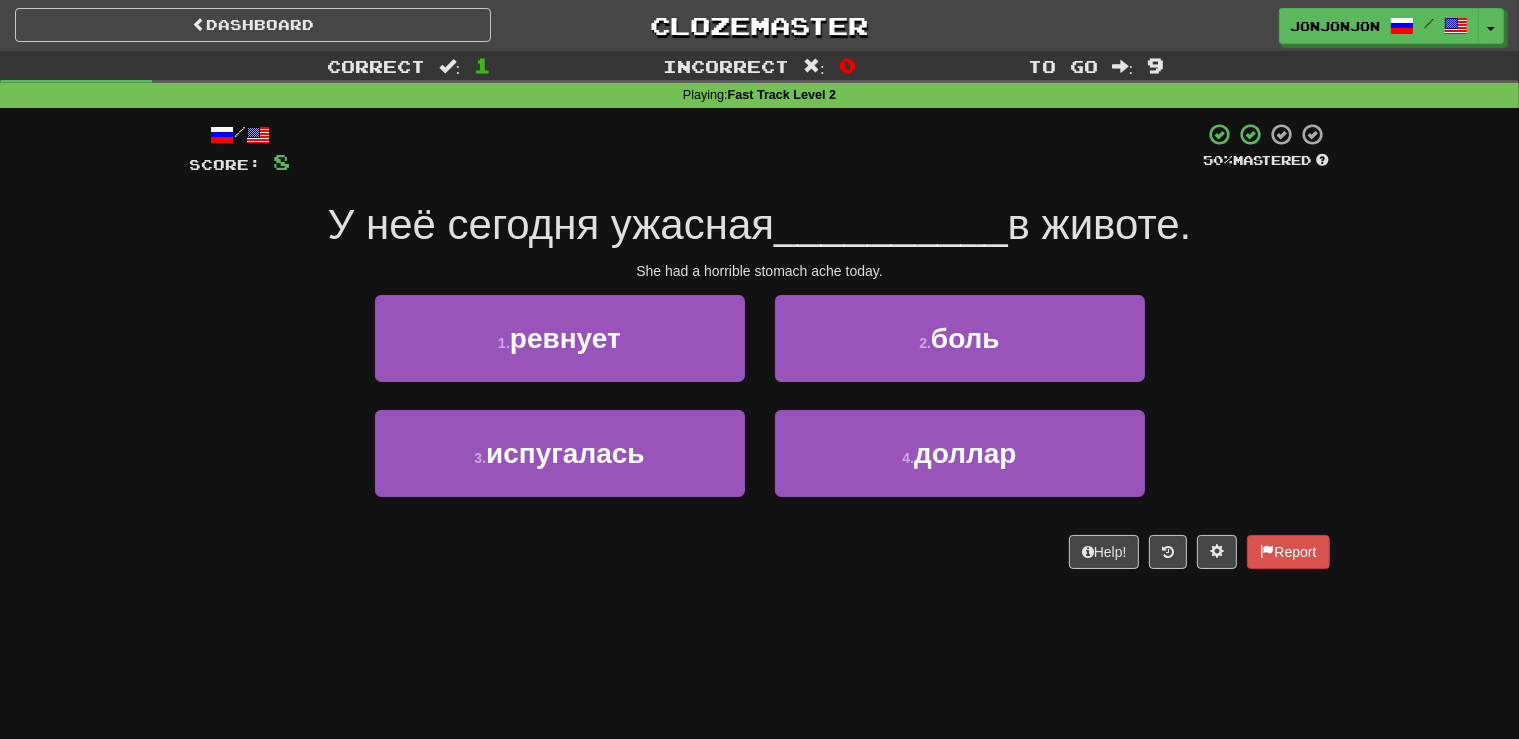 click on "2 .  боль" at bounding box center (960, 352) 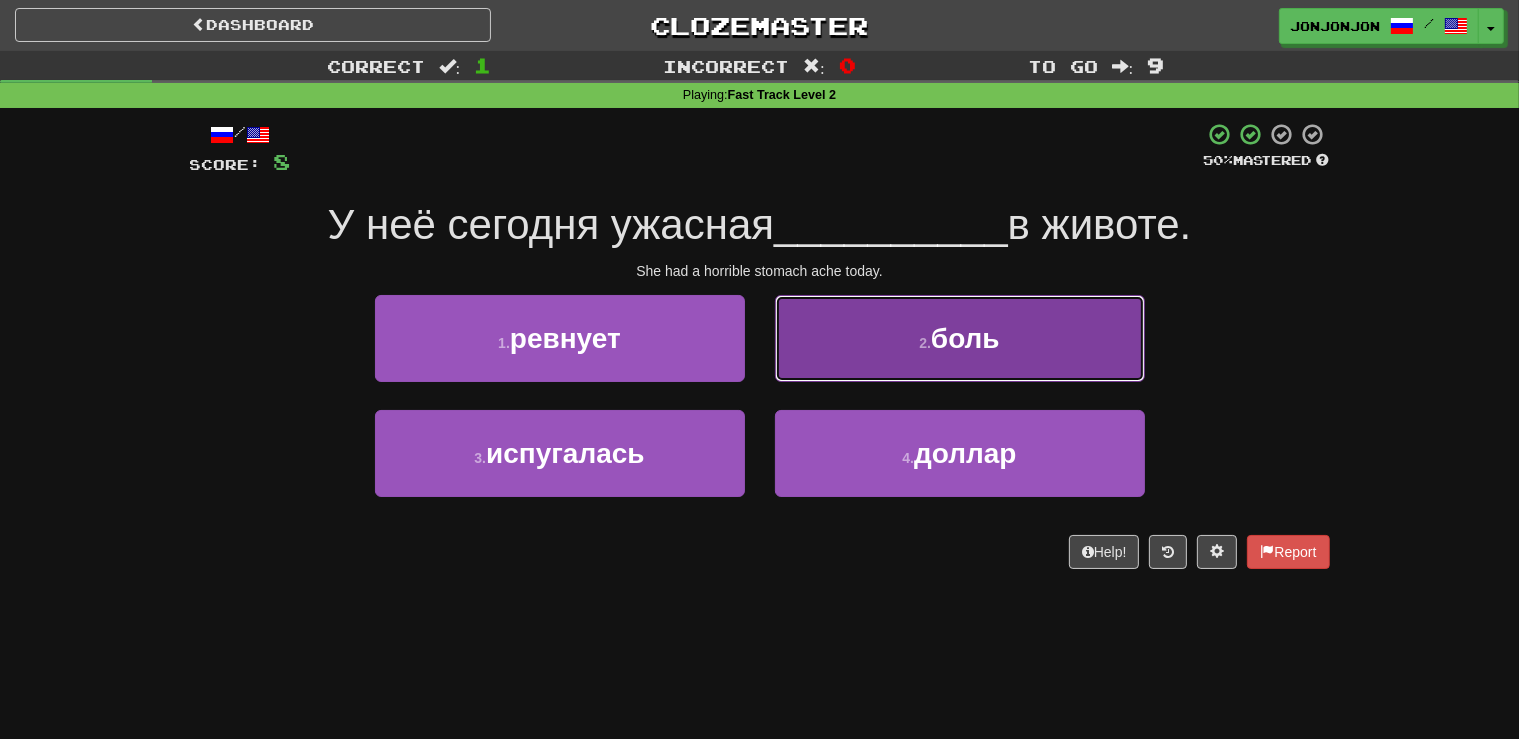 click on "2 .  боль" at bounding box center [960, 338] 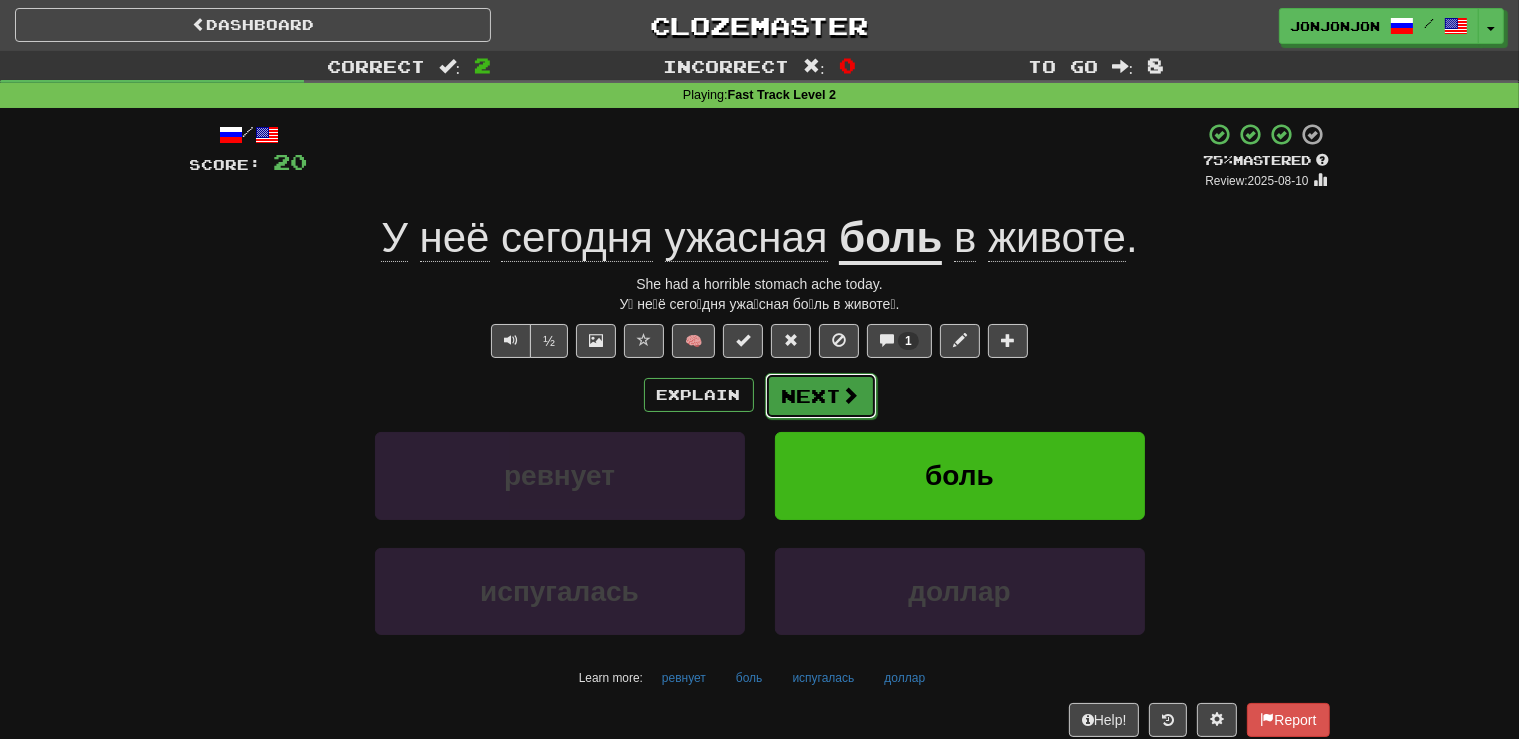 click on "Next" at bounding box center [821, 396] 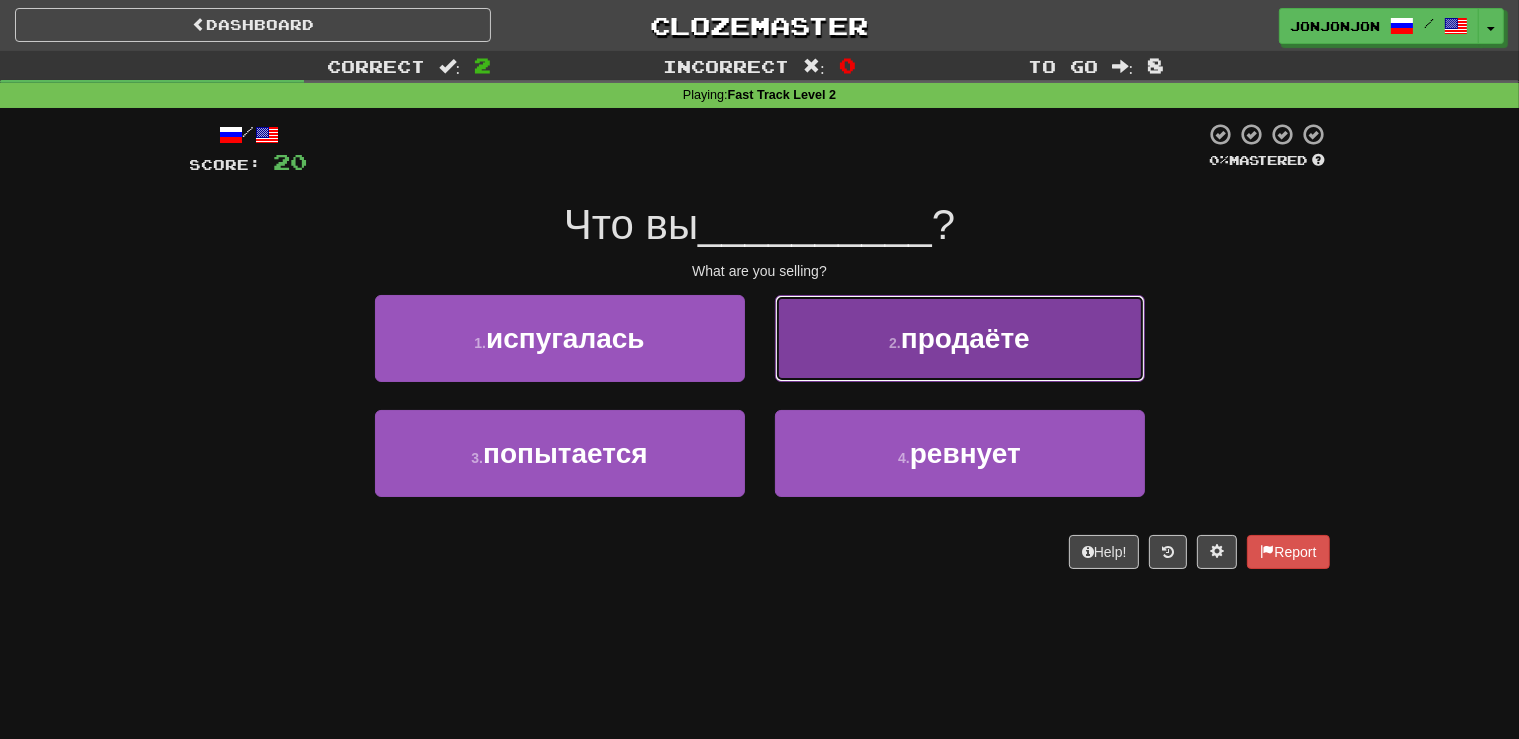 click on "продаёте" at bounding box center [965, 338] 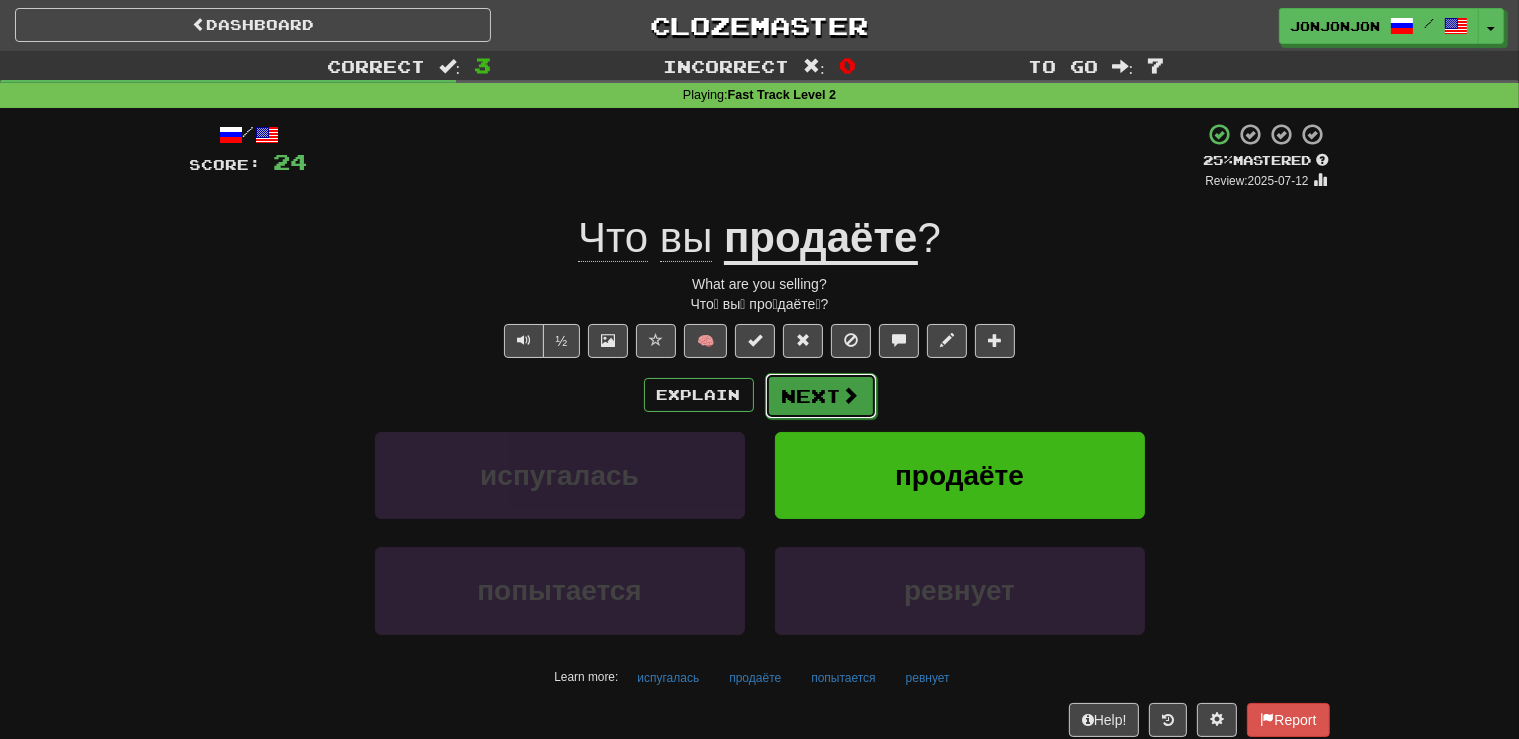 click on "Next" at bounding box center [821, 396] 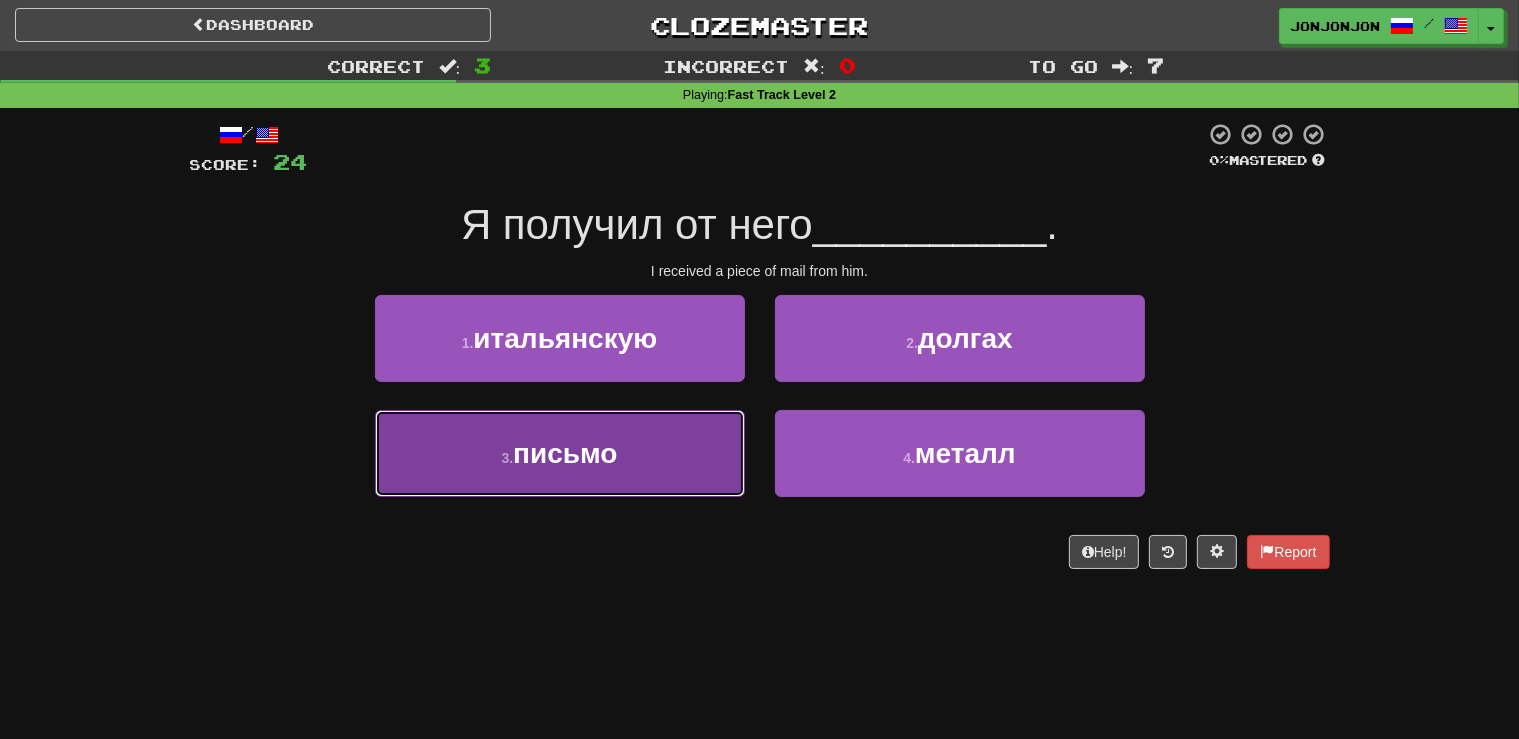 click on "3 .  письмо" at bounding box center (560, 453) 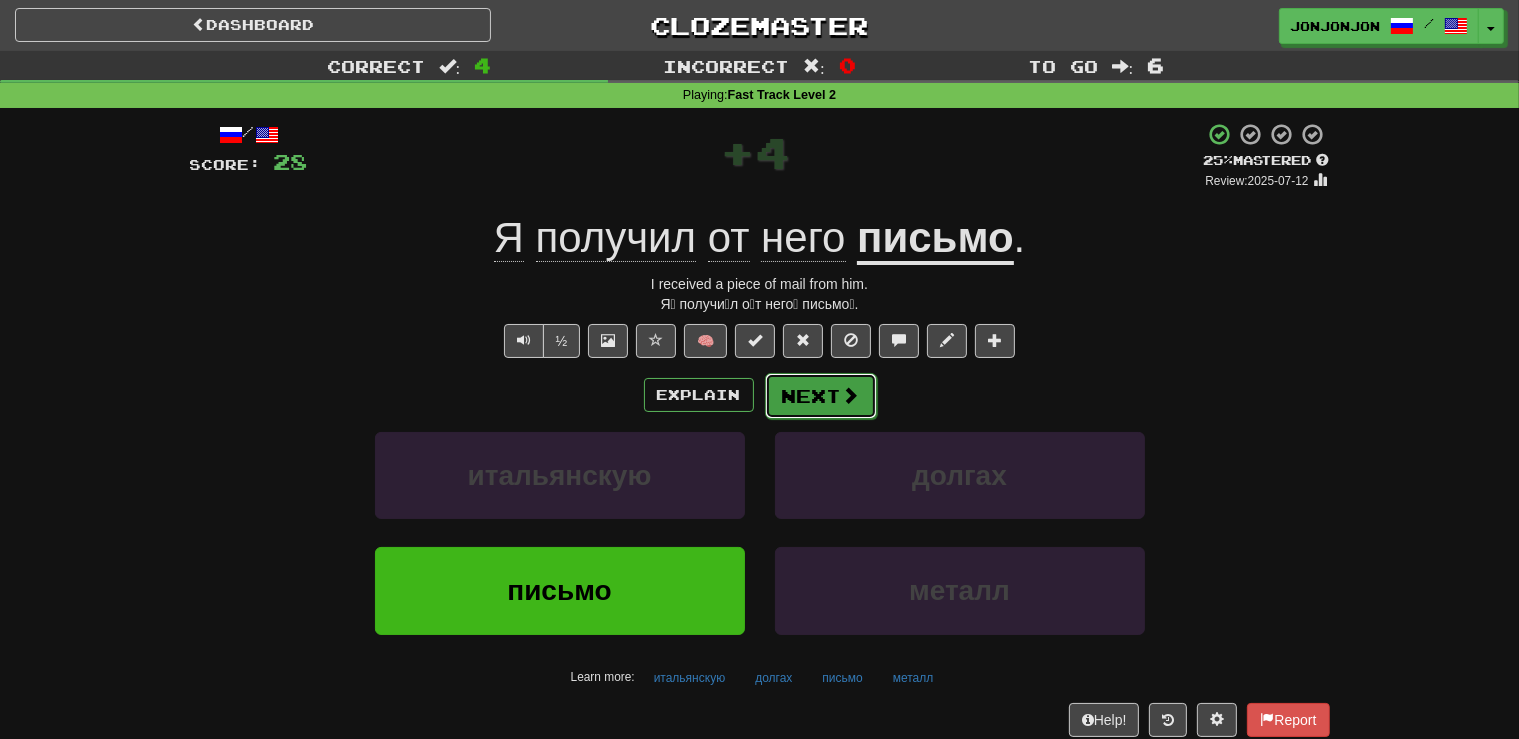click on "Next" at bounding box center (821, 396) 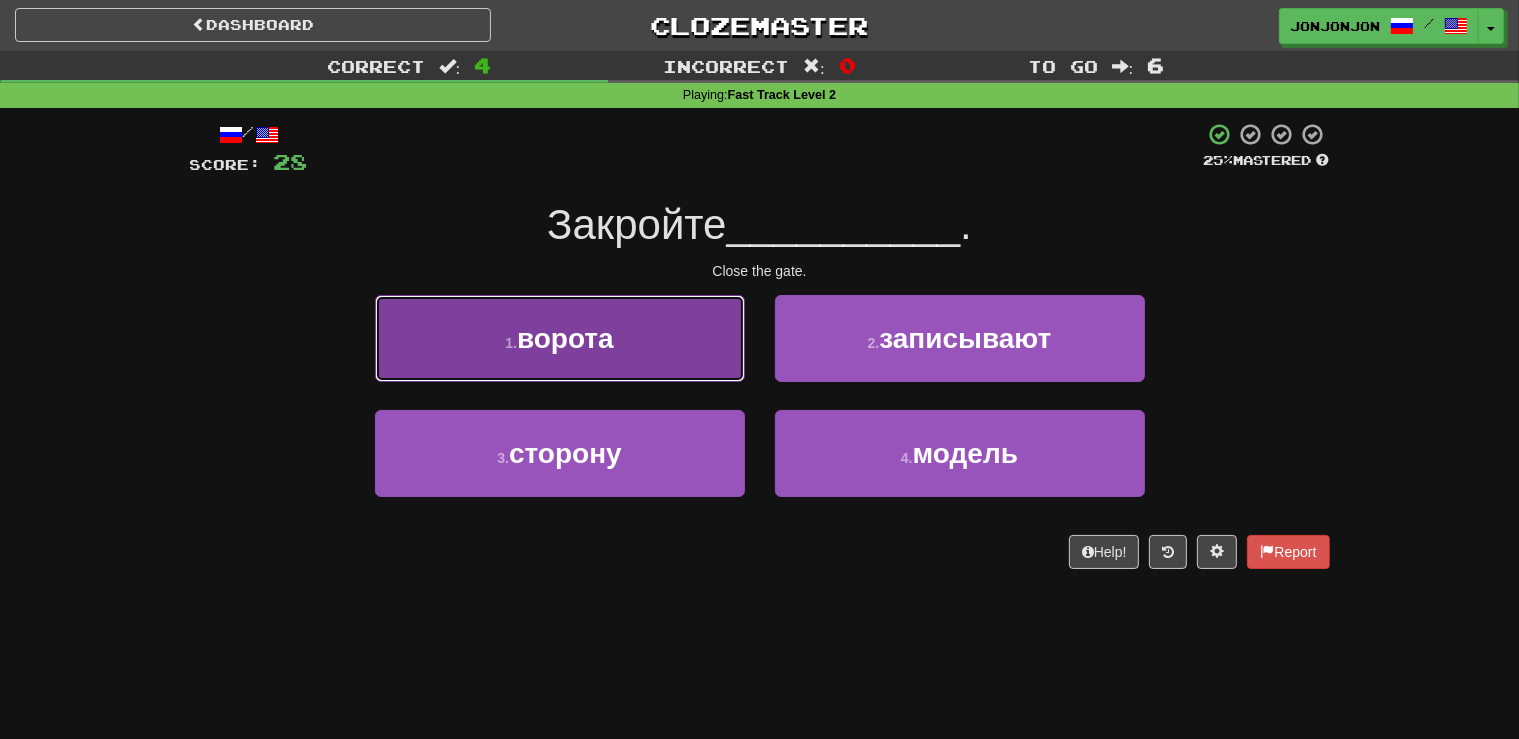 click on "1 .  ворота" at bounding box center [560, 338] 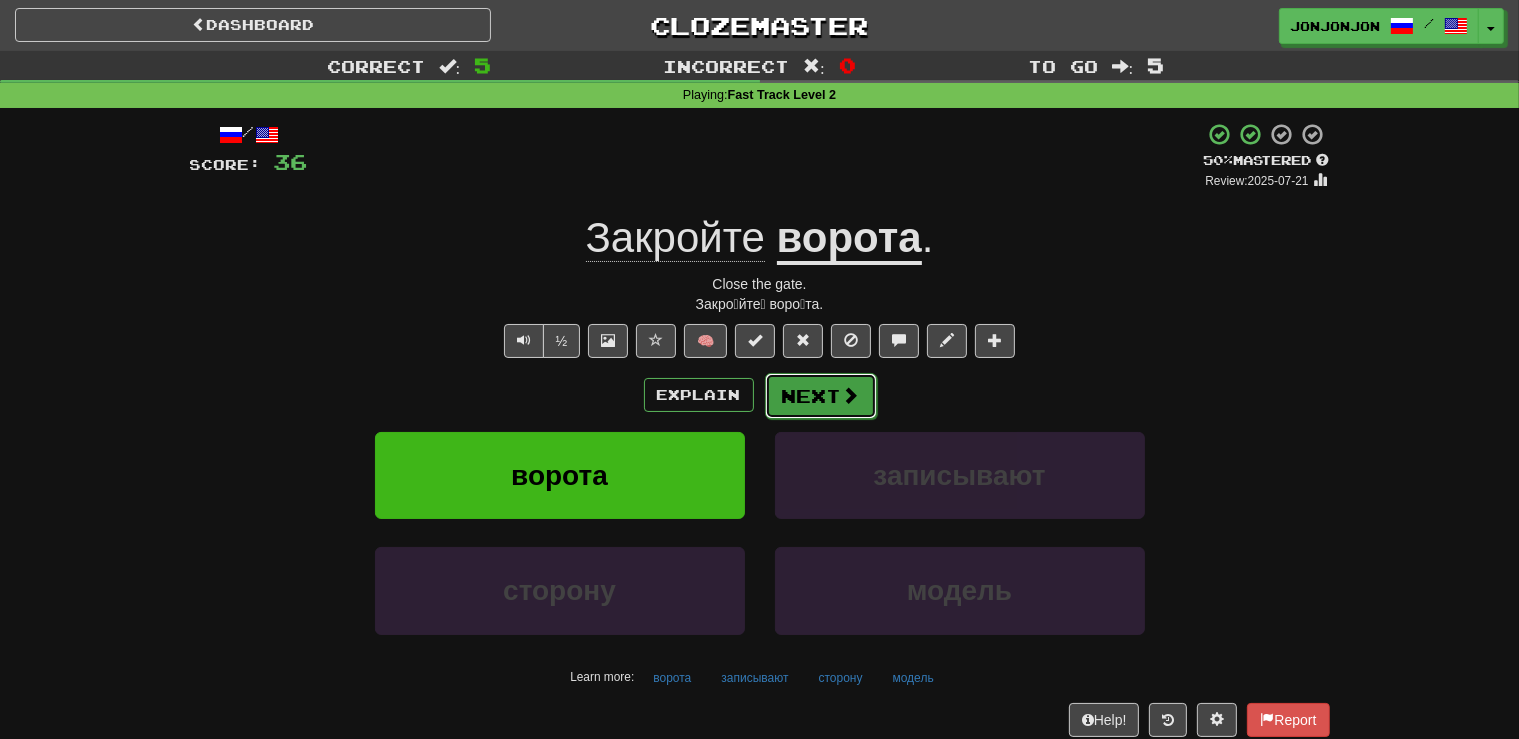 click on "Next" at bounding box center (821, 396) 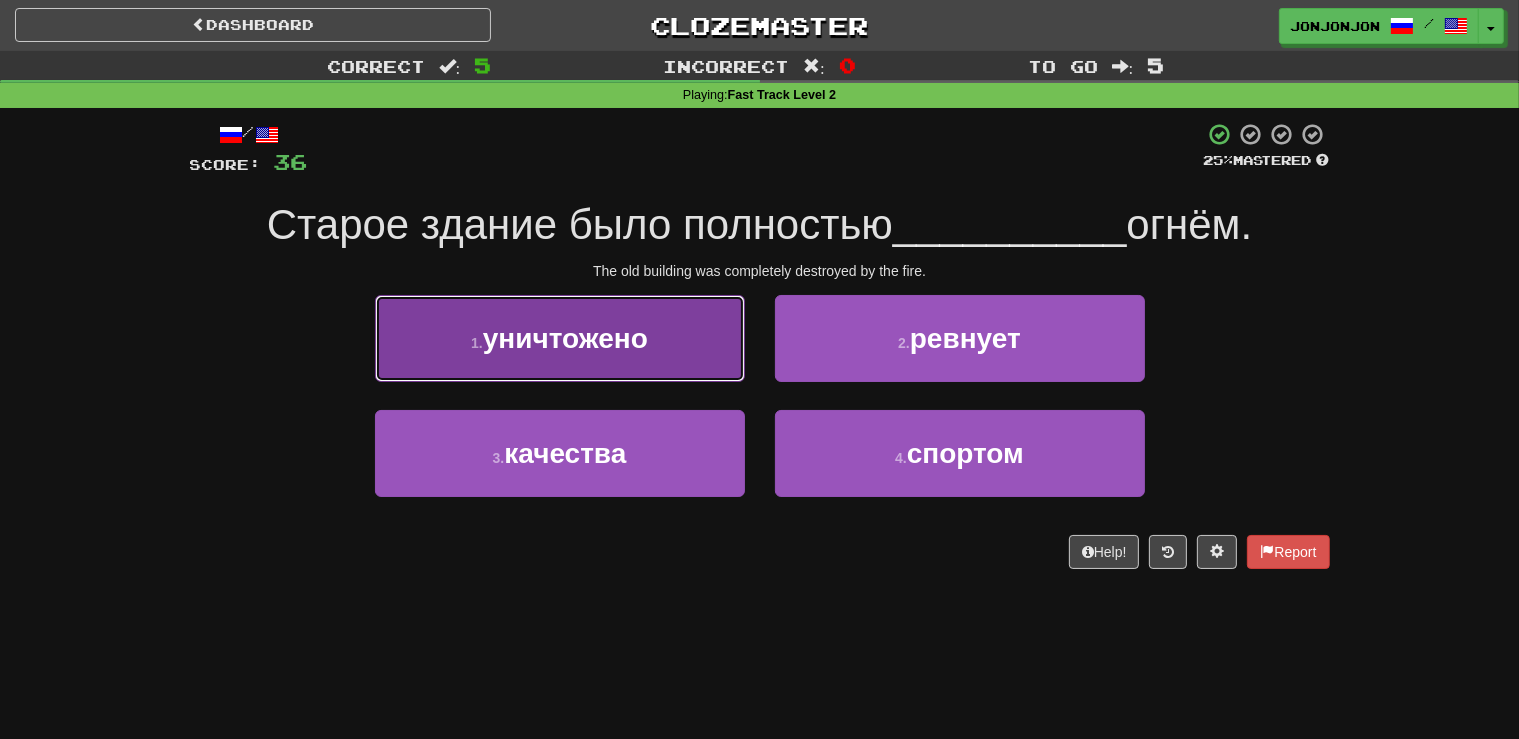 click on "уничтожено" at bounding box center [565, 338] 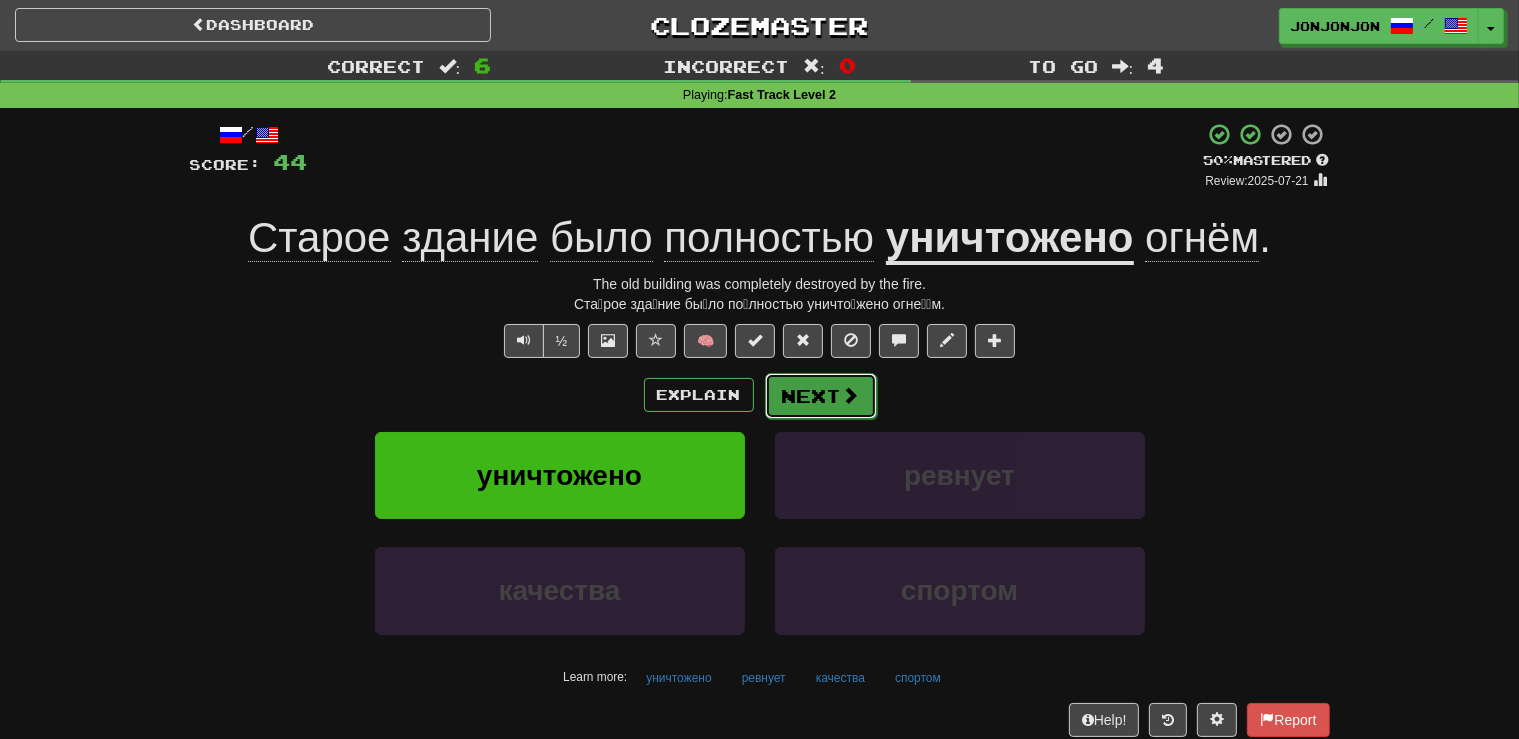 click on "Next" at bounding box center [821, 396] 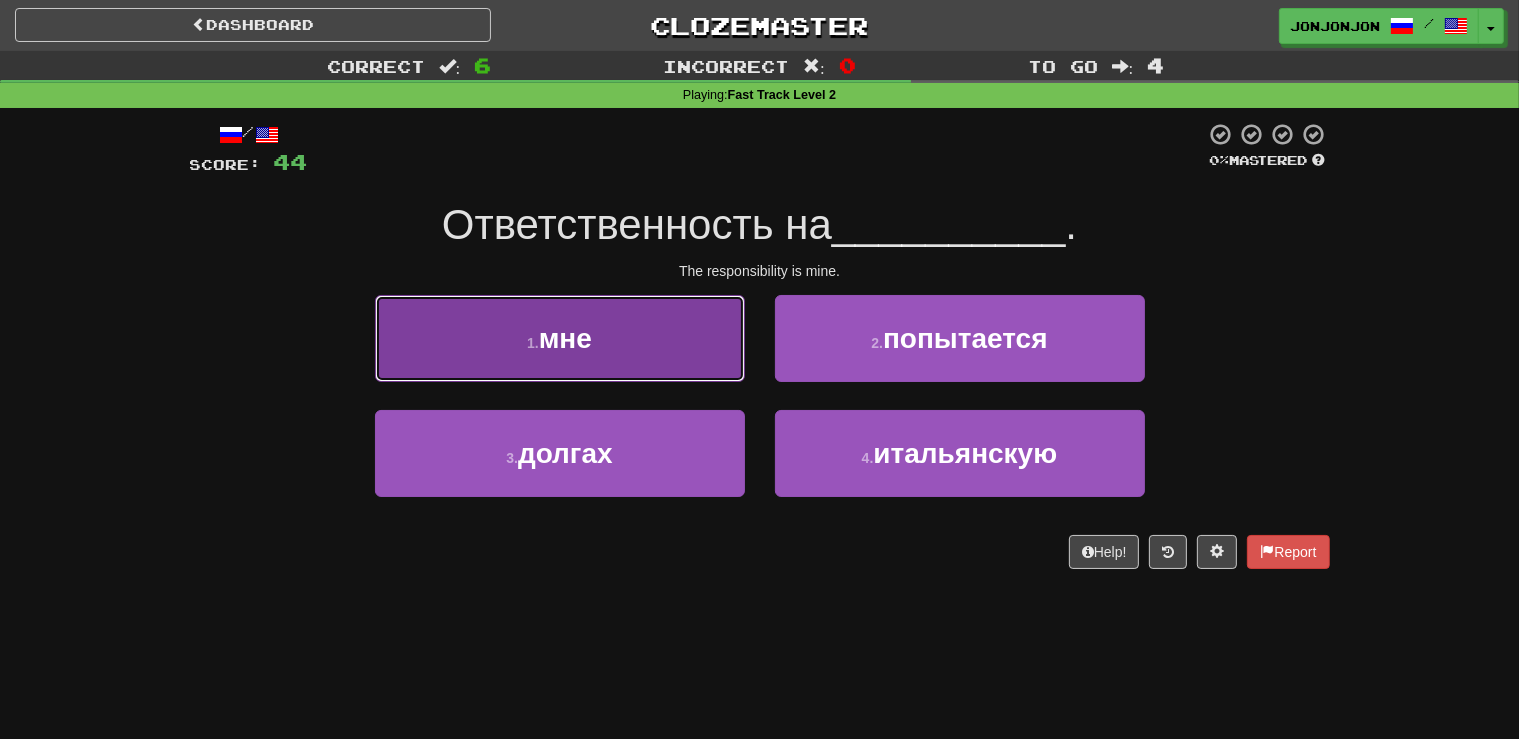 click on "1 .  мне" at bounding box center (560, 338) 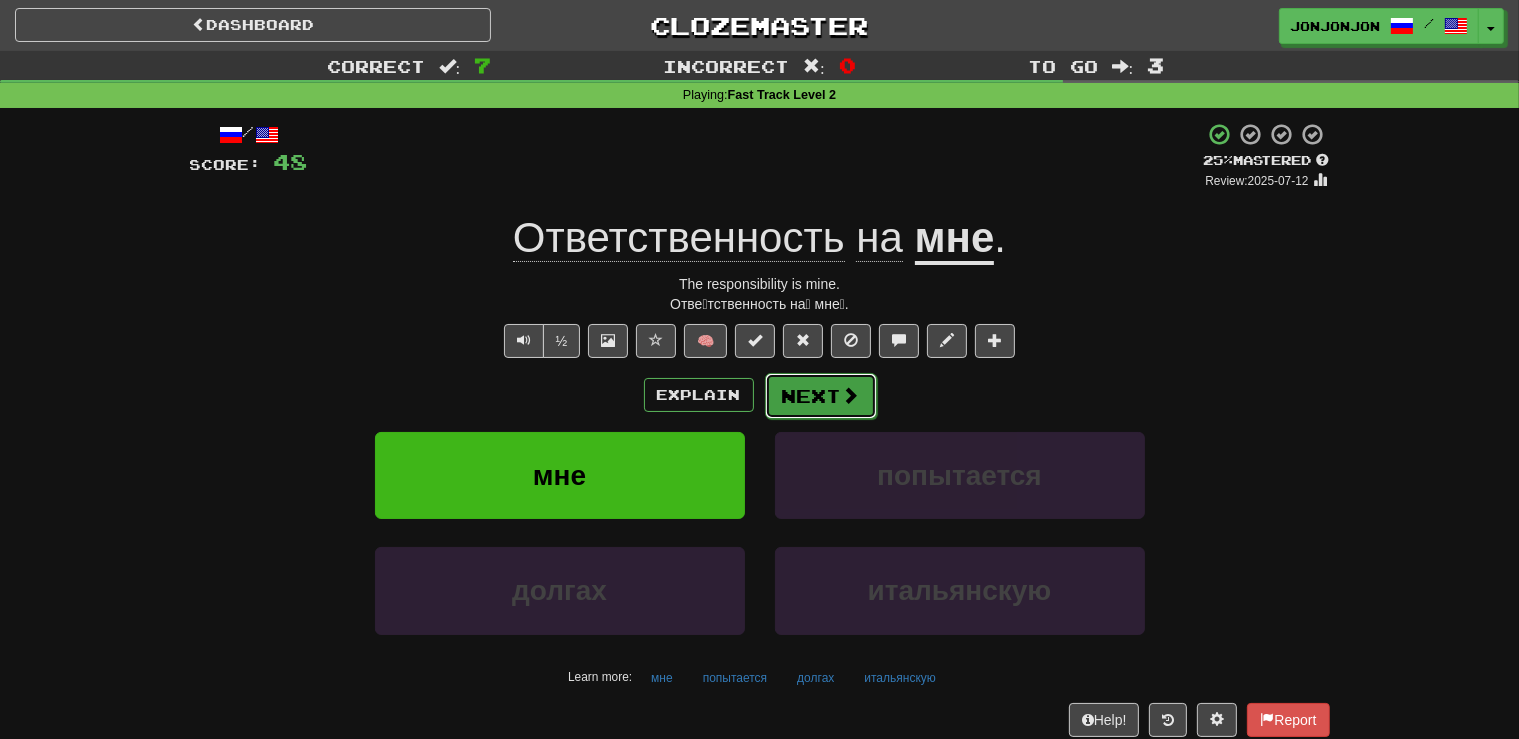 click on "Next" at bounding box center [821, 396] 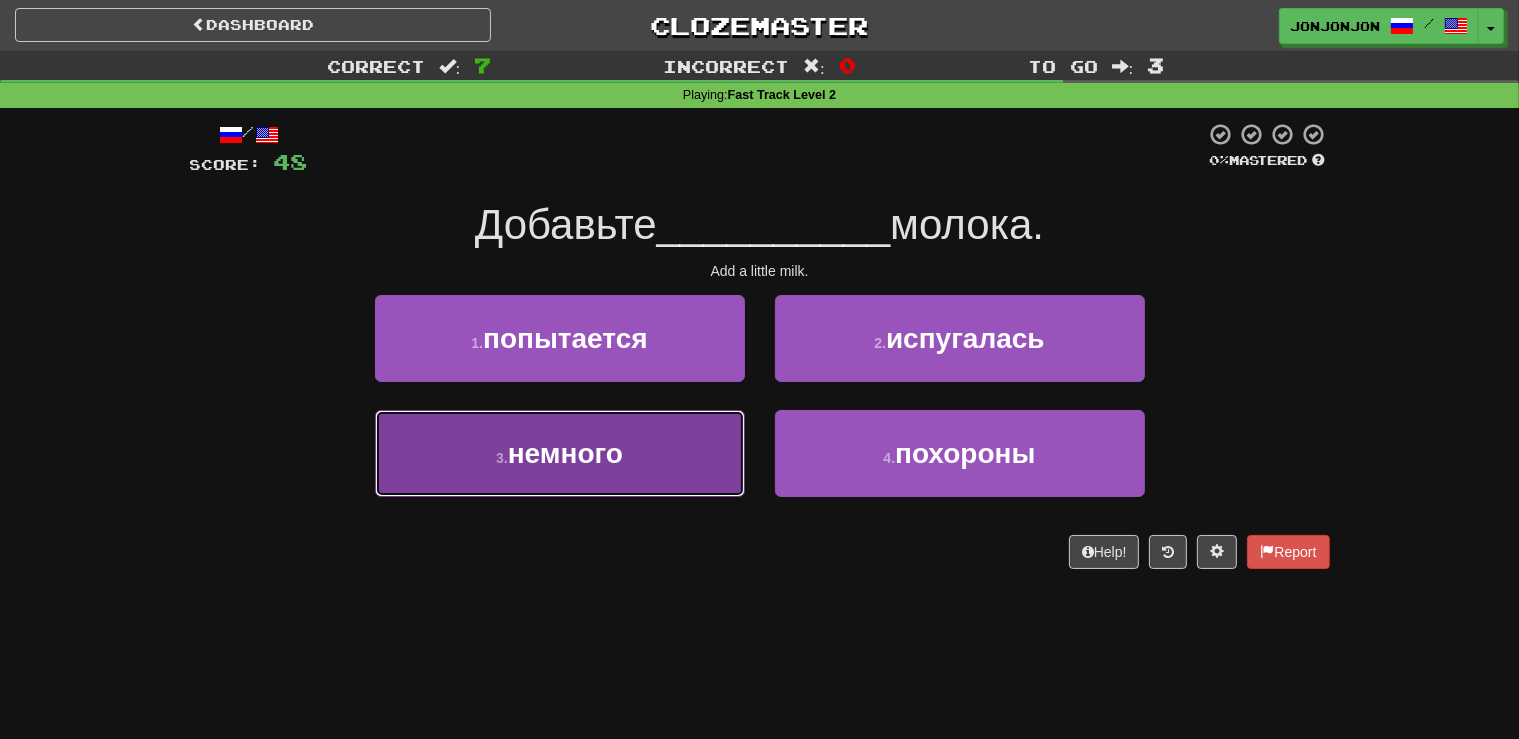 click on "немного" at bounding box center [565, 453] 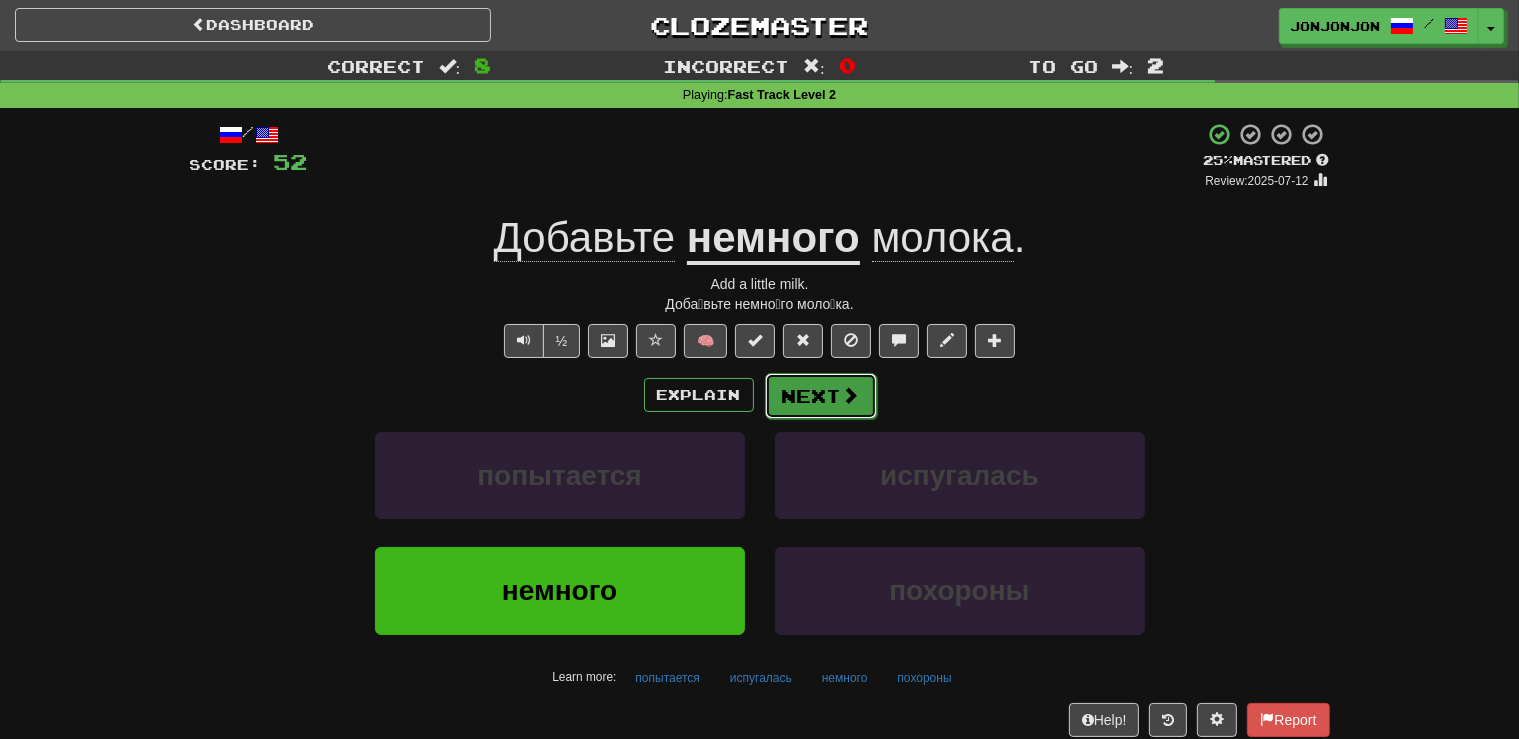 click on "Next" at bounding box center [821, 396] 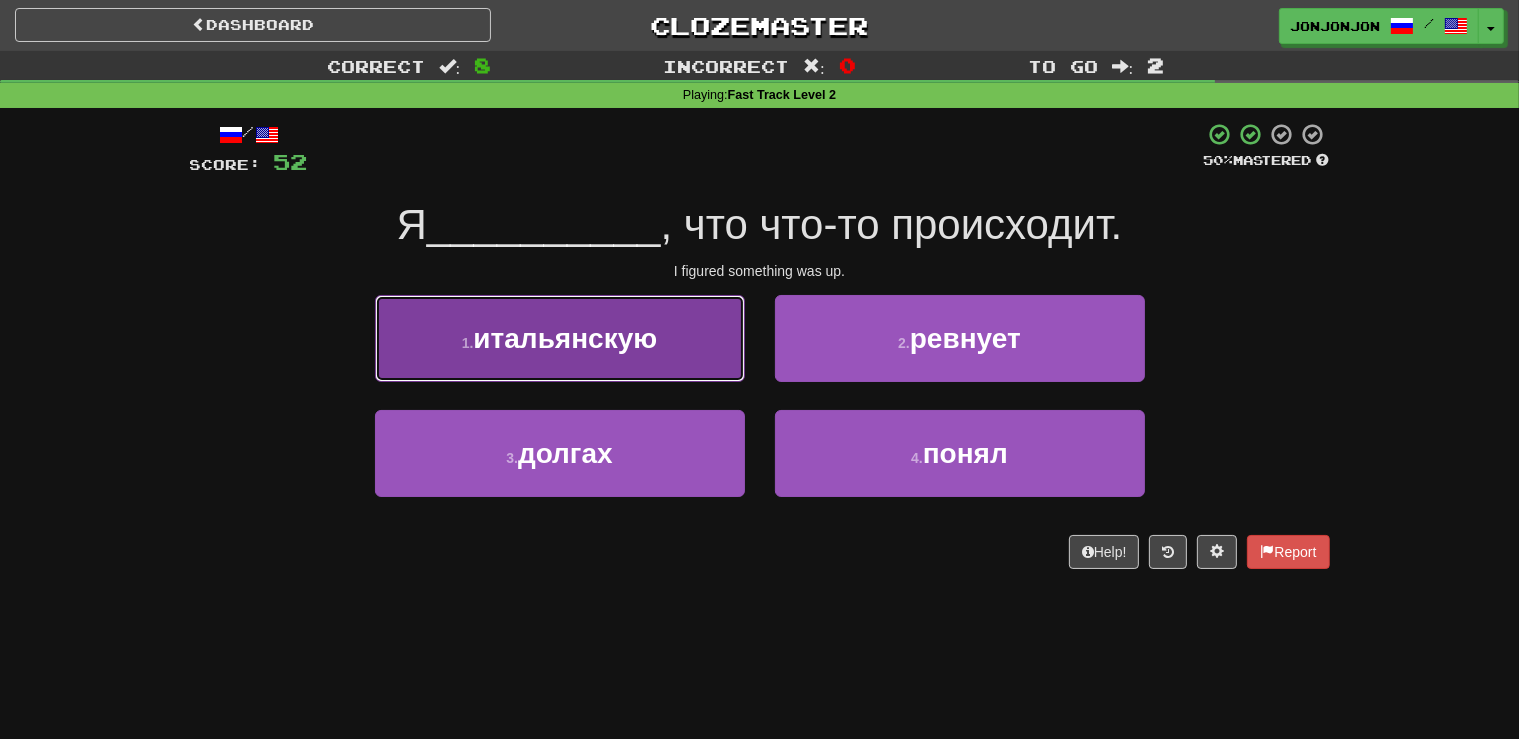 click on "итальянскую" at bounding box center (565, 338) 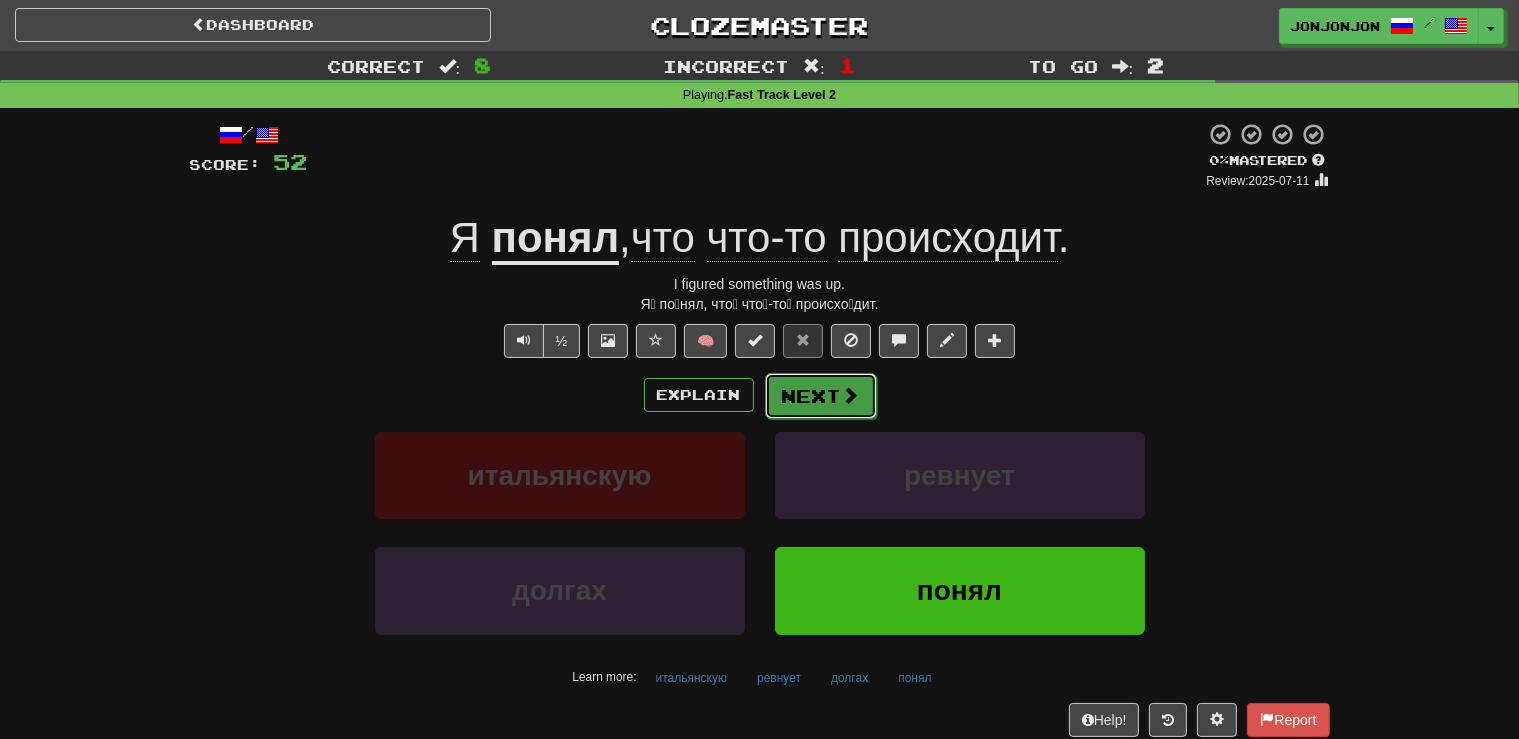 click on "Next" at bounding box center [821, 396] 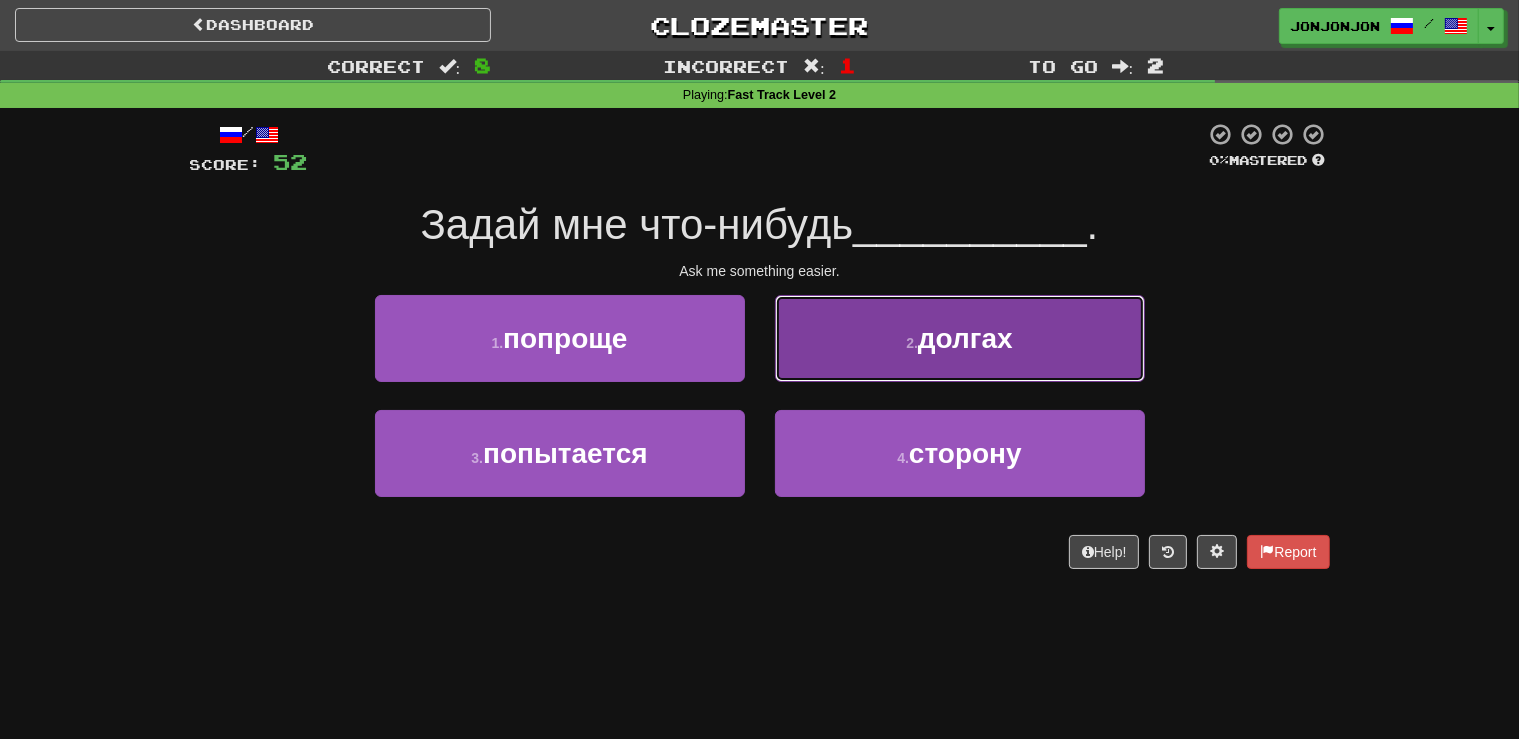 click on "2 .  долгах" at bounding box center (960, 338) 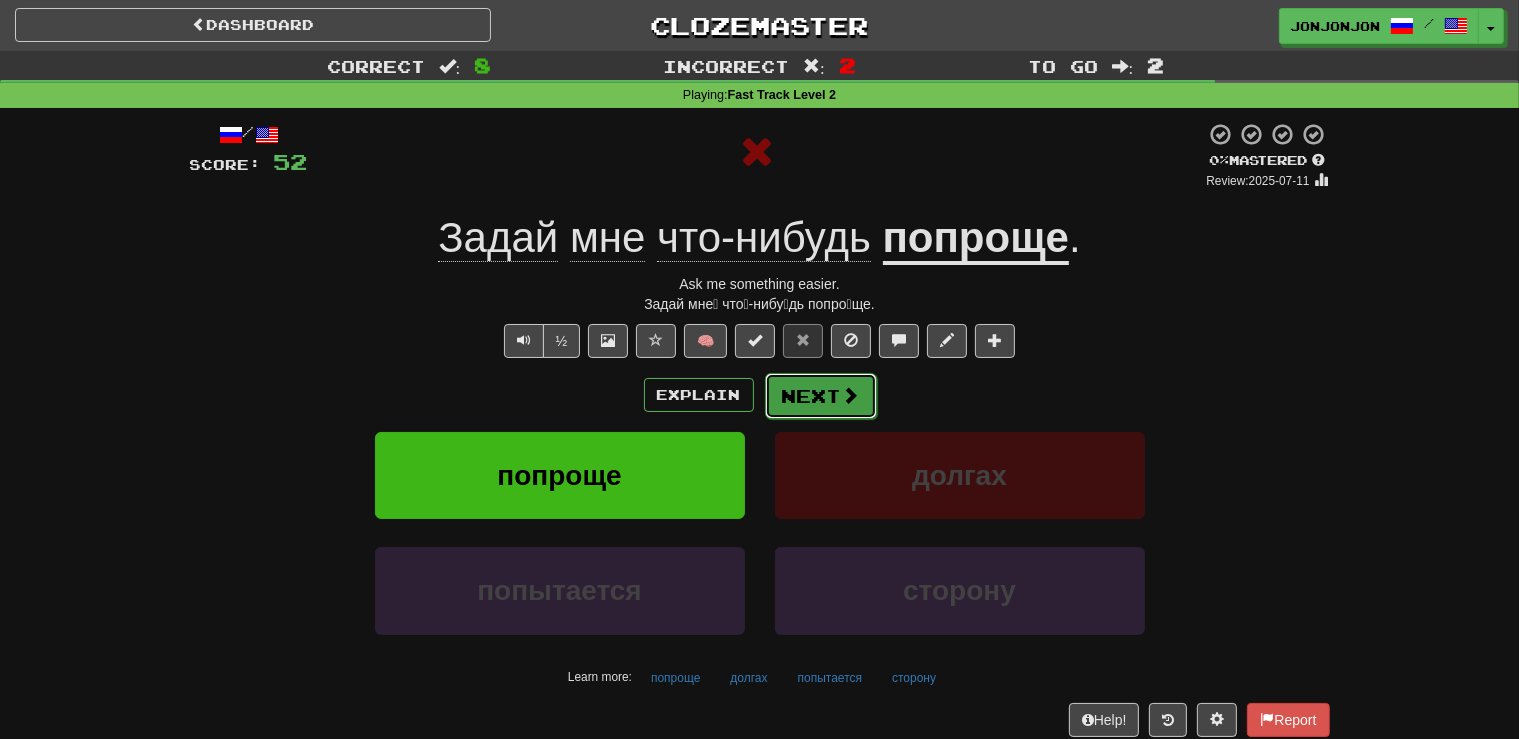 click on "Next" at bounding box center [821, 396] 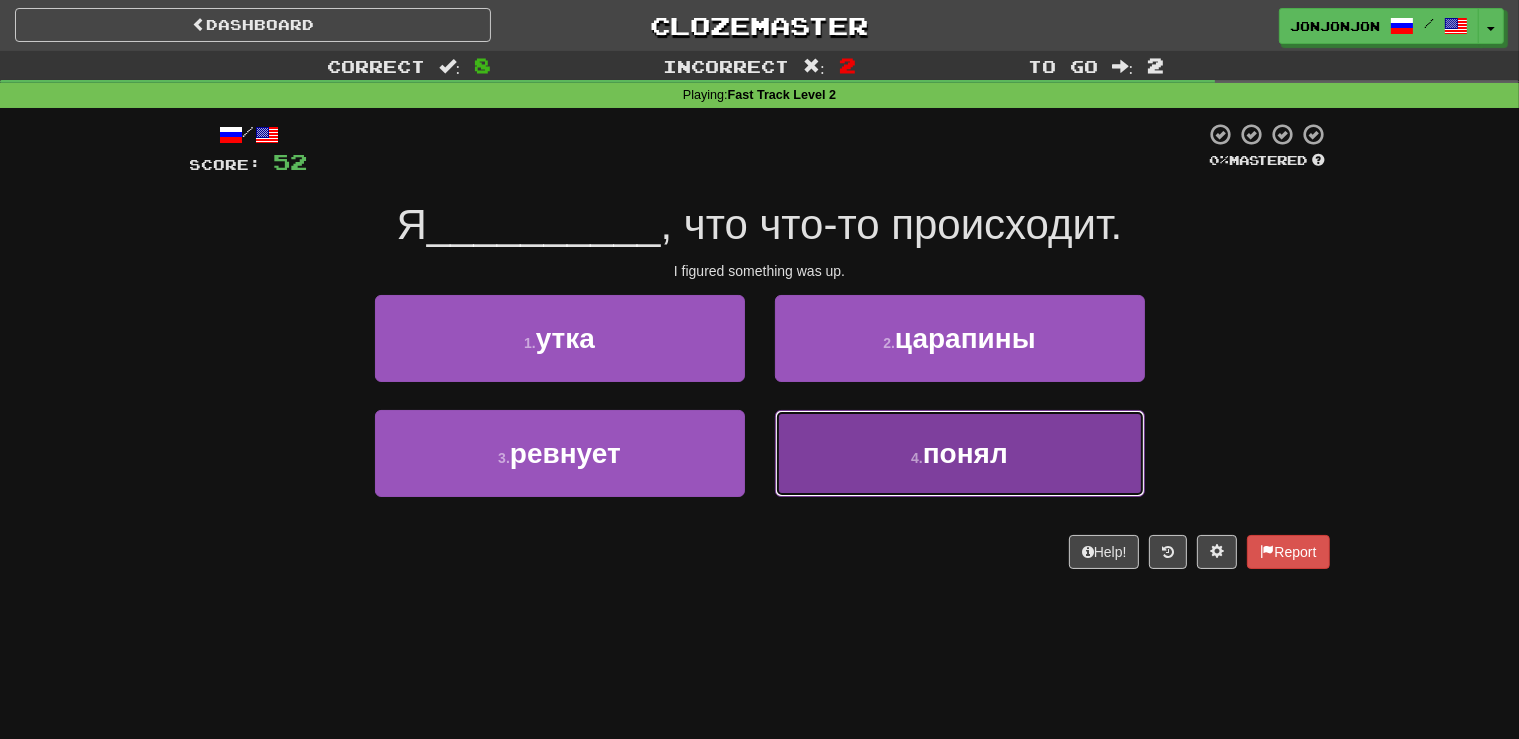 click on "4 .  понял" at bounding box center (960, 453) 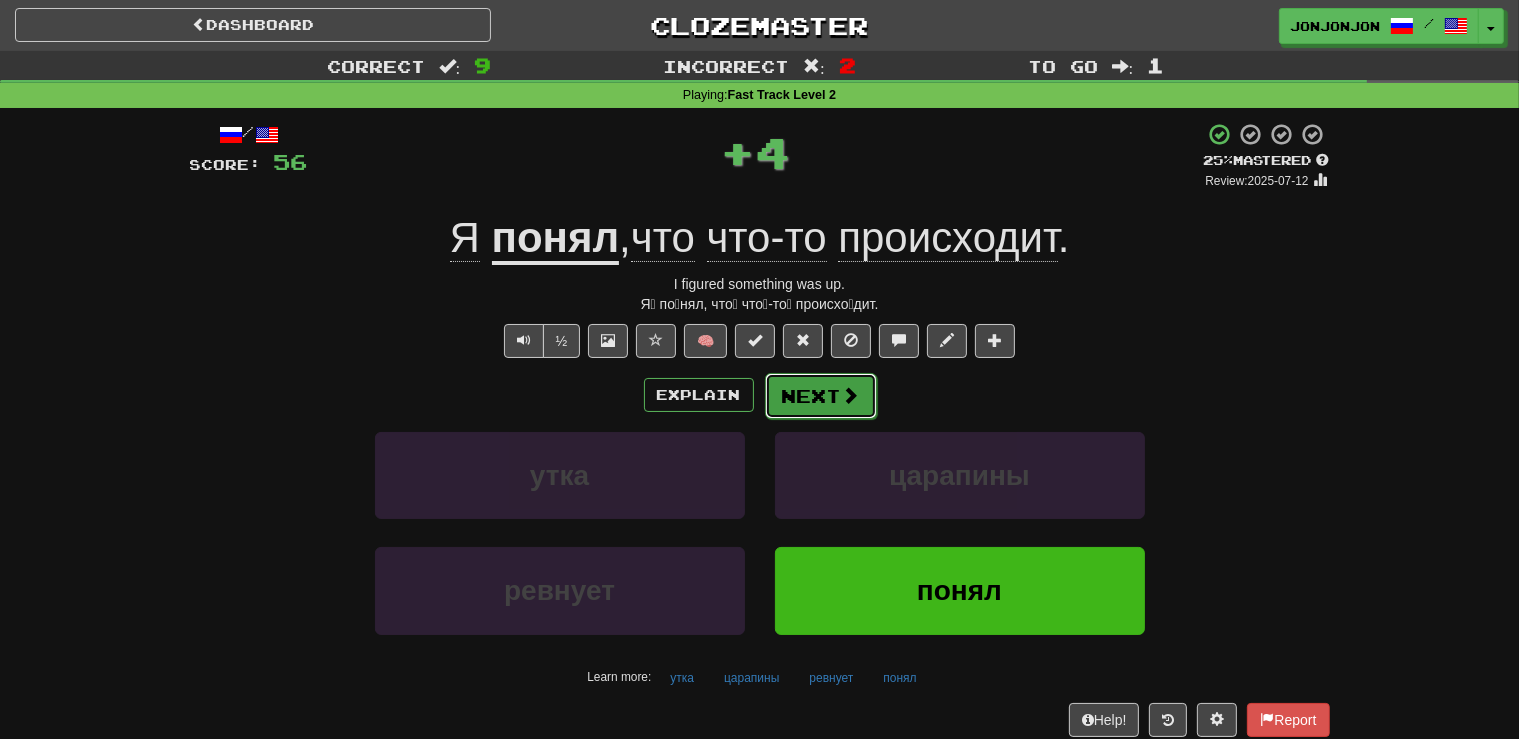 click at bounding box center (851, 395) 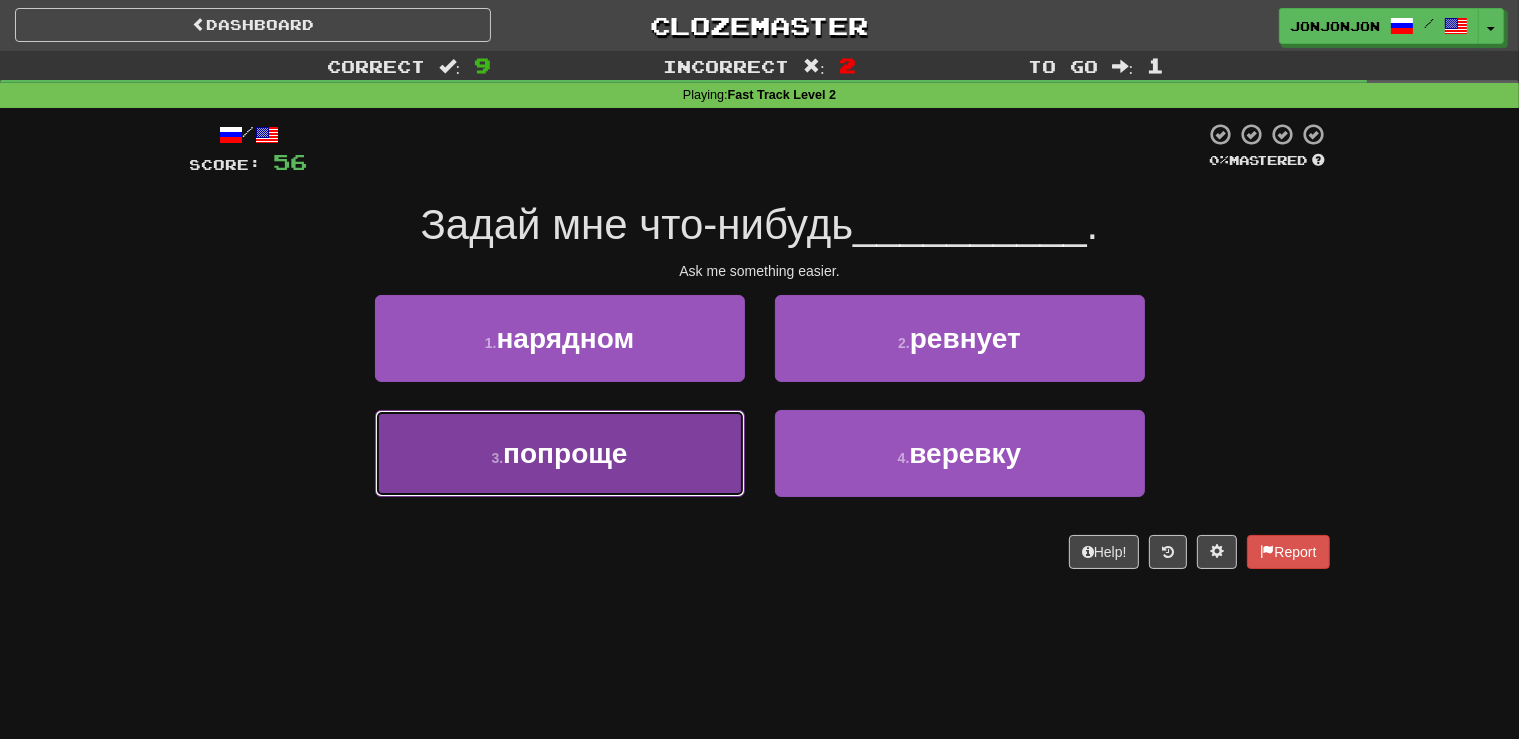 click on "3 .  попроще" at bounding box center (560, 453) 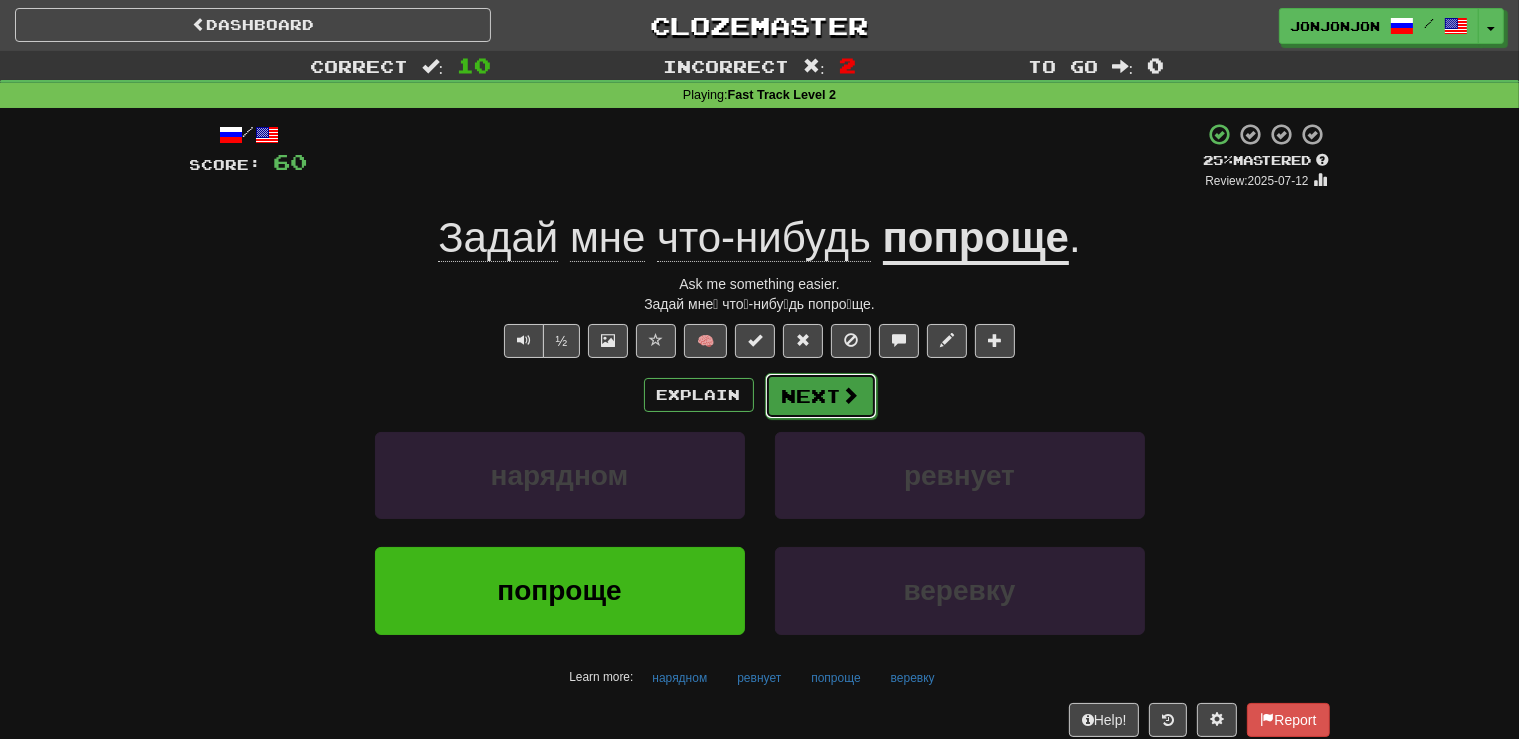 click on "Next" at bounding box center (821, 396) 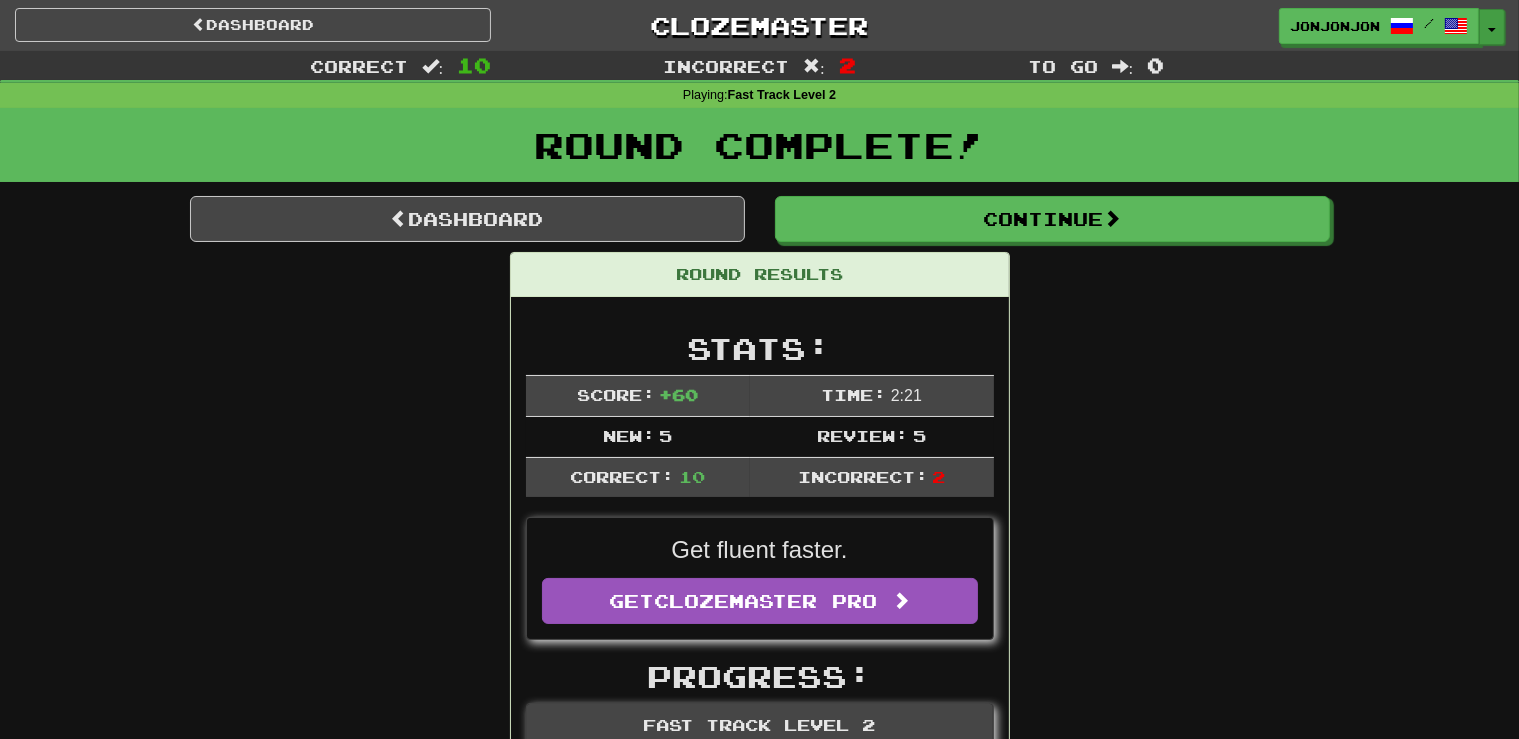 click on "Toggle Dropdown" at bounding box center (1492, 27) 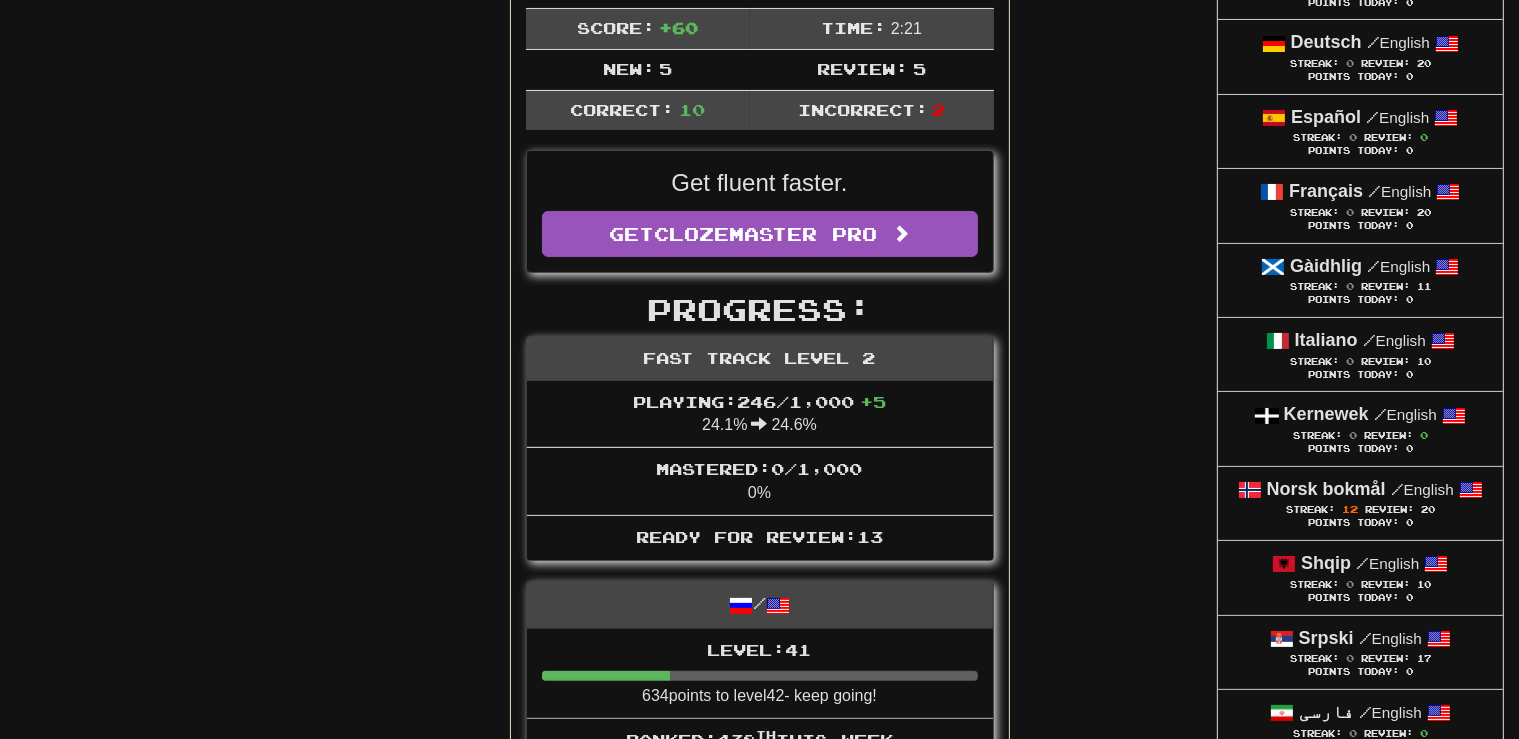 scroll, scrollTop: 369, scrollLeft: 0, axis: vertical 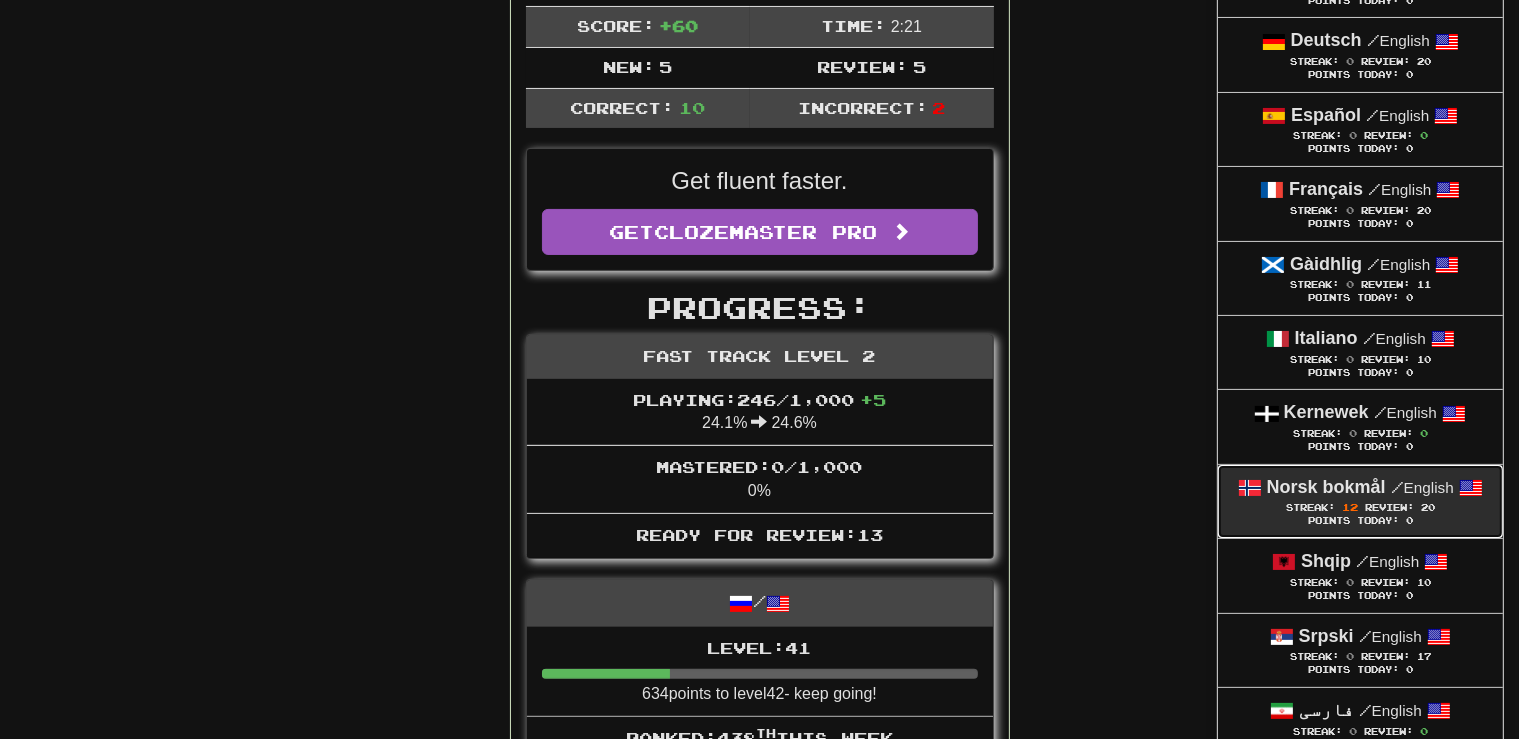 click on "Streak:" at bounding box center [1310, 507] 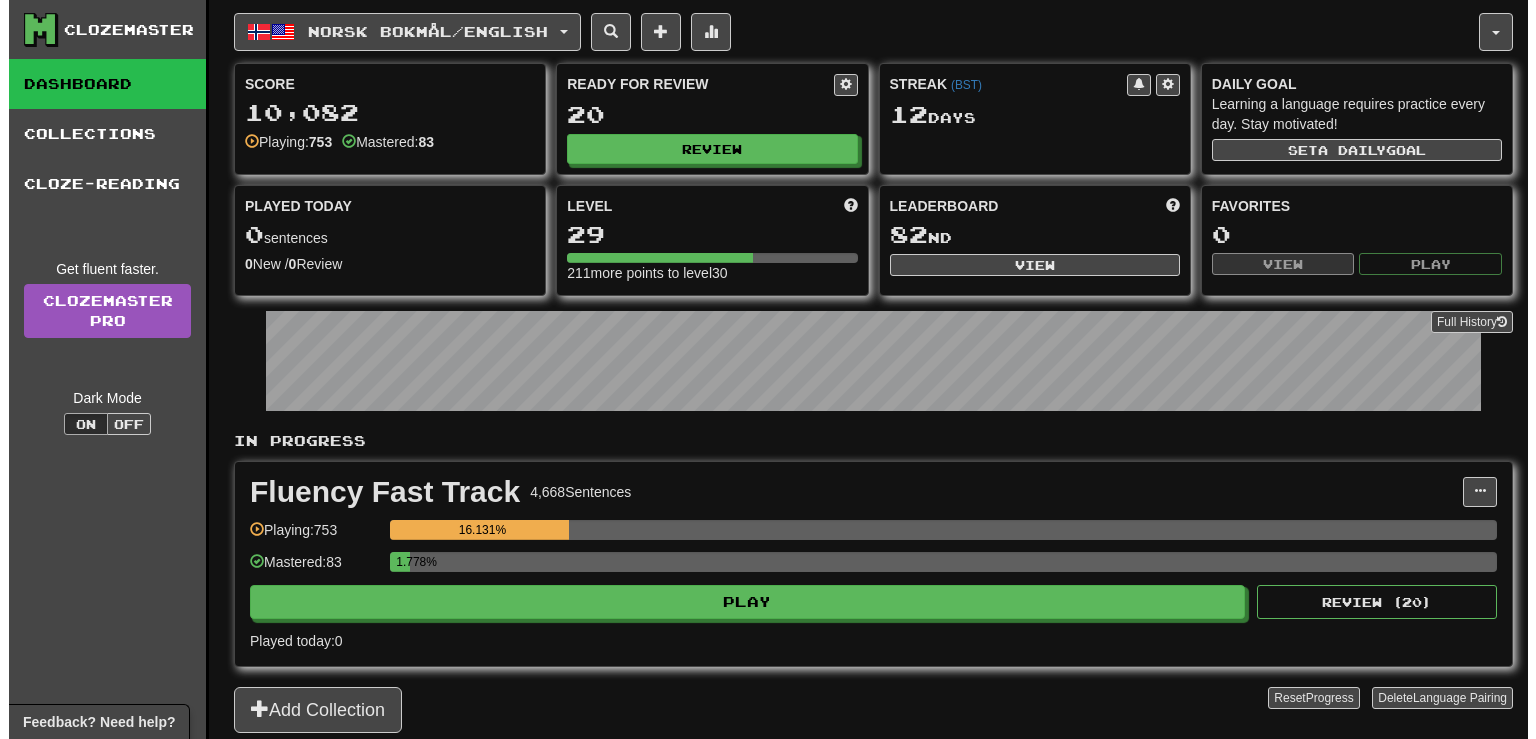 scroll, scrollTop: 0, scrollLeft: 0, axis: both 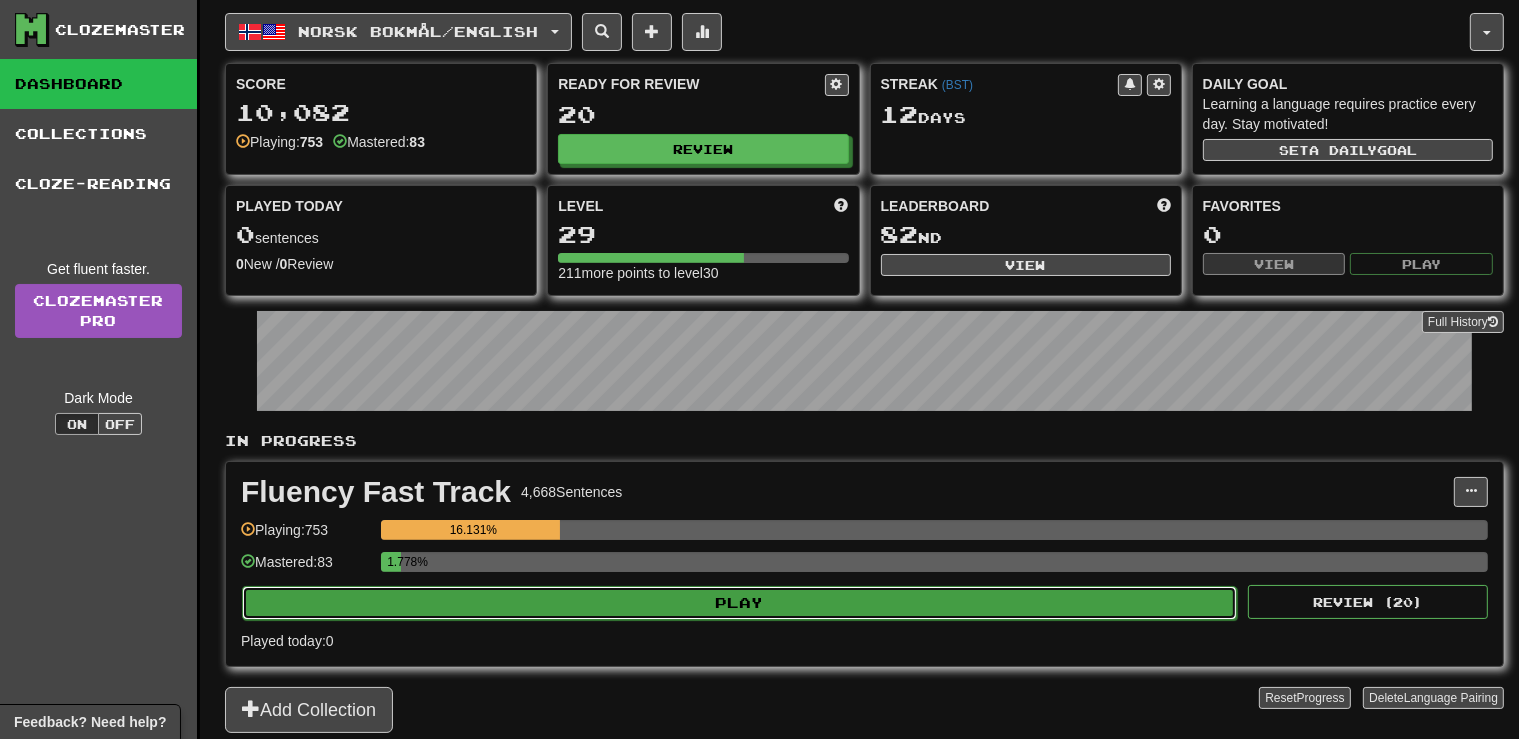 click on "Play" 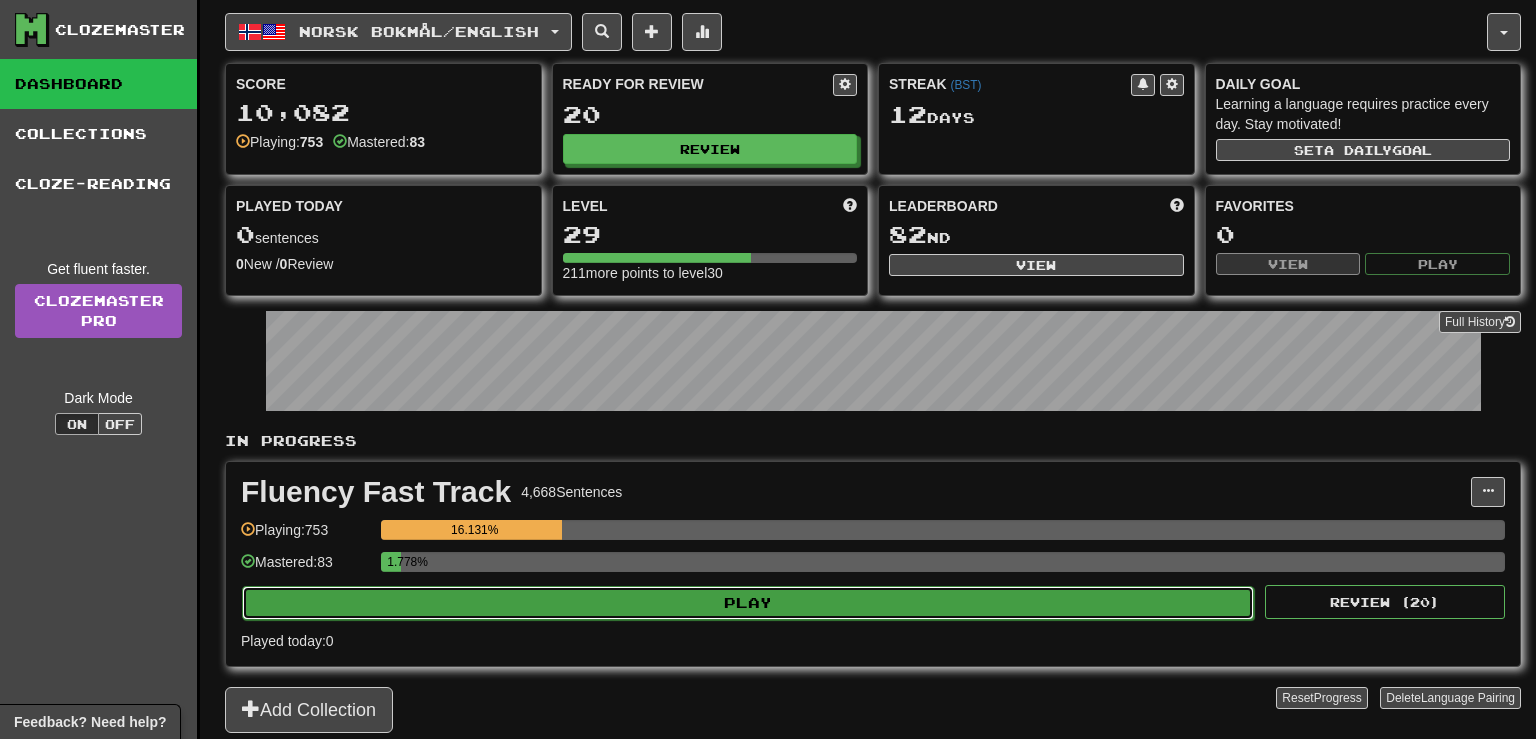 select on "**" 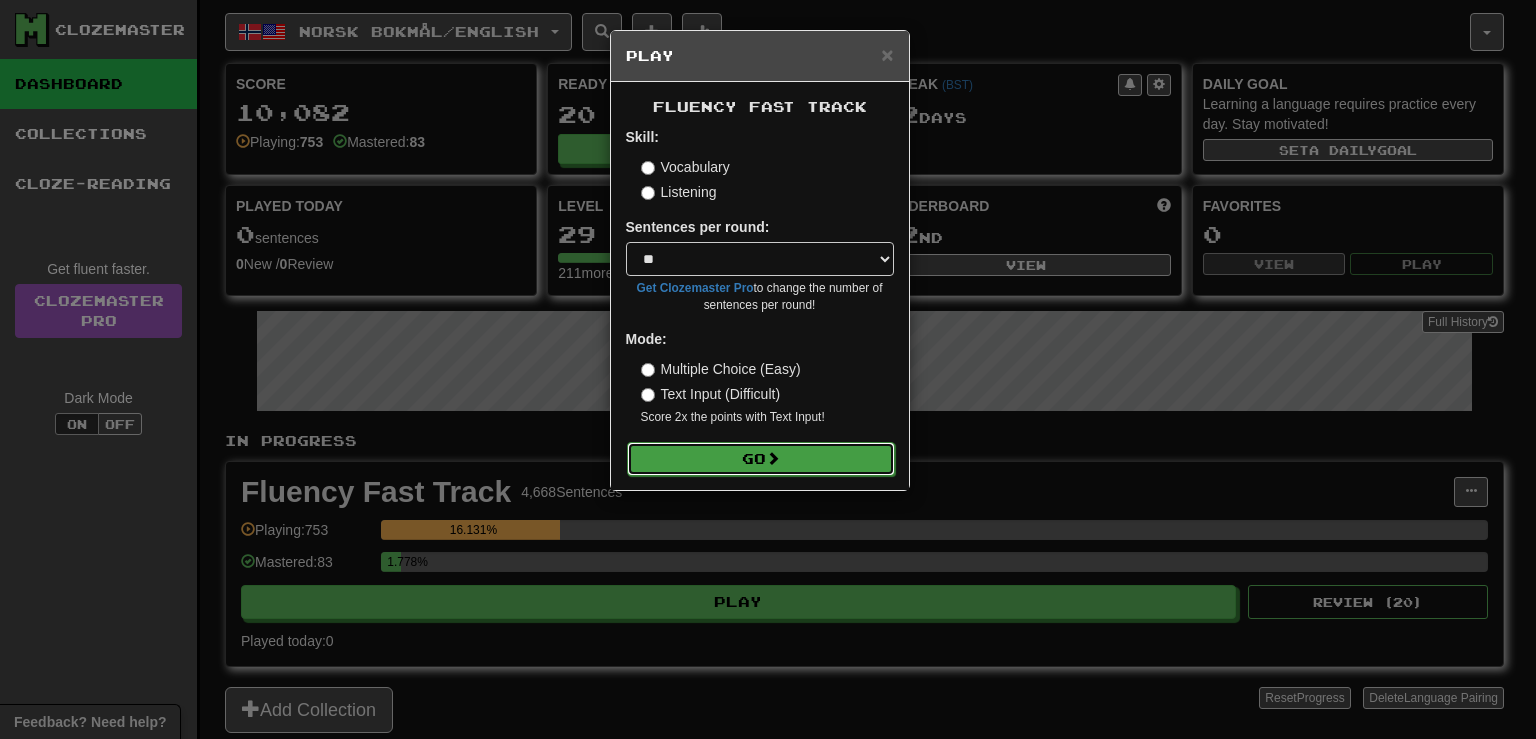 click on "Go" at bounding box center [761, 459] 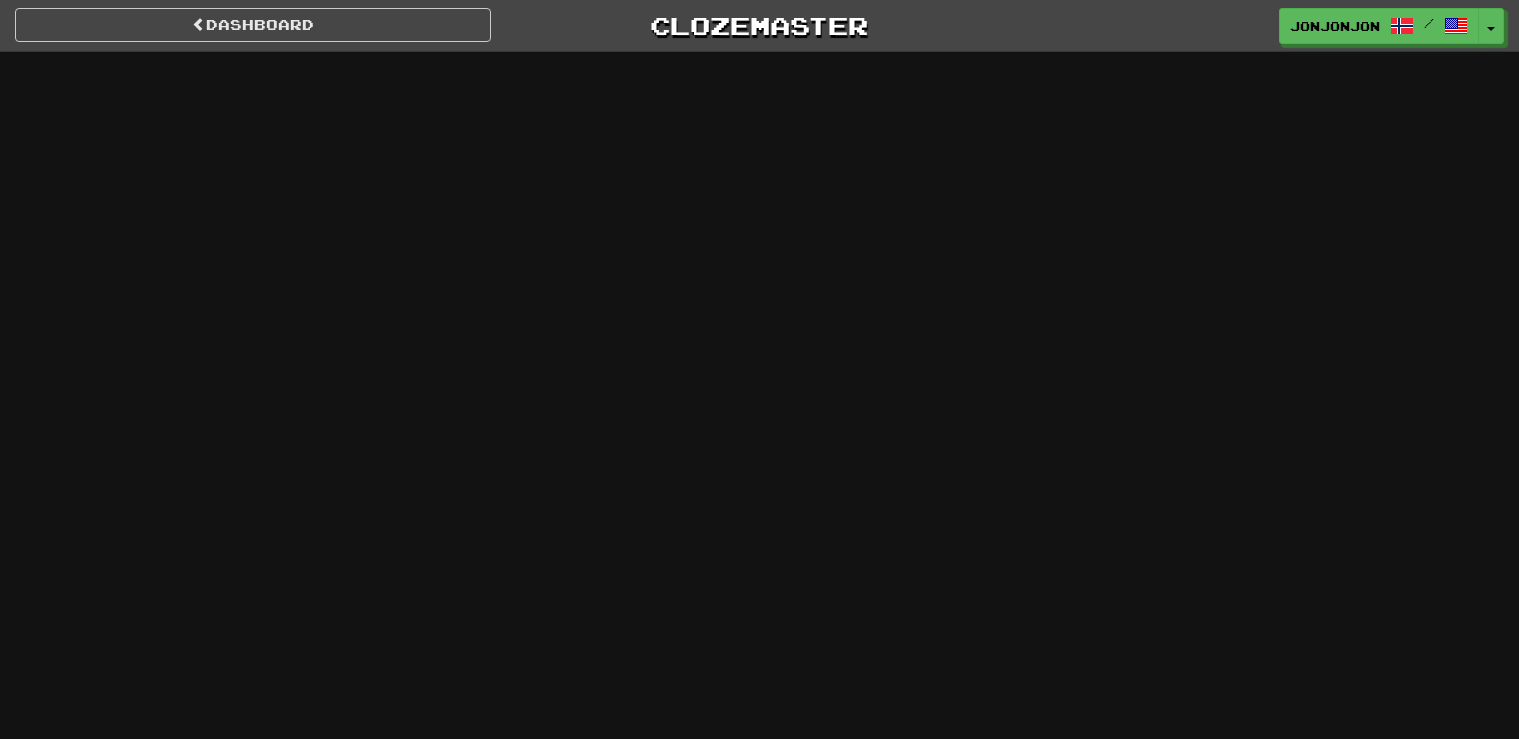 scroll, scrollTop: 0, scrollLeft: 0, axis: both 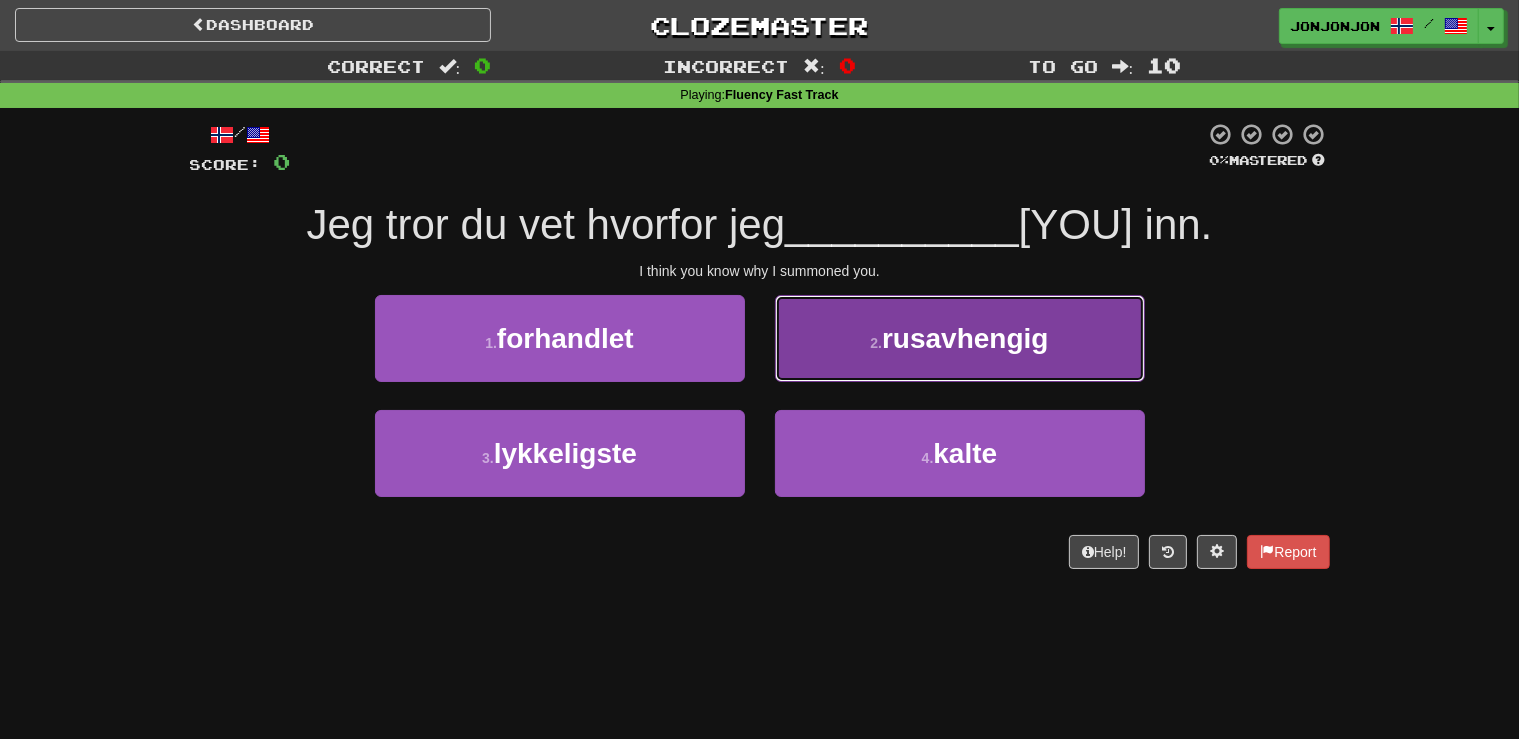 click on "rusavhengig" at bounding box center (965, 338) 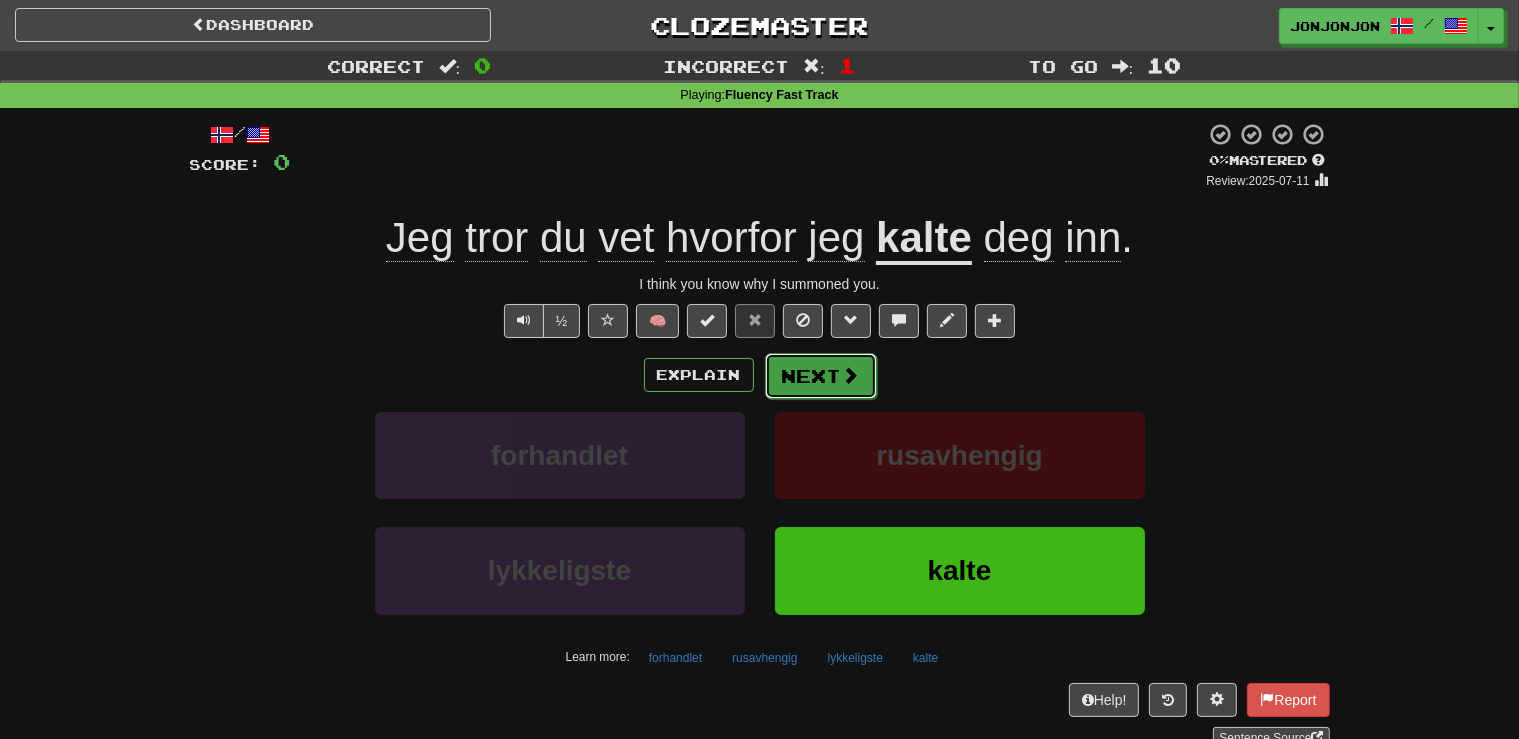 click on "Next" at bounding box center [821, 376] 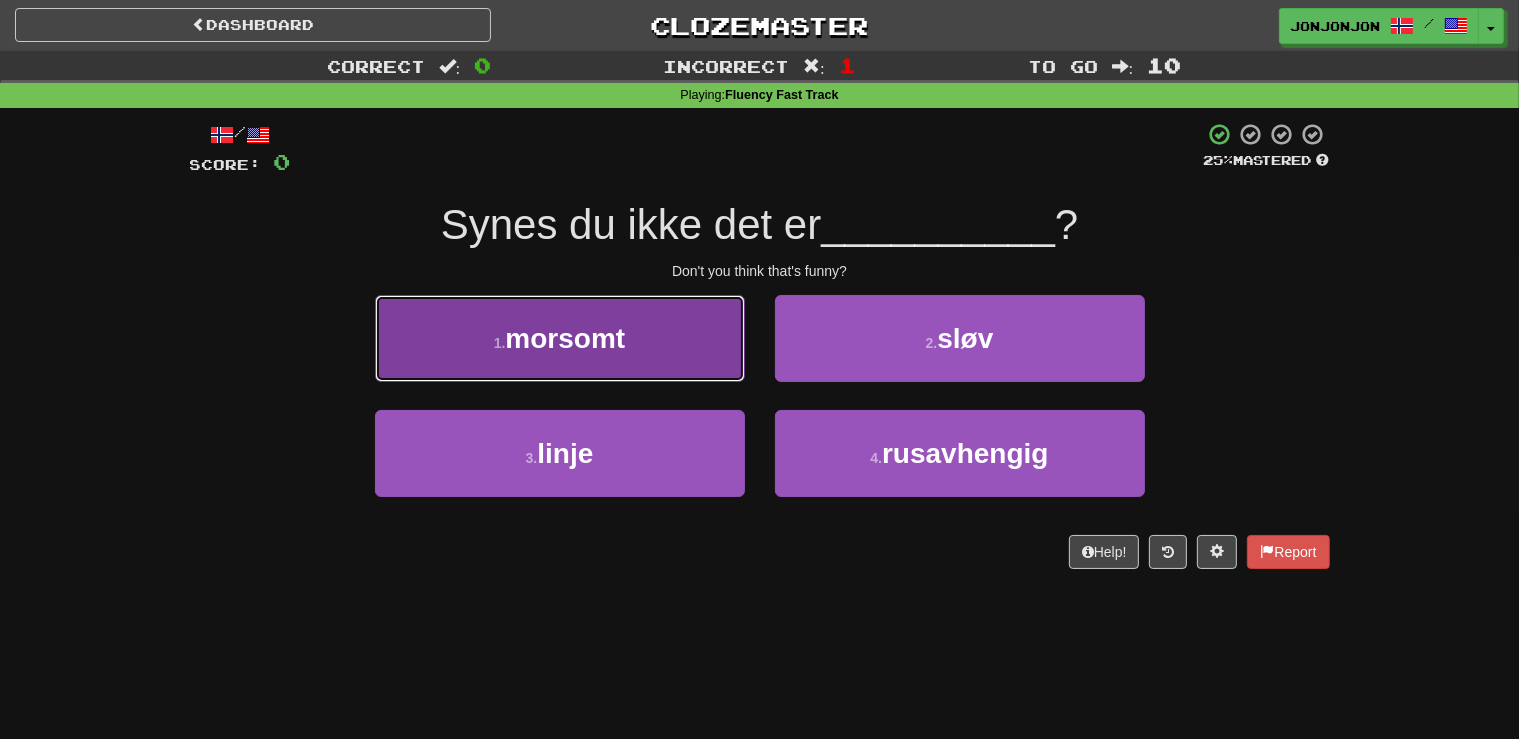 click on "1 .  morsomt" at bounding box center [560, 338] 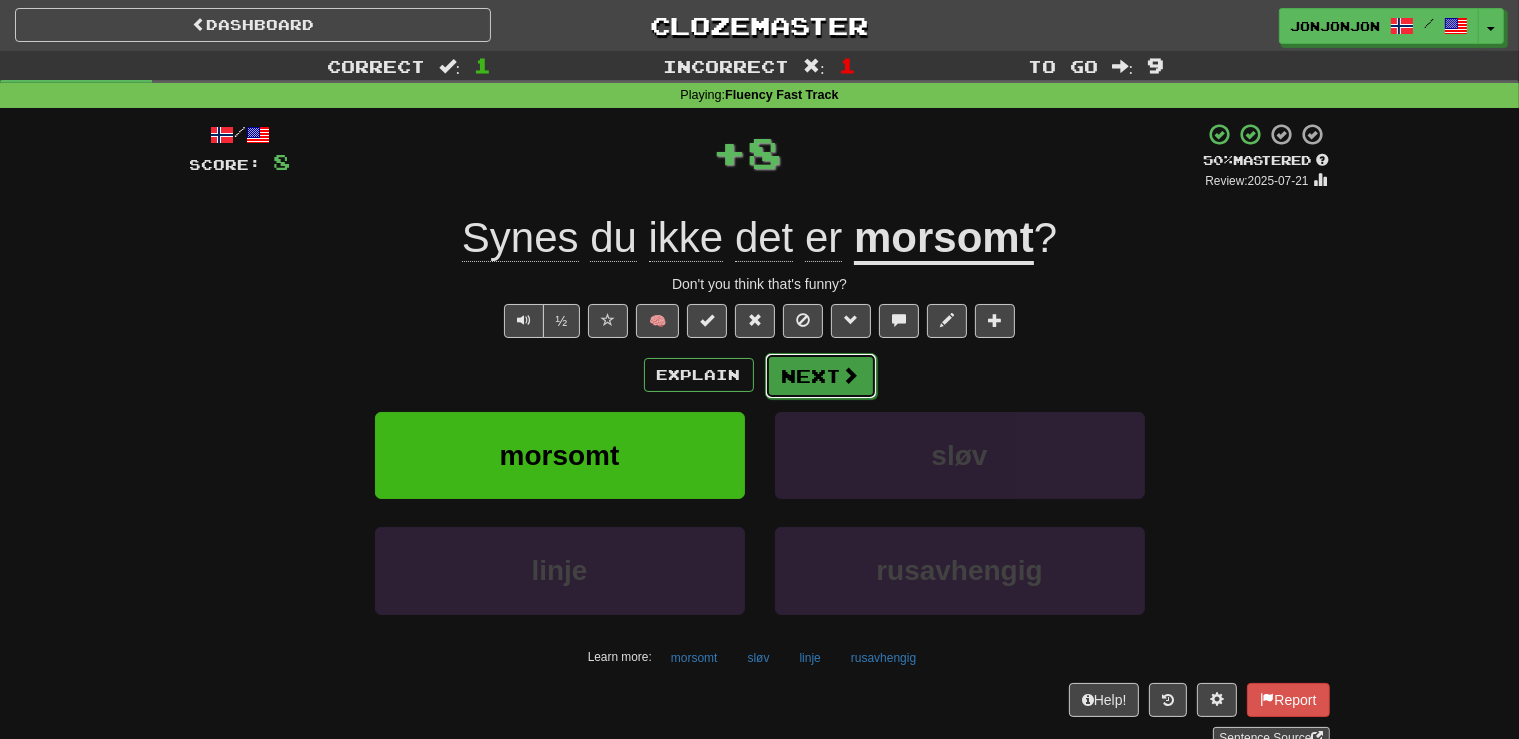 click on "Next" at bounding box center [821, 376] 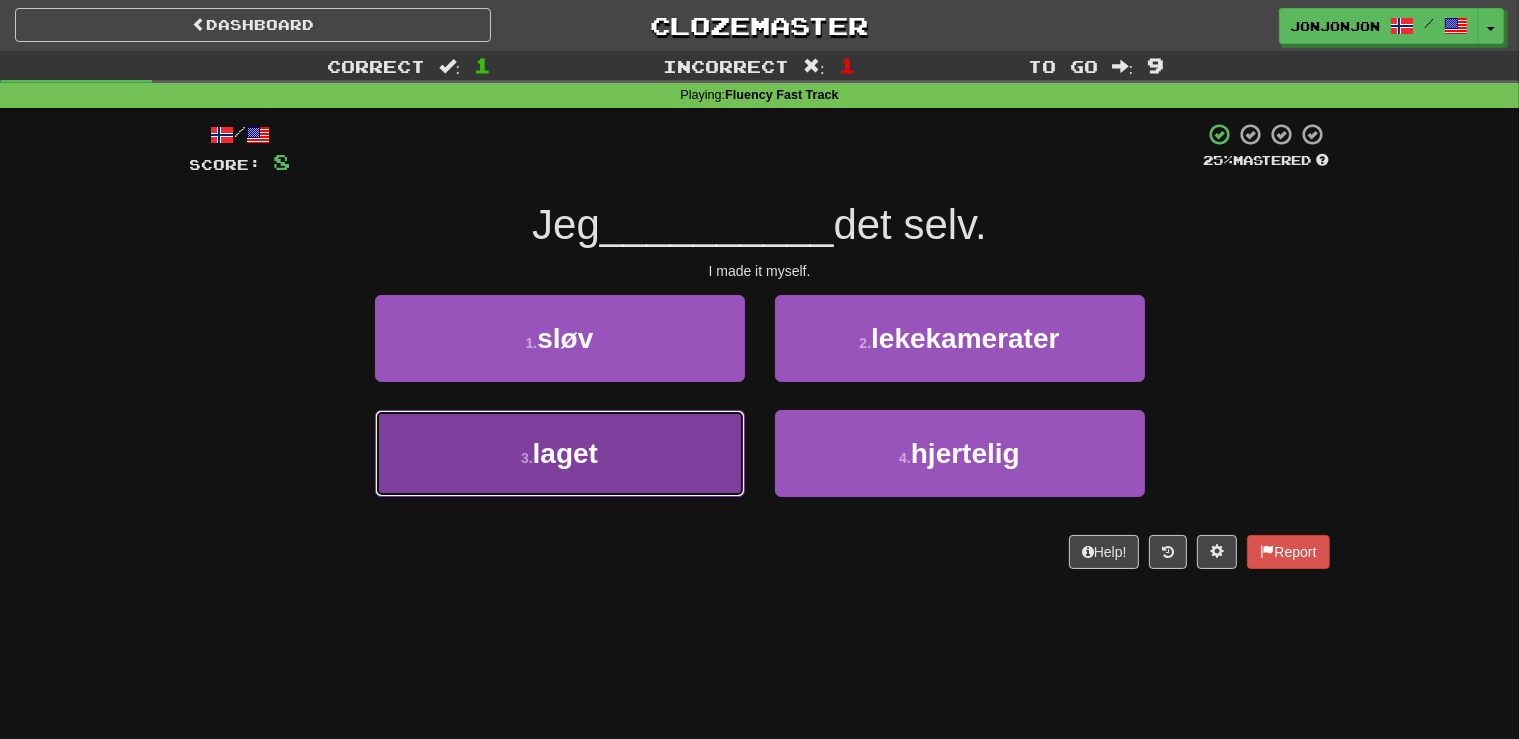click on "3 .  laget" at bounding box center [560, 453] 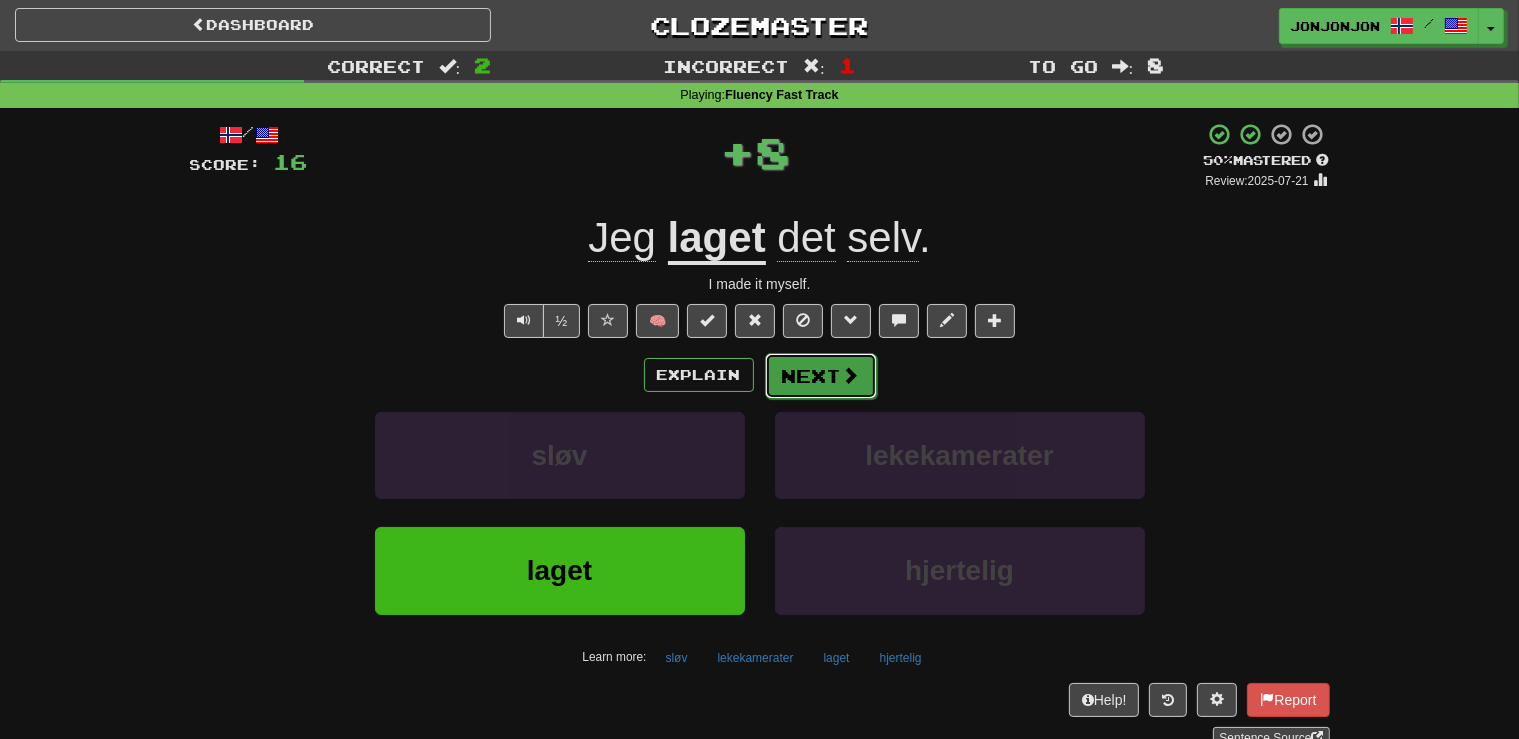 click on "Next" at bounding box center (821, 376) 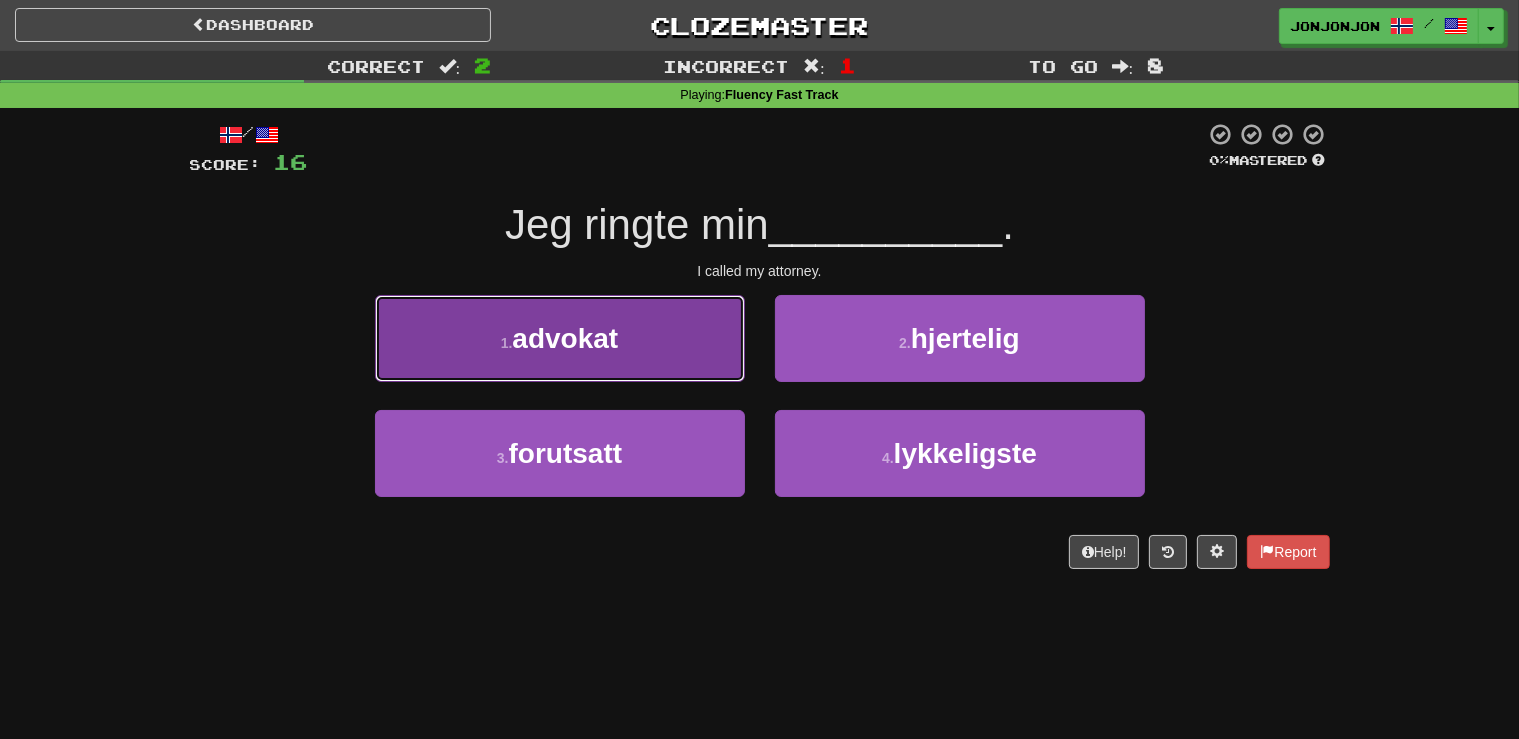 click on "1 .  advokat" at bounding box center [560, 338] 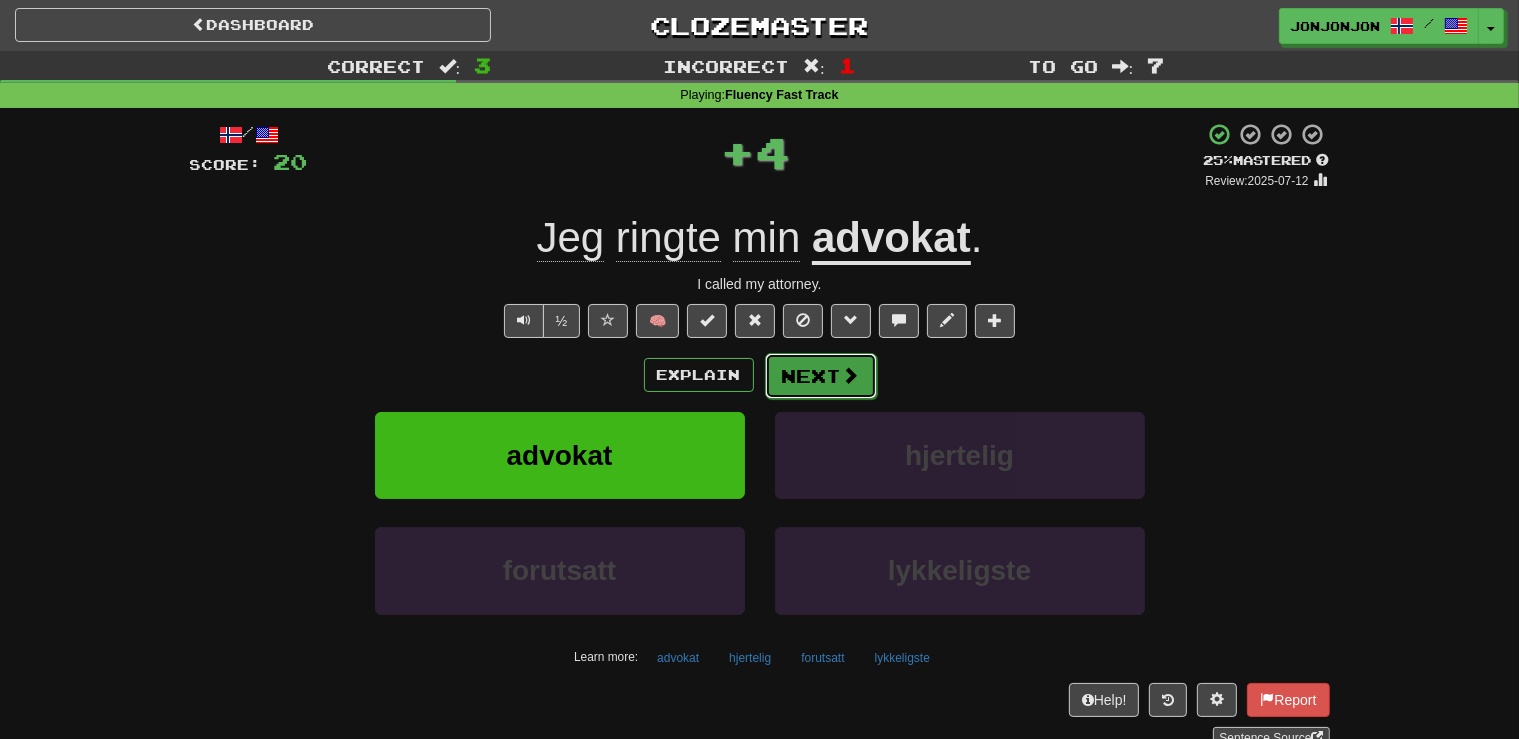 click on "Next" at bounding box center (821, 376) 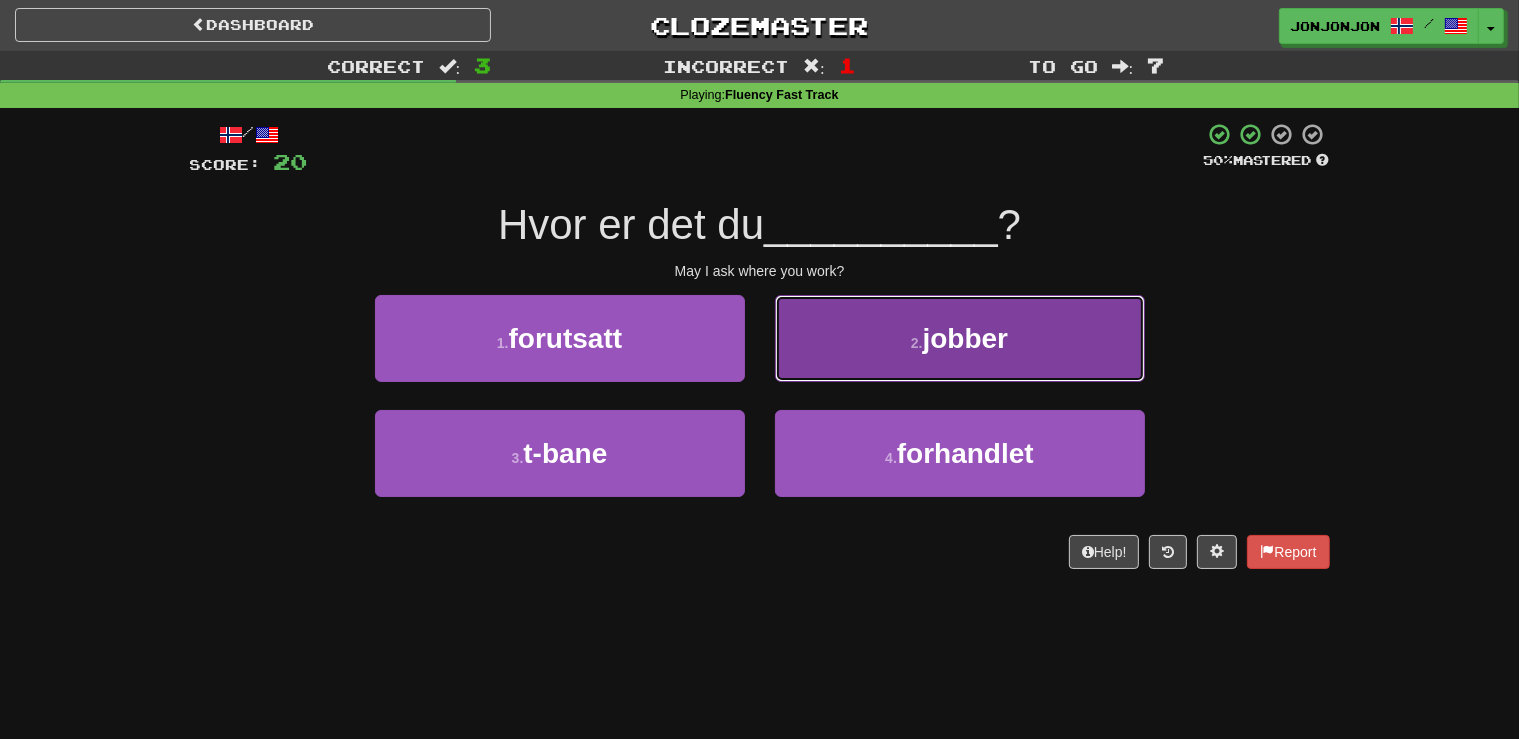 click on "2 .  jobber" at bounding box center [960, 338] 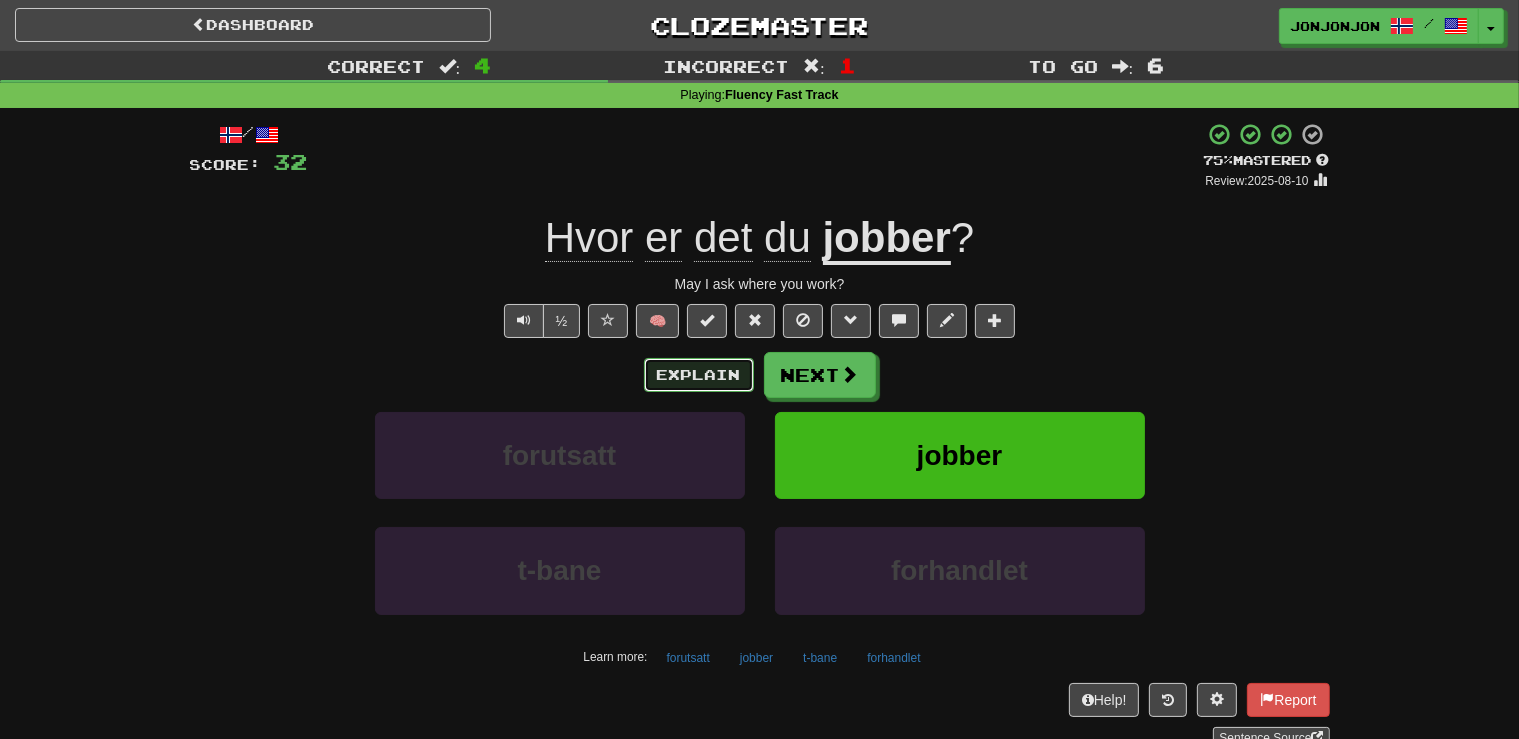 click on "Explain" at bounding box center [699, 375] 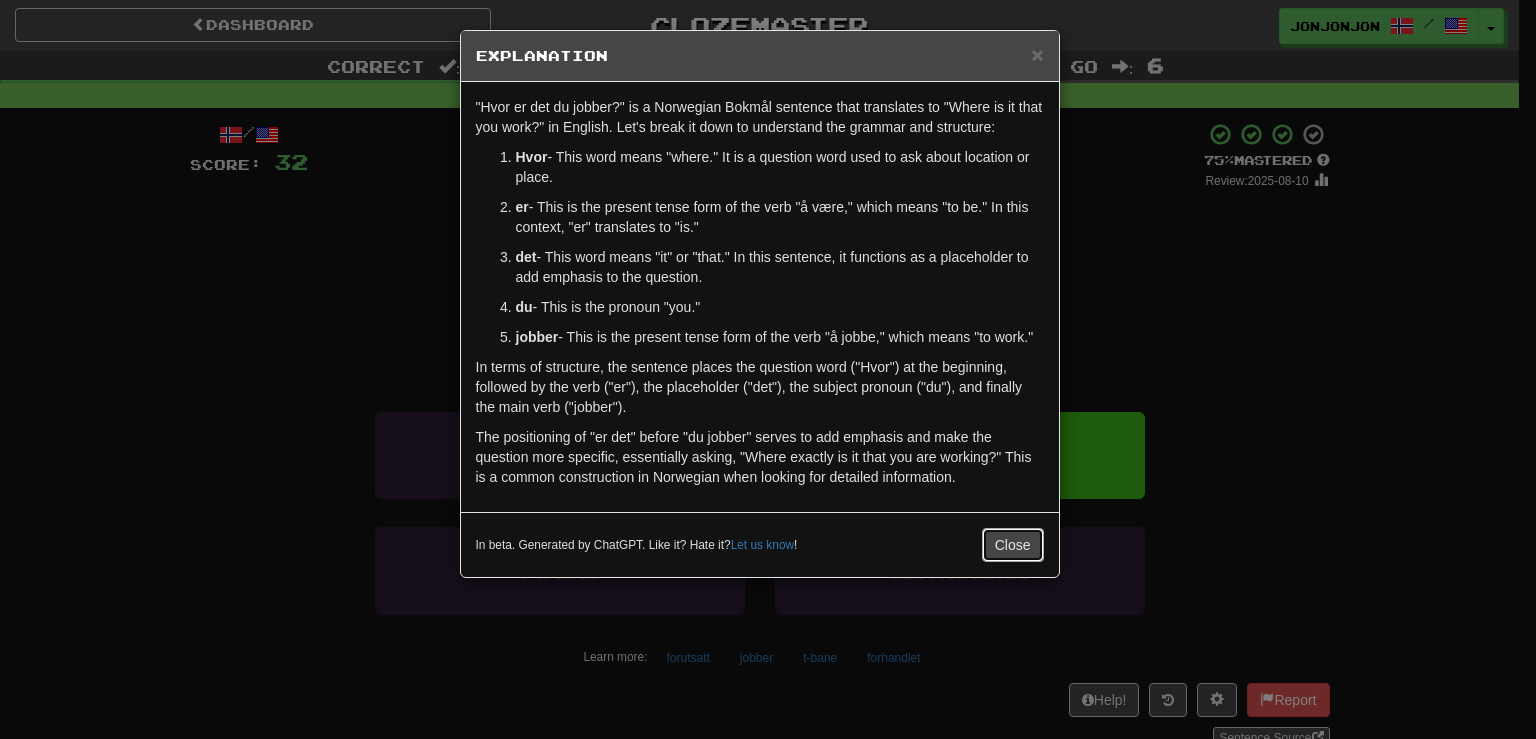 click on "Close" at bounding box center (1013, 545) 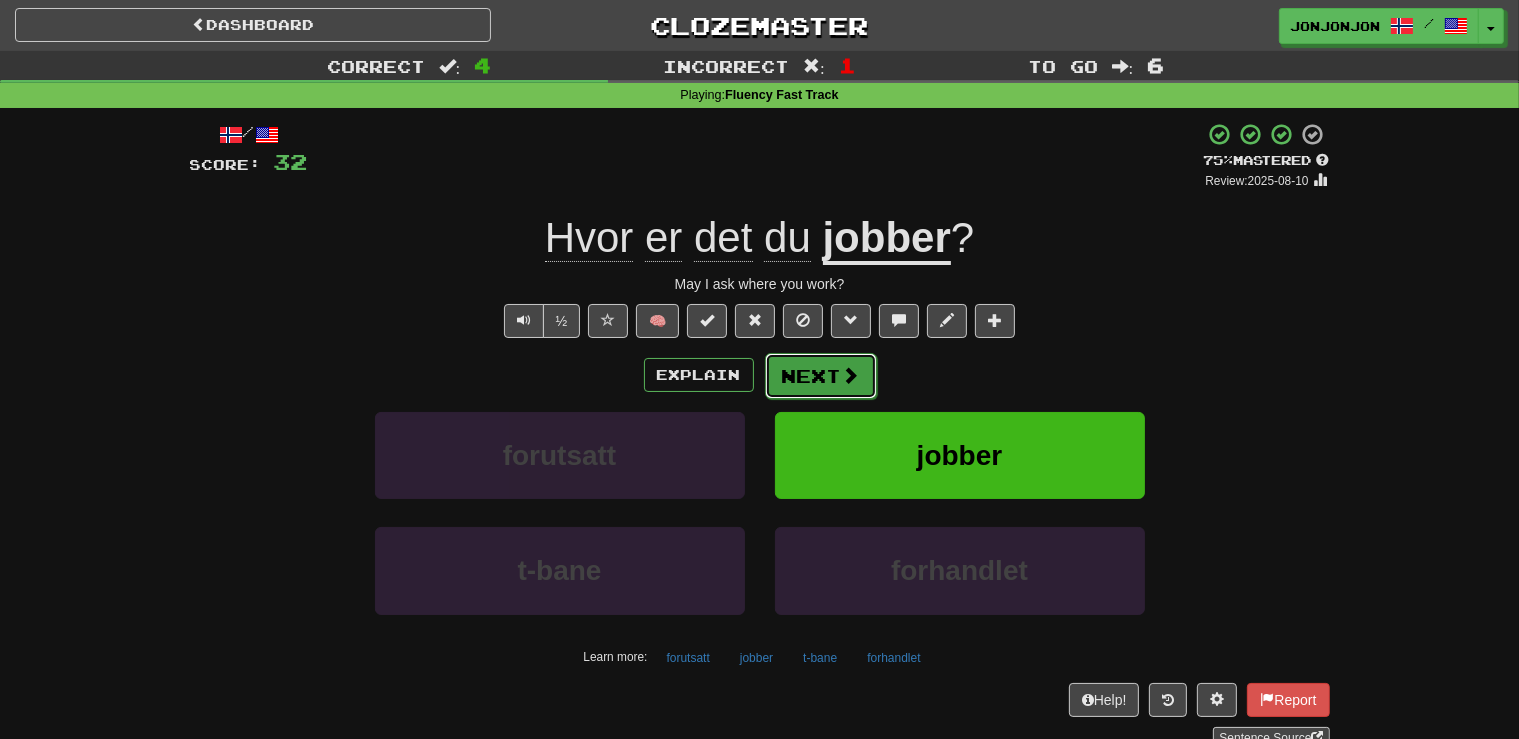 click on "Next" at bounding box center (821, 376) 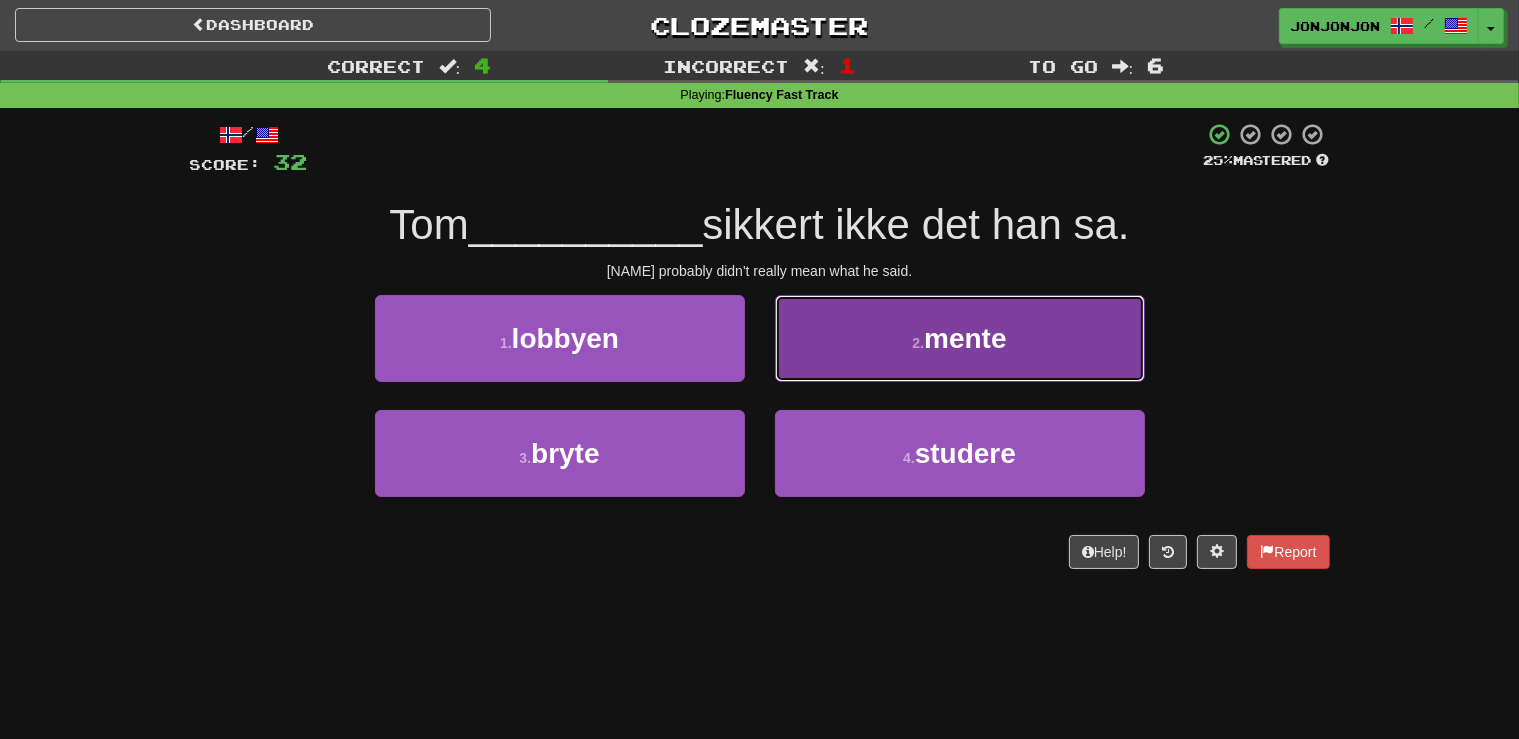 click on "mente" at bounding box center [965, 338] 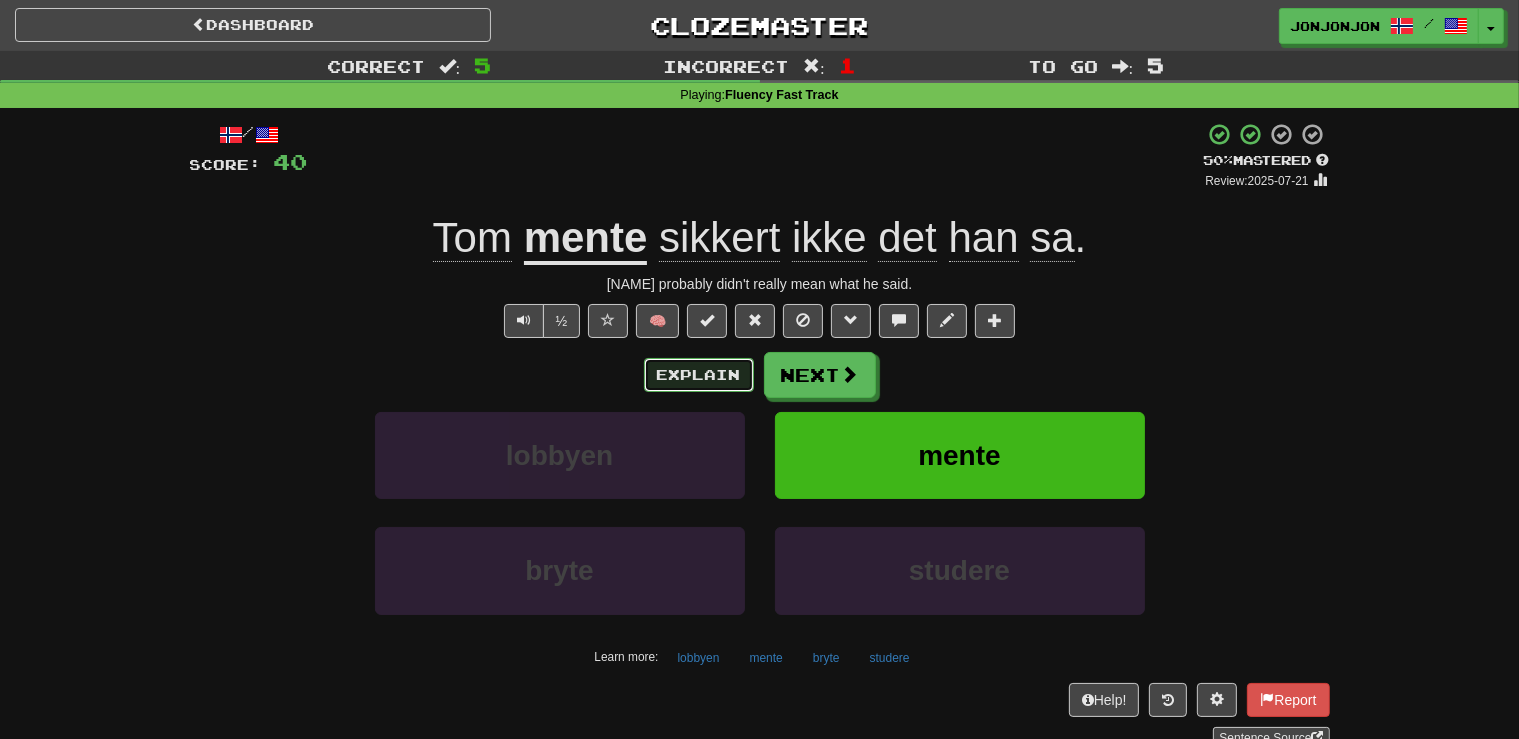 click on "Explain" at bounding box center (699, 375) 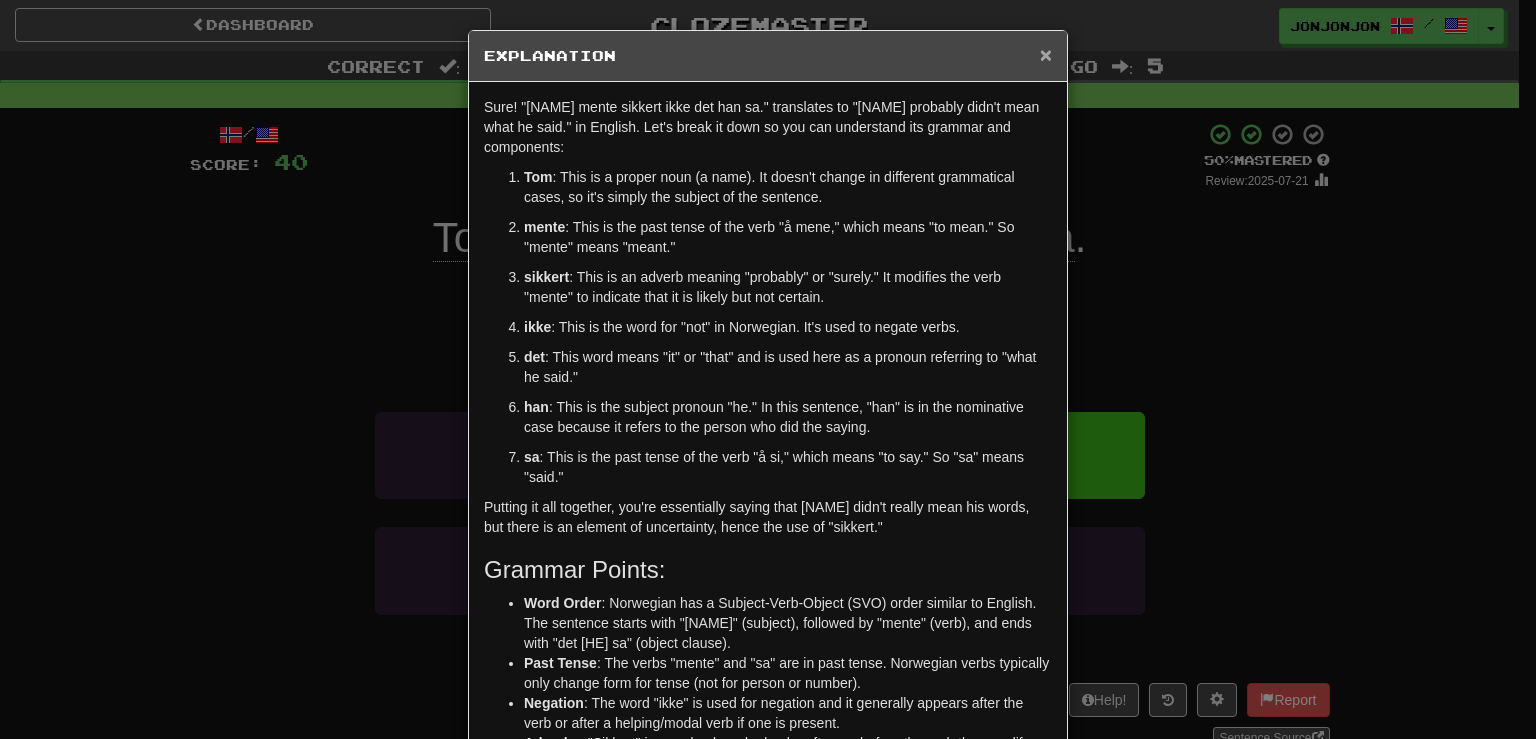 click on "×" at bounding box center (1046, 54) 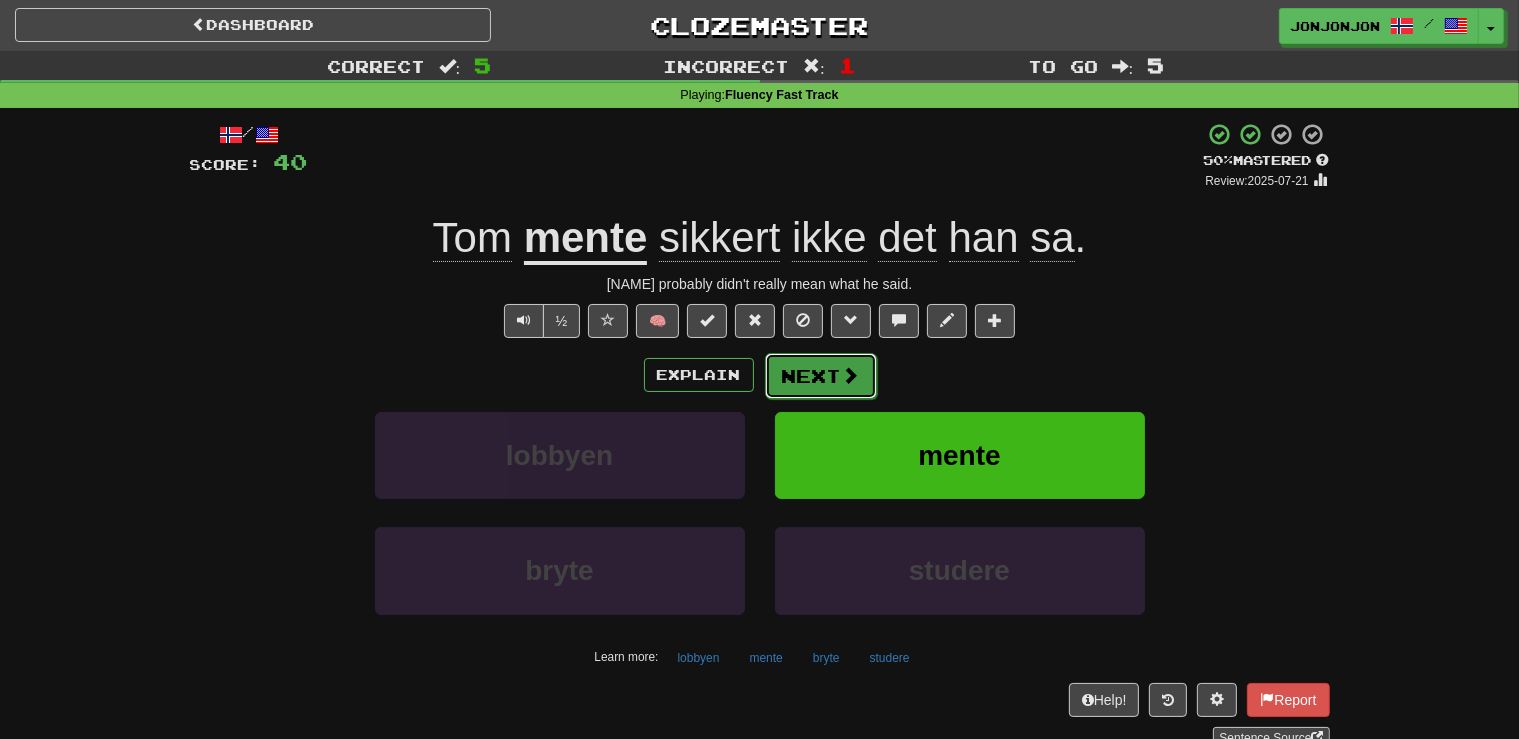 click on "Next" at bounding box center [821, 376] 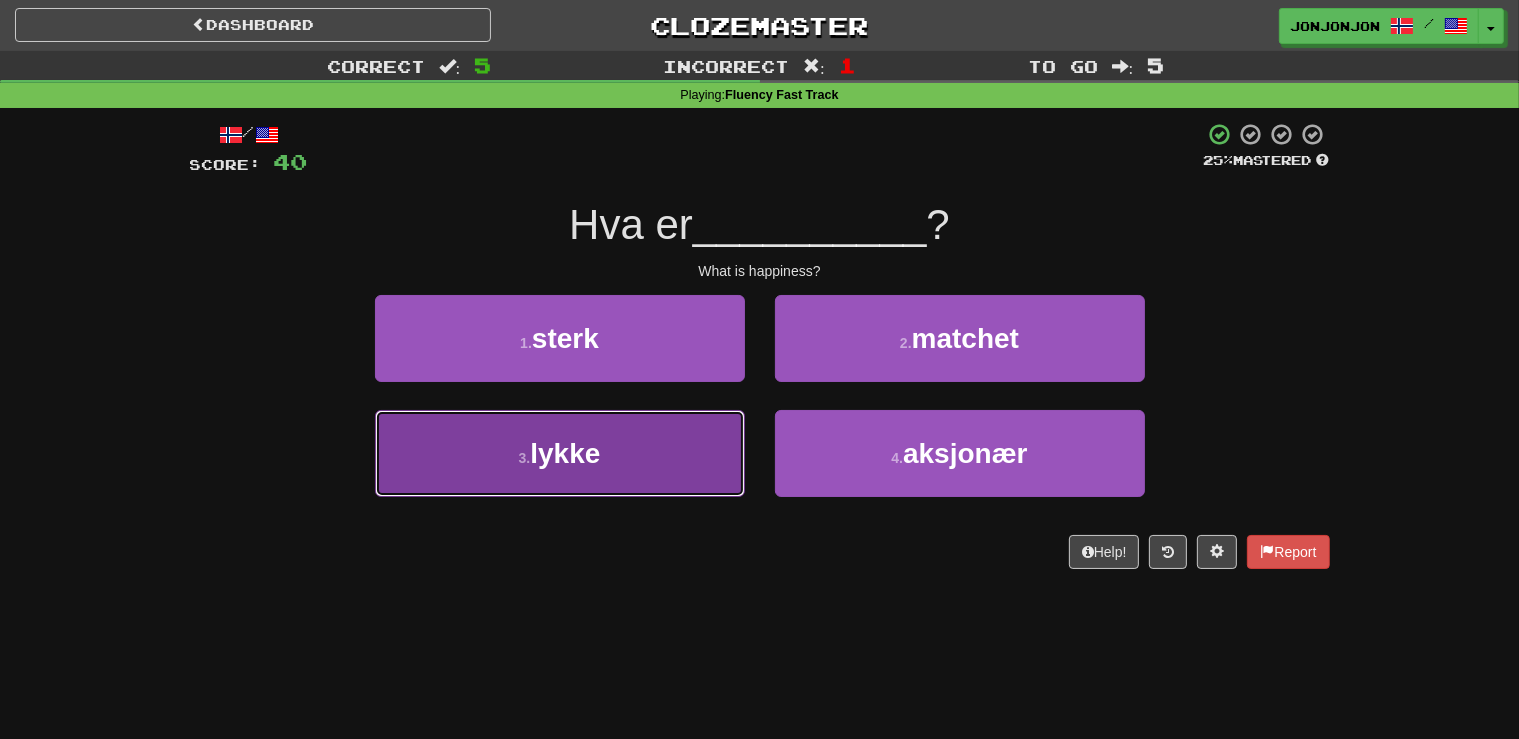 click on "3 .  lykke" at bounding box center (560, 453) 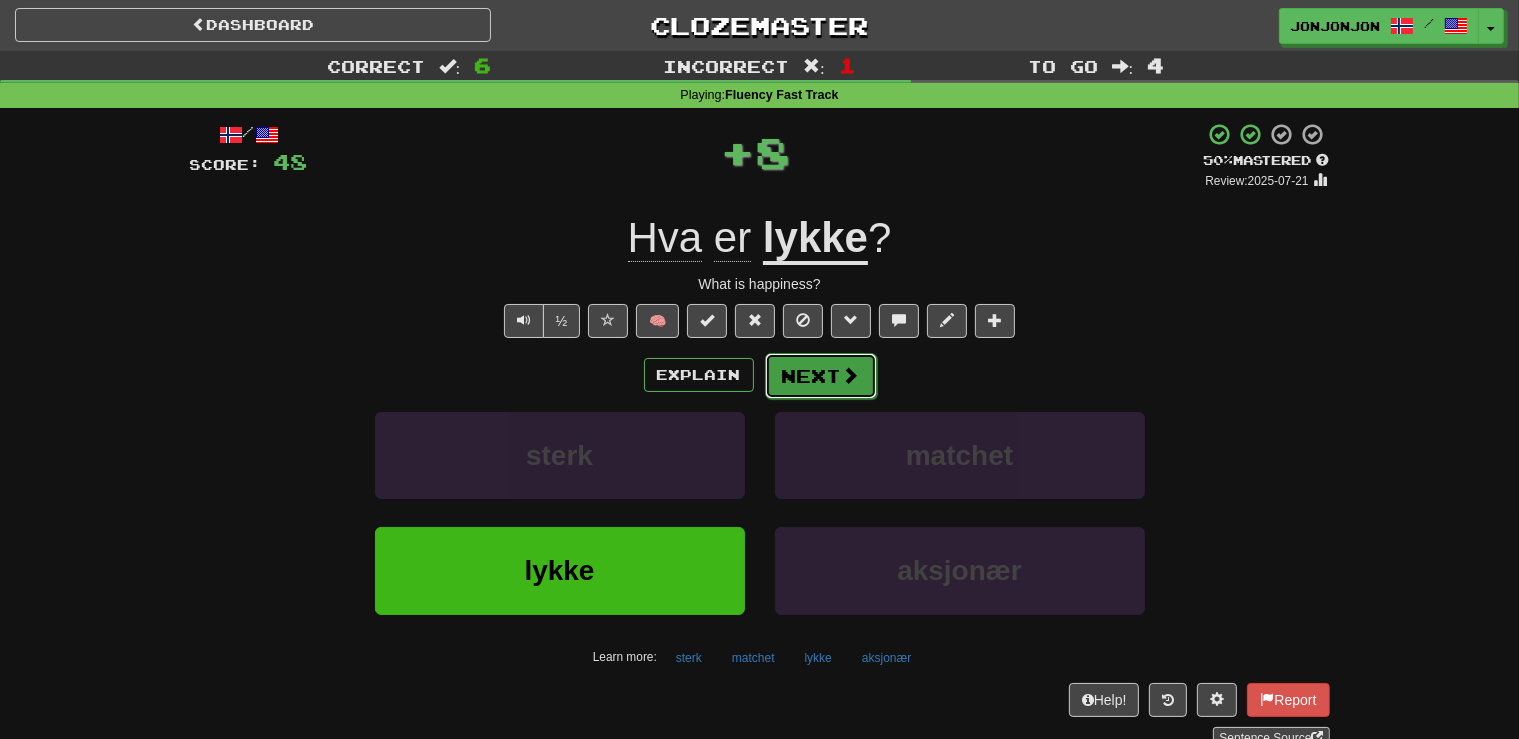 click on "Next" at bounding box center (821, 376) 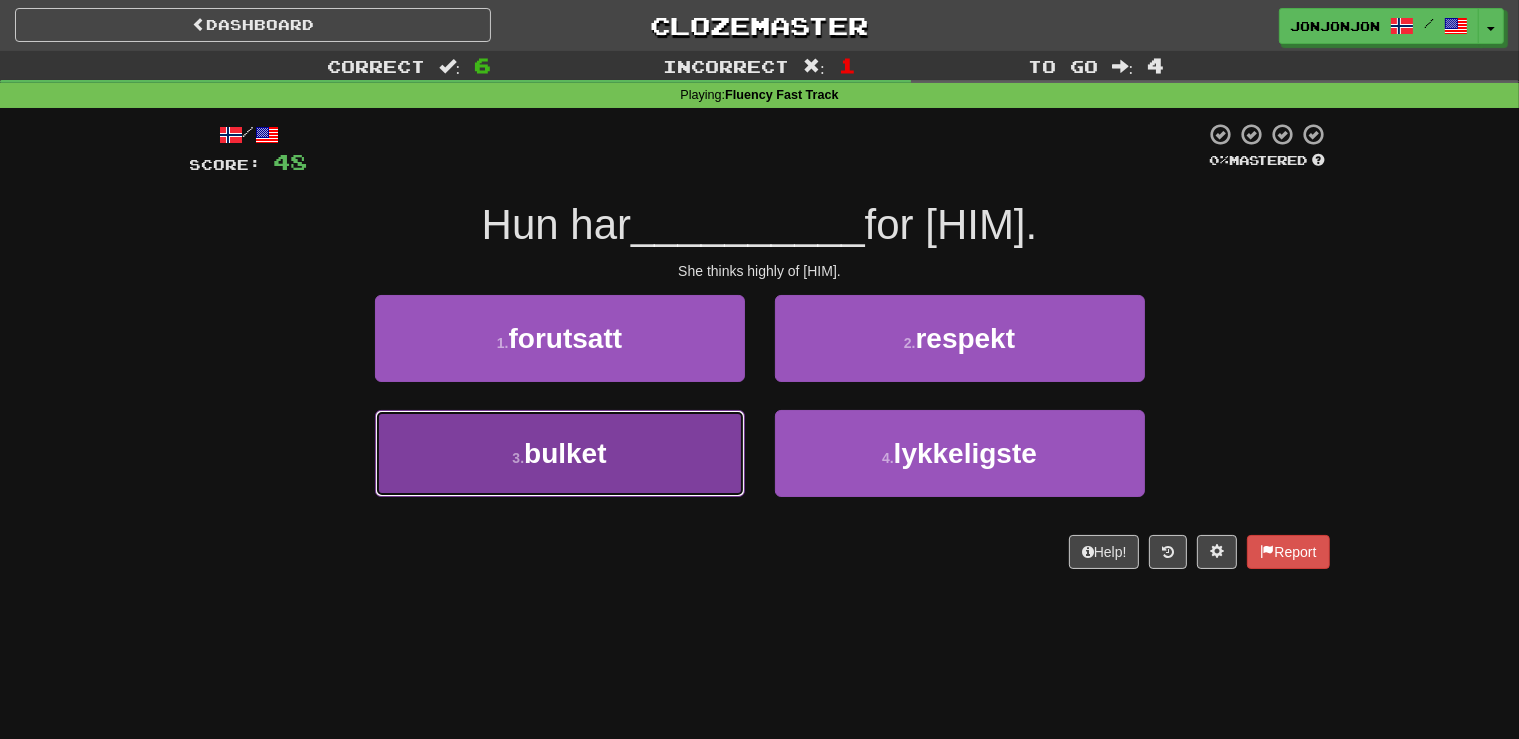 click on "3 .  bulket" at bounding box center (560, 453) 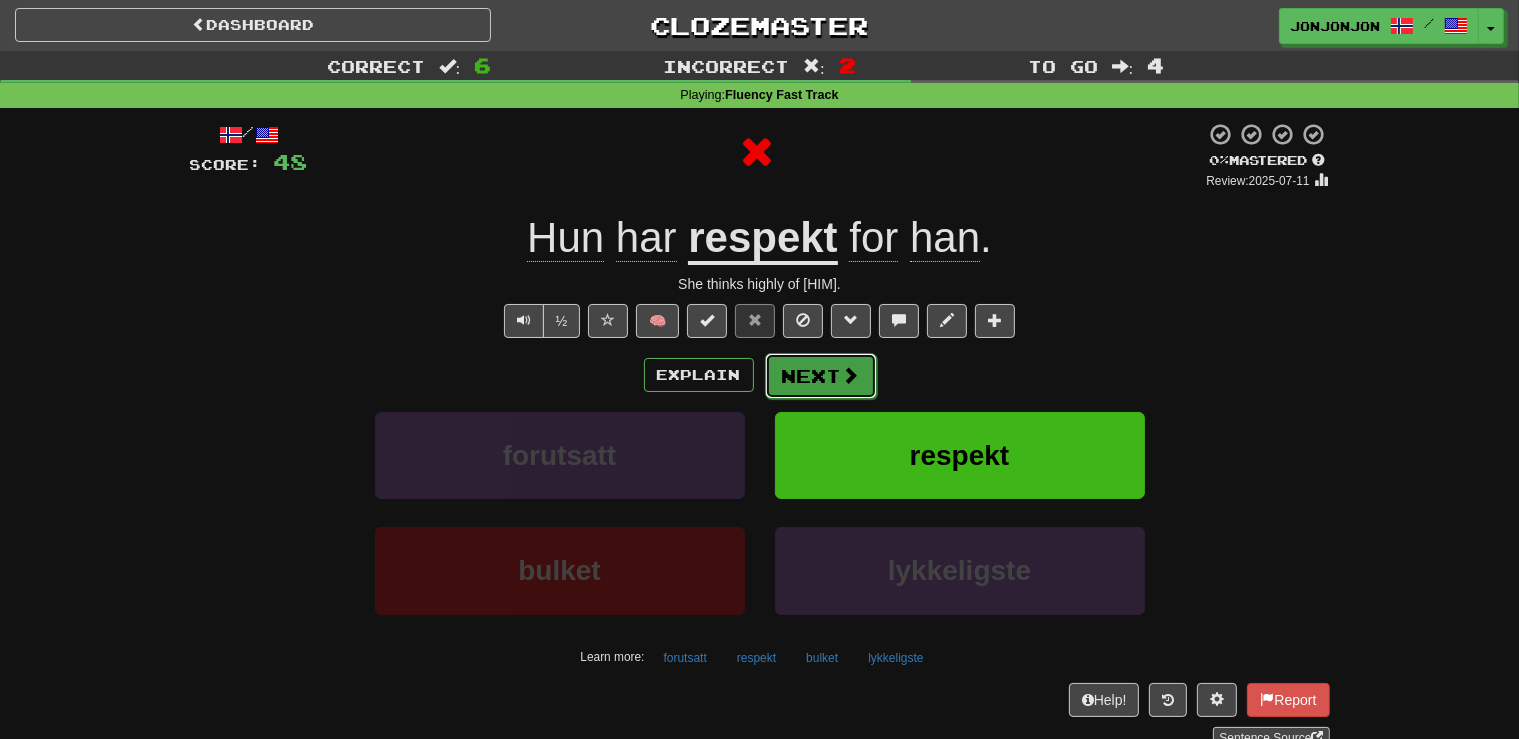 click on "Next" at bounding box center [821, 376] 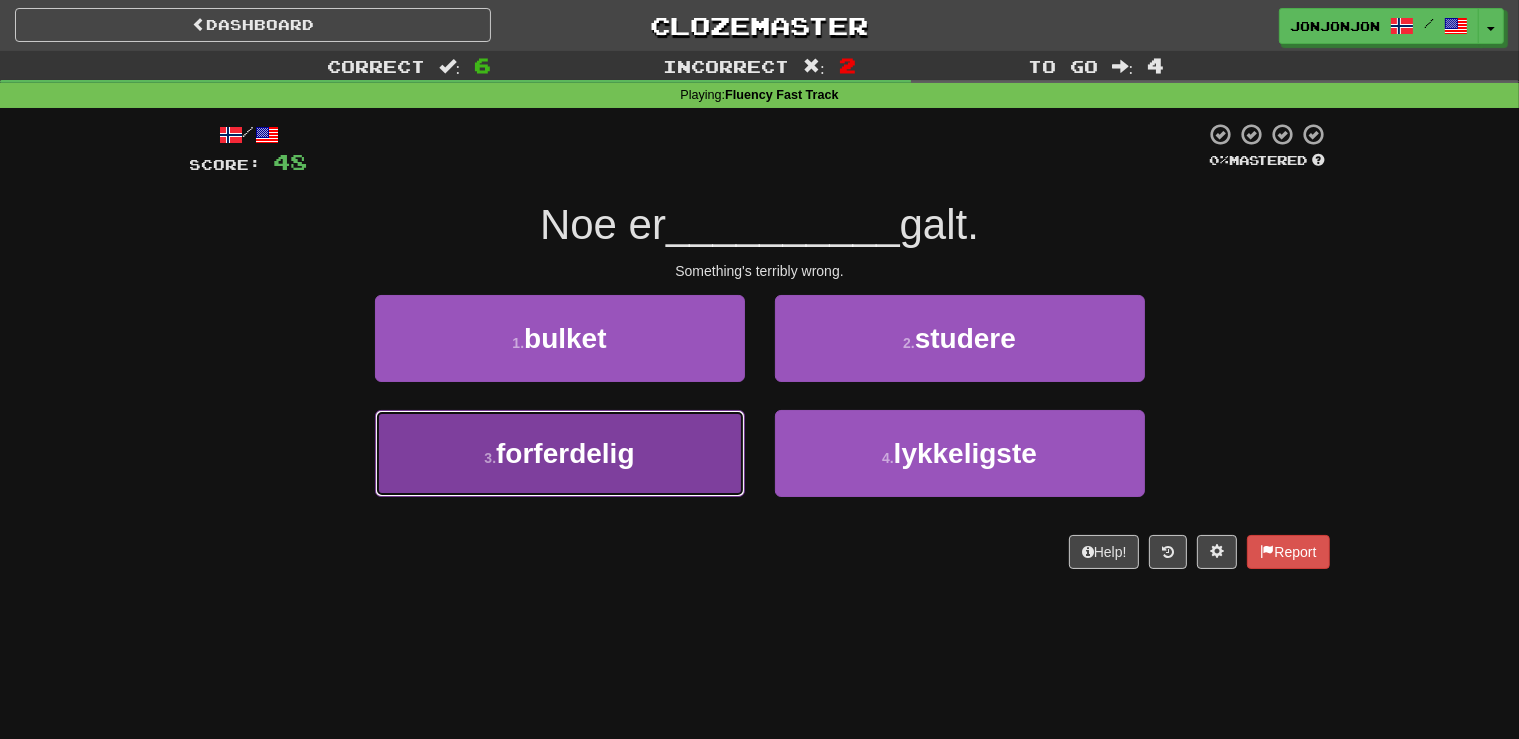 click on "3 .  forferdelig" at bounding box center (560, 453) 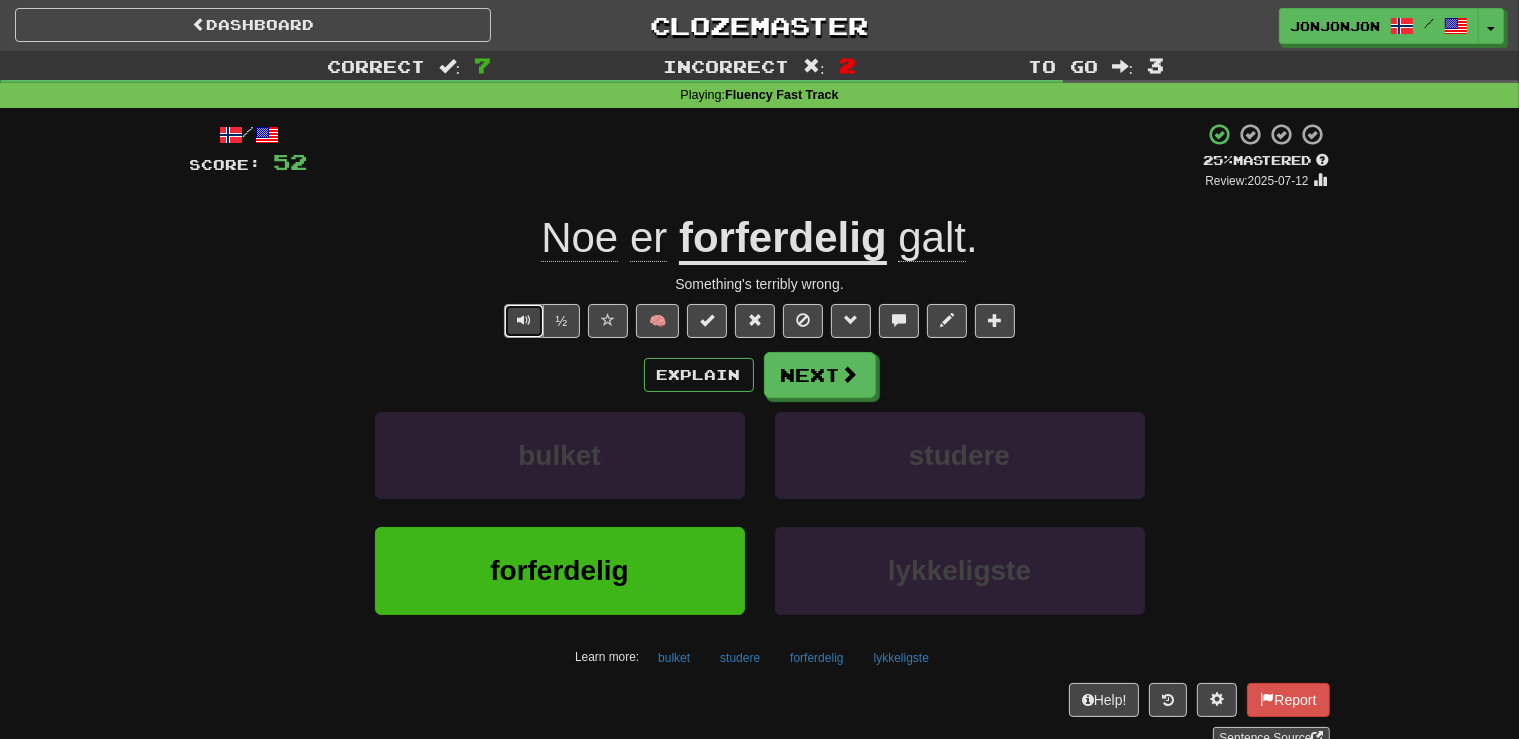 click at bounding box center [524, 320] 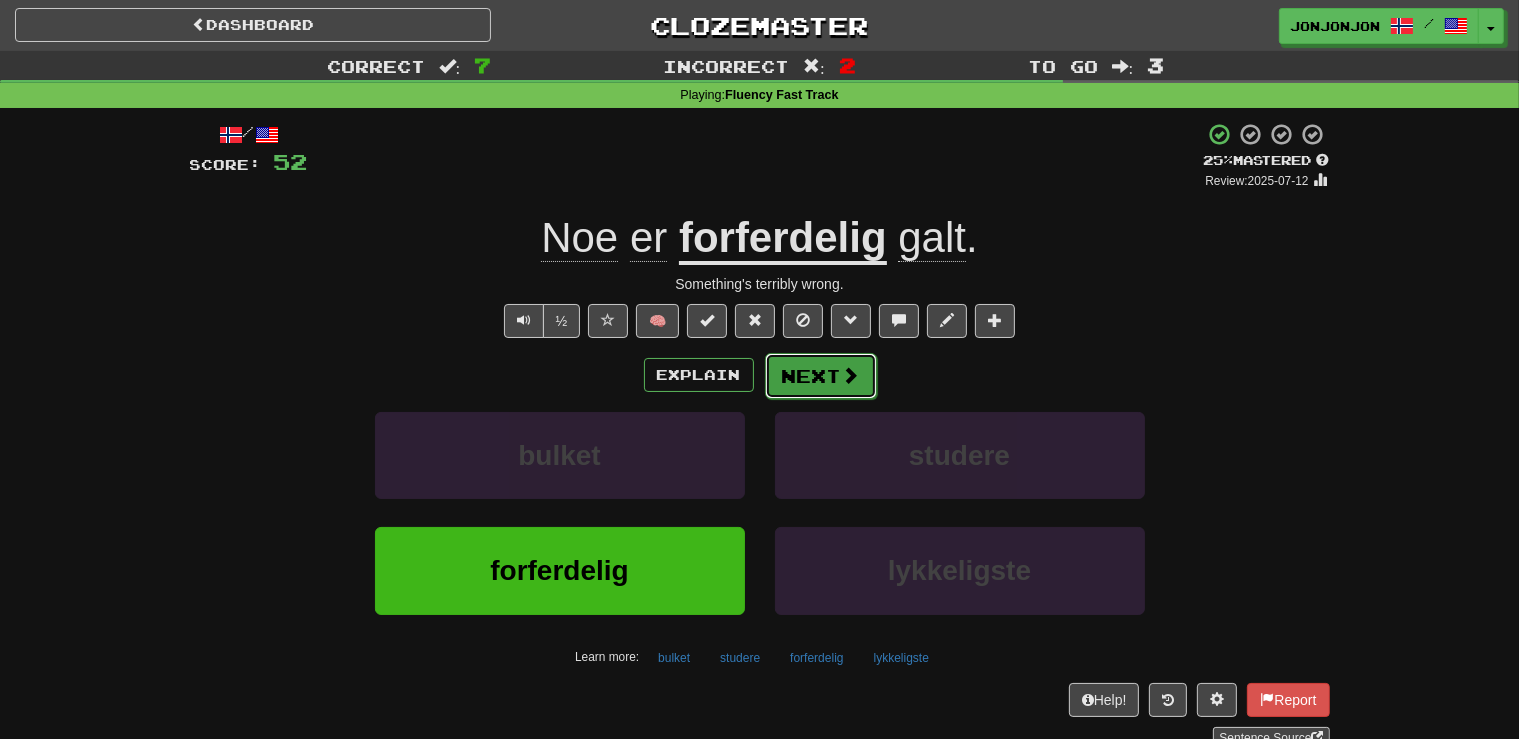 click on "Next" at bounding box center (821, 376) 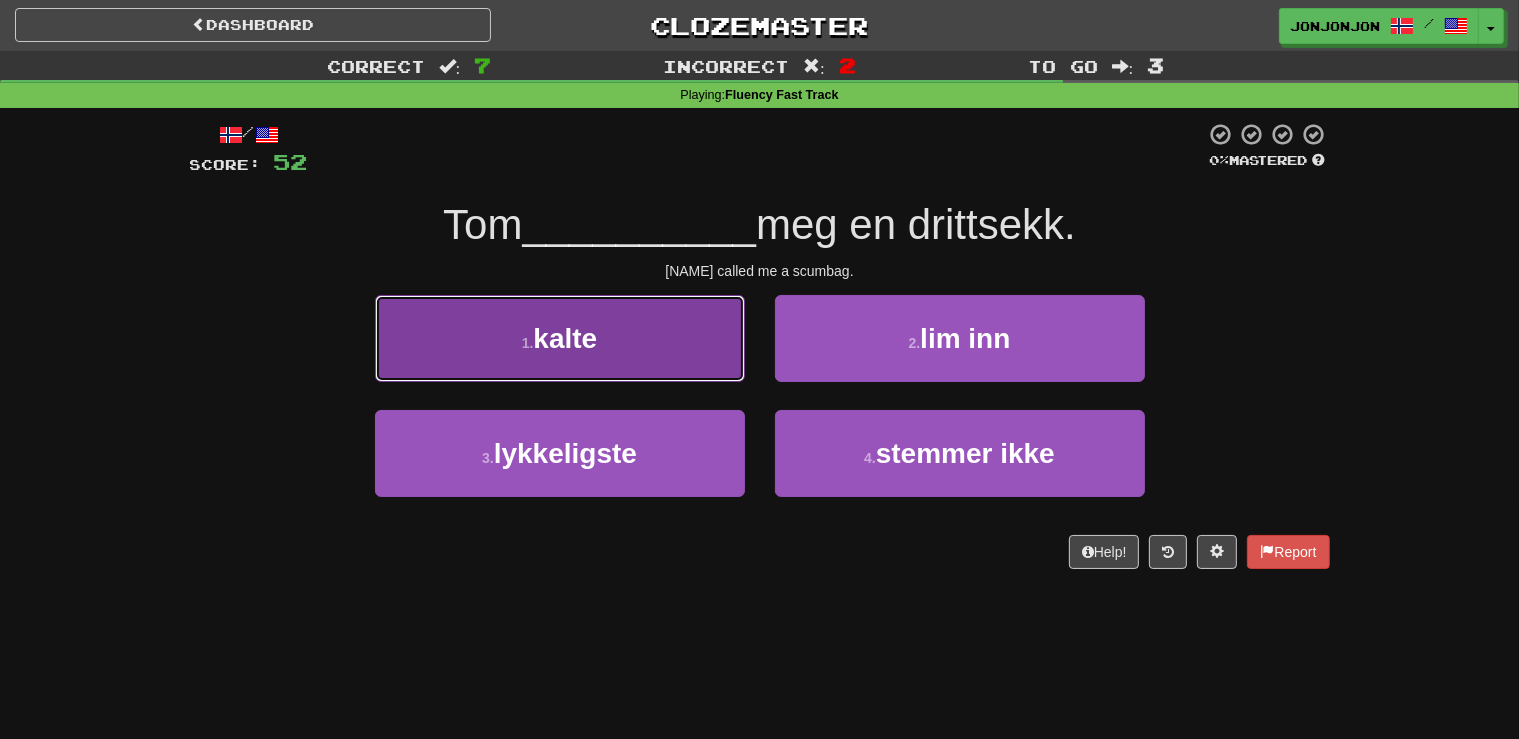 click on "1 .  kalte" at bounding box center [560, 338] 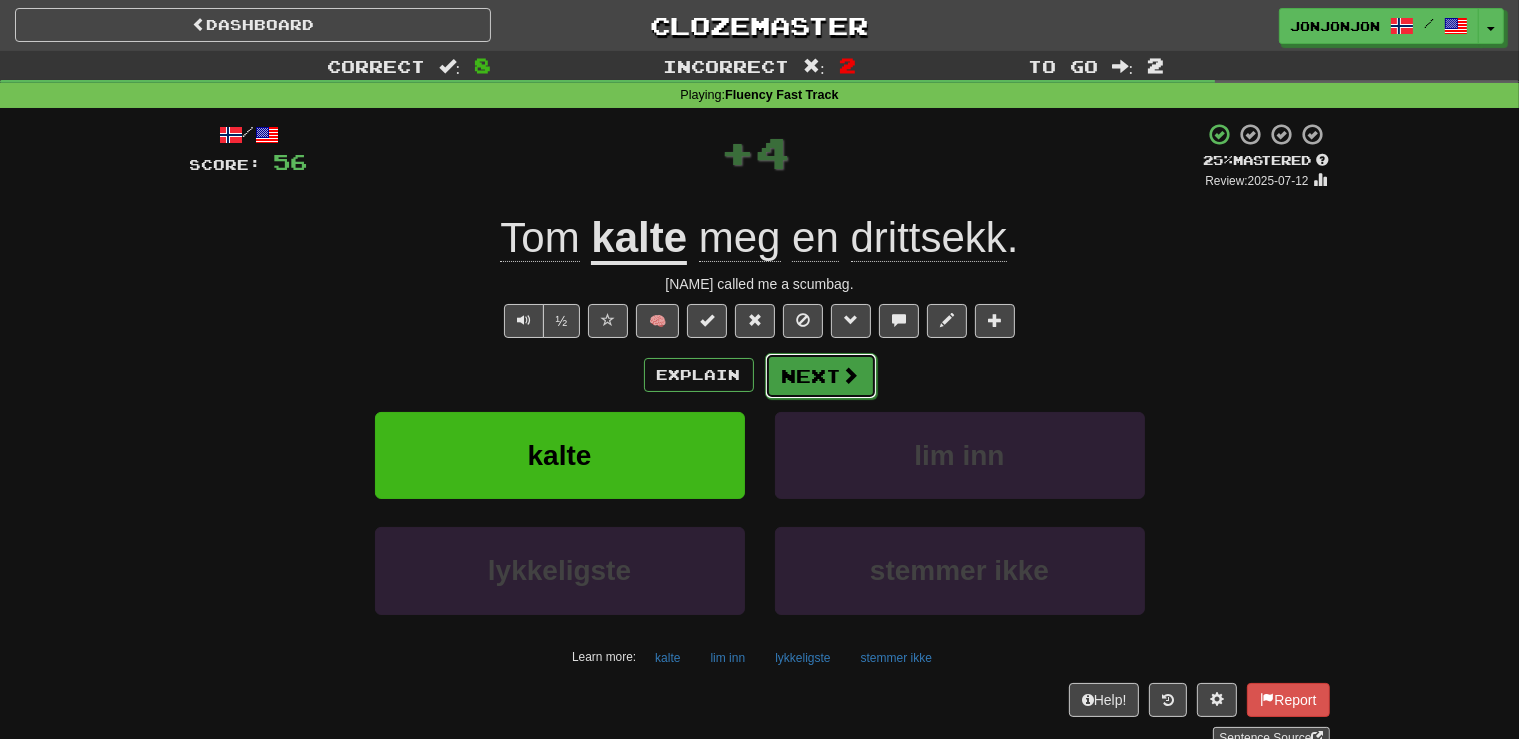click on "Next" at bounding box center (821, 376) 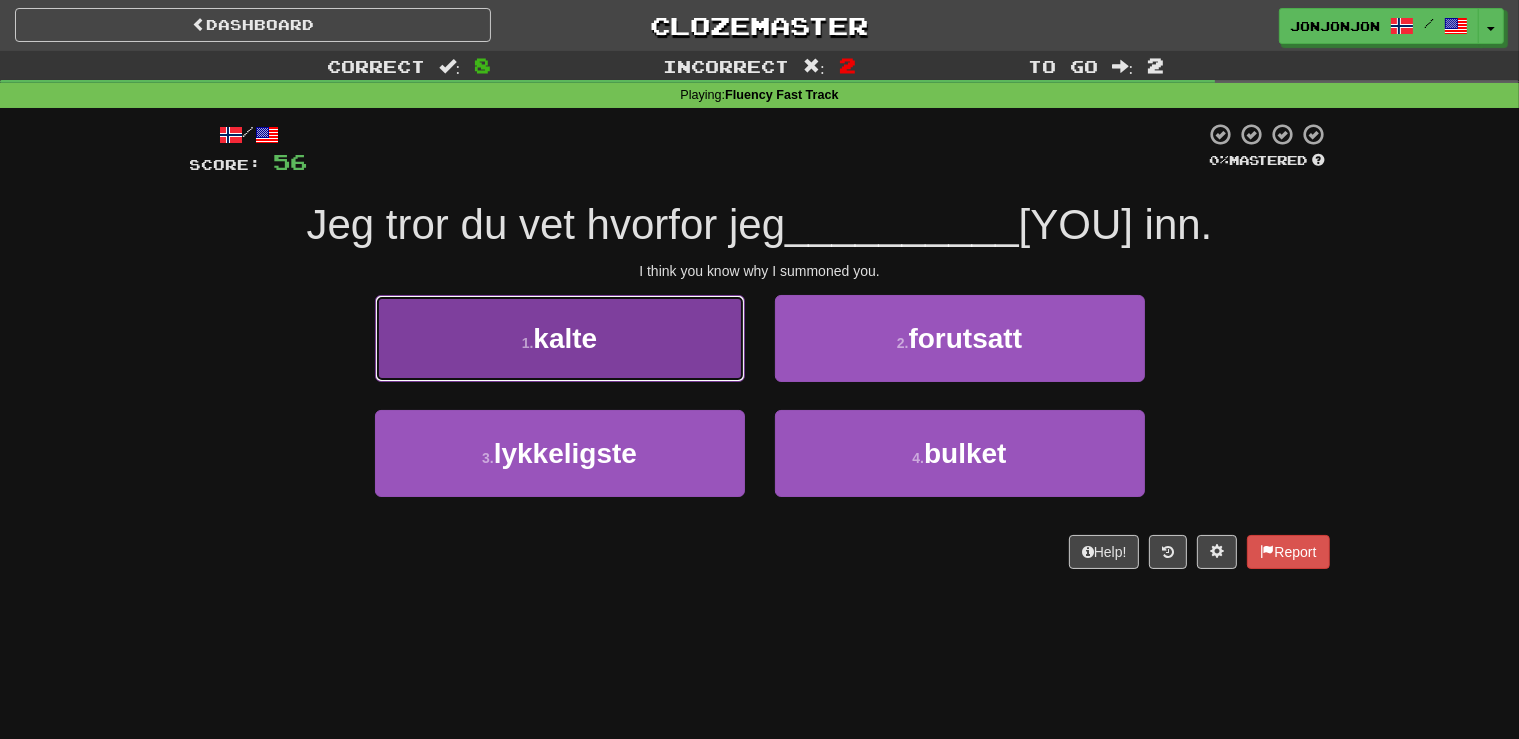 click on "kalte" at bounding box center (565, 338) 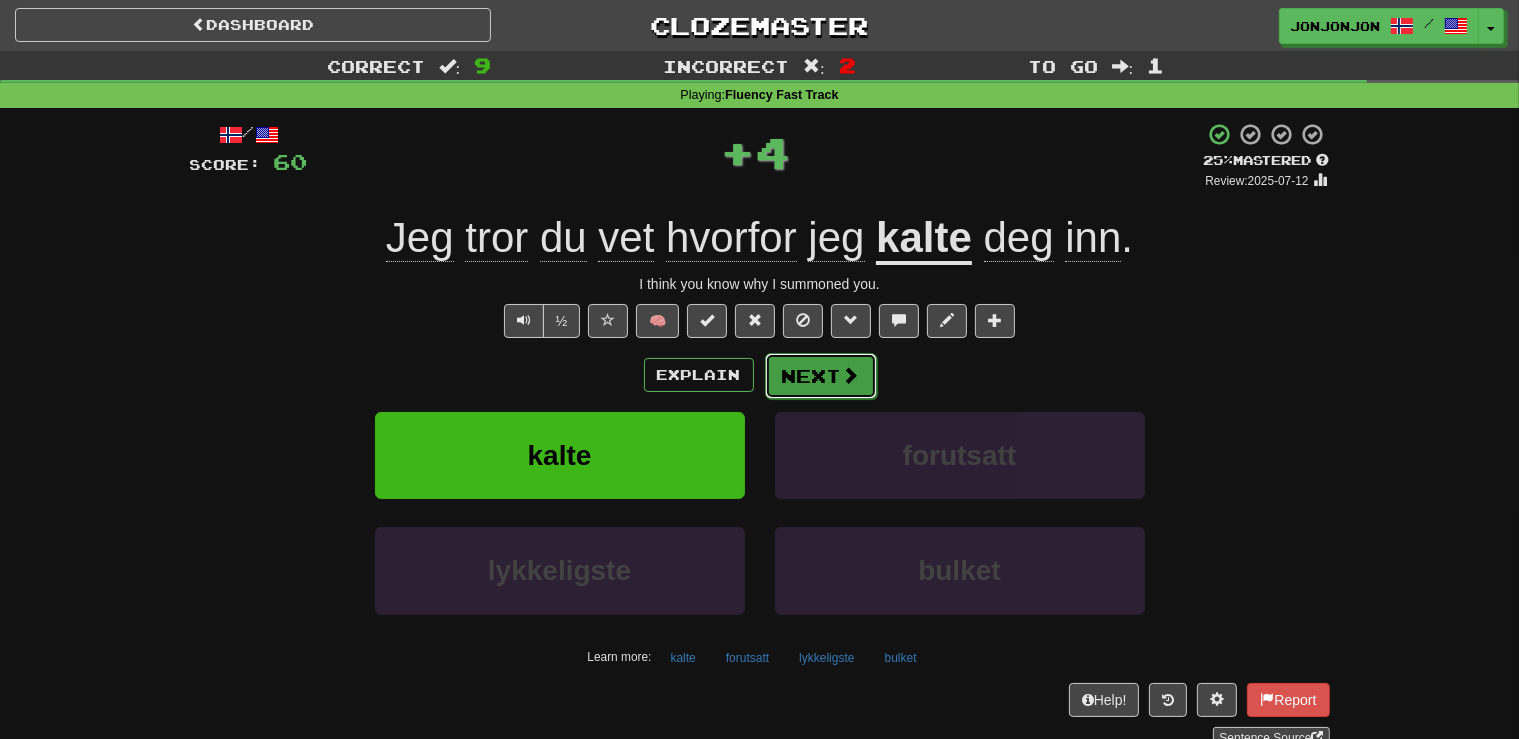 click on "Next" at bounding box center [821, 376] 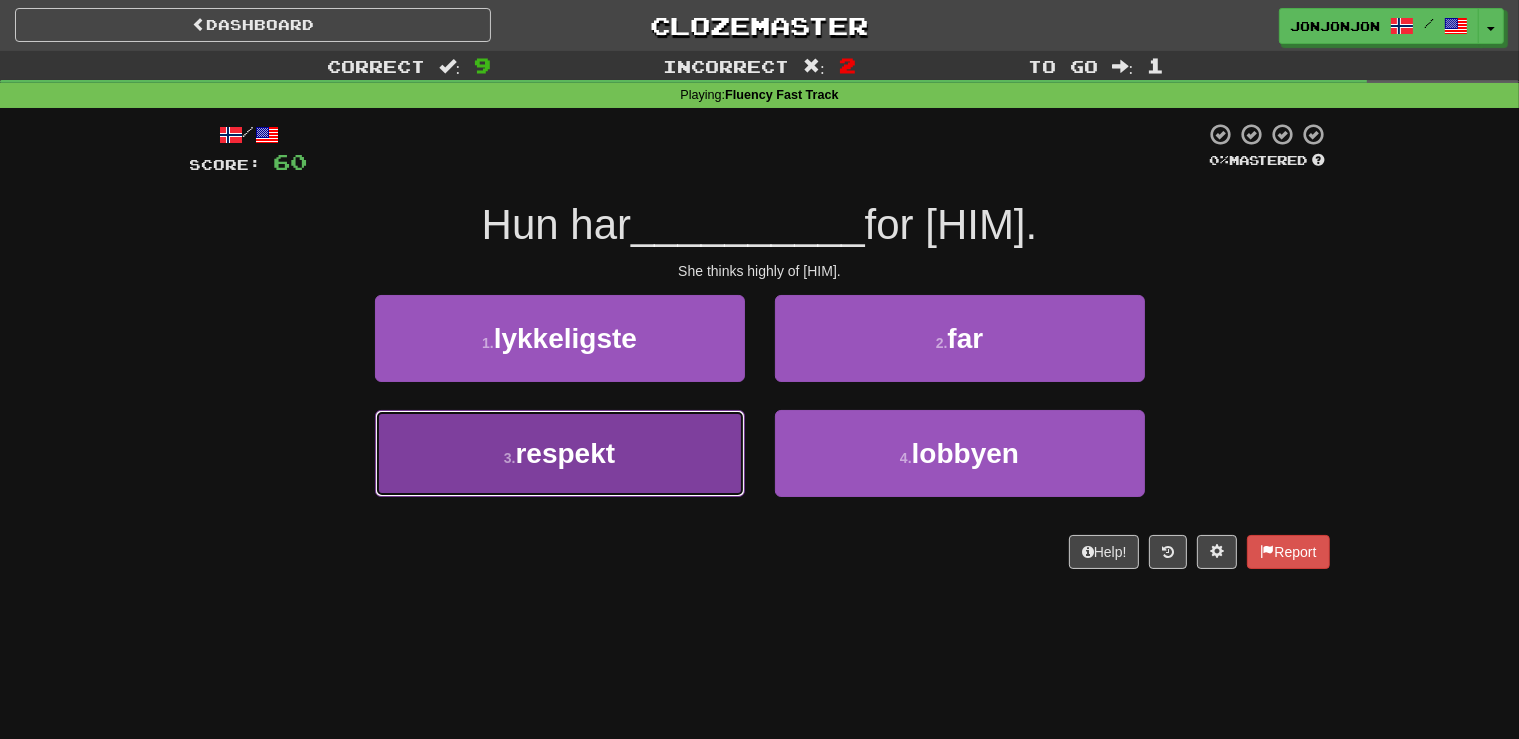 click on "respekt" at bounding box center [566, 453] 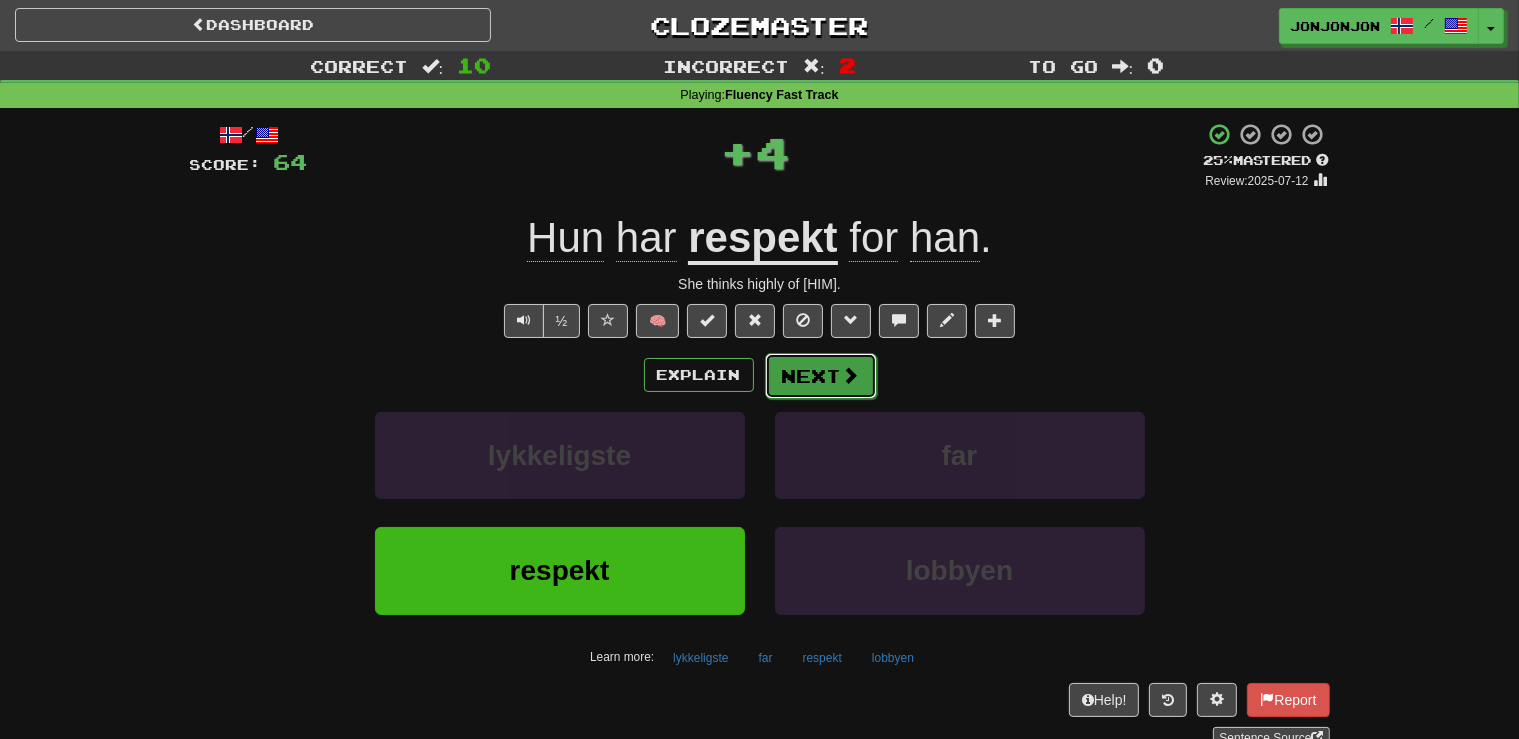 click on "Next" at bounding box center (821, 376) 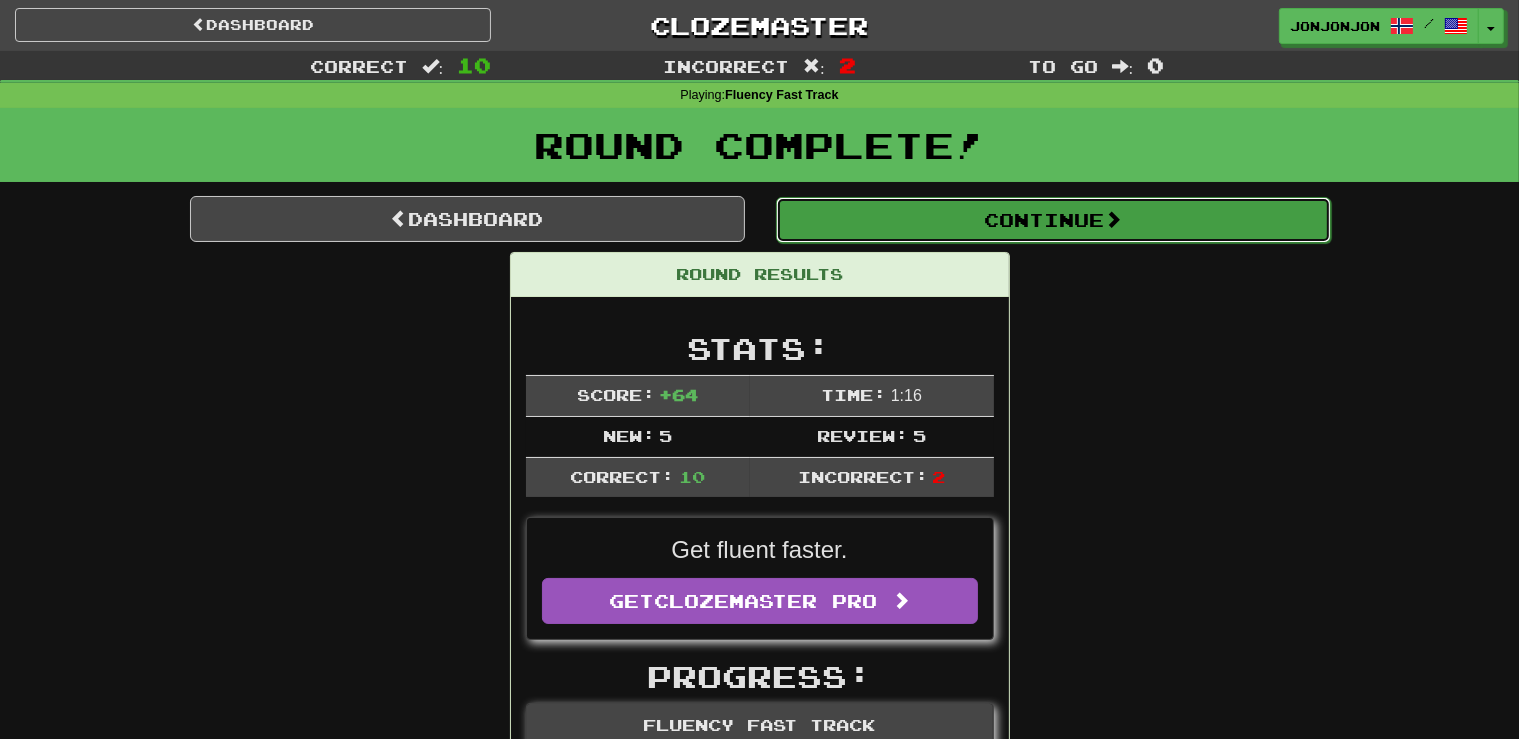click on "Continue" at bounding box center [1053, 220] 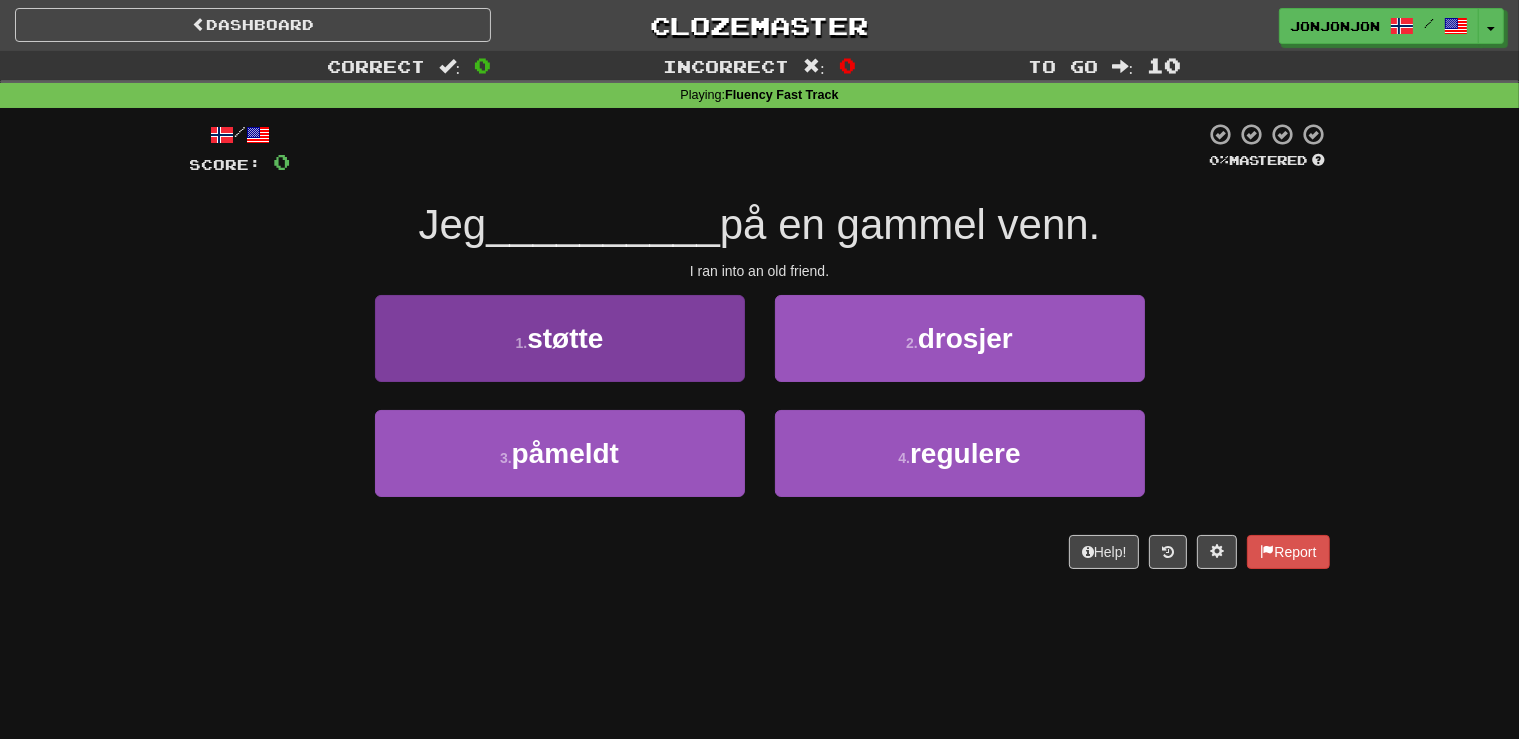 drag, startPoint x: 723, startPoint y: 582, endPoint x: 684, endPoint y: 354, distance: 231.31148 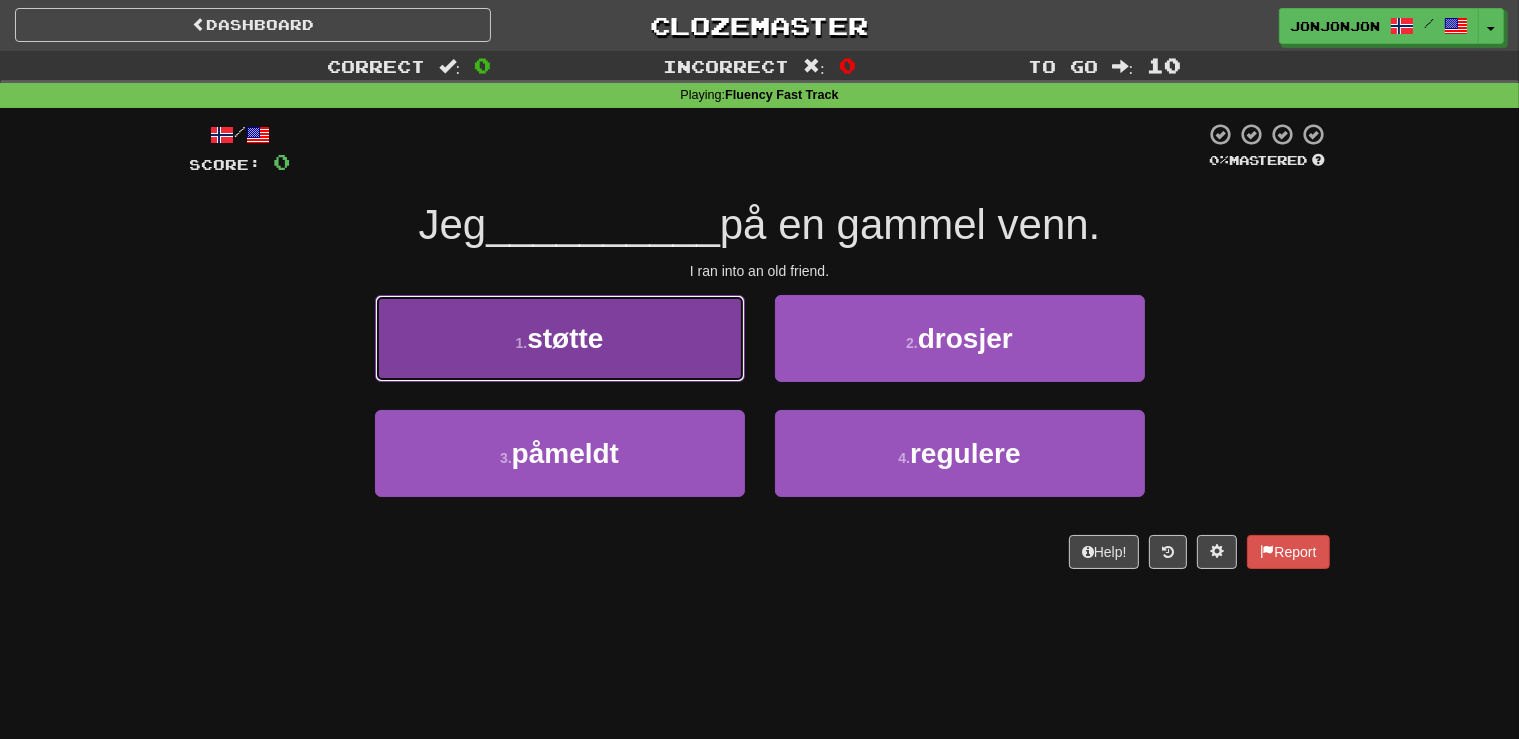 click on "1 .  støtte" at bounding box center [560, 338] 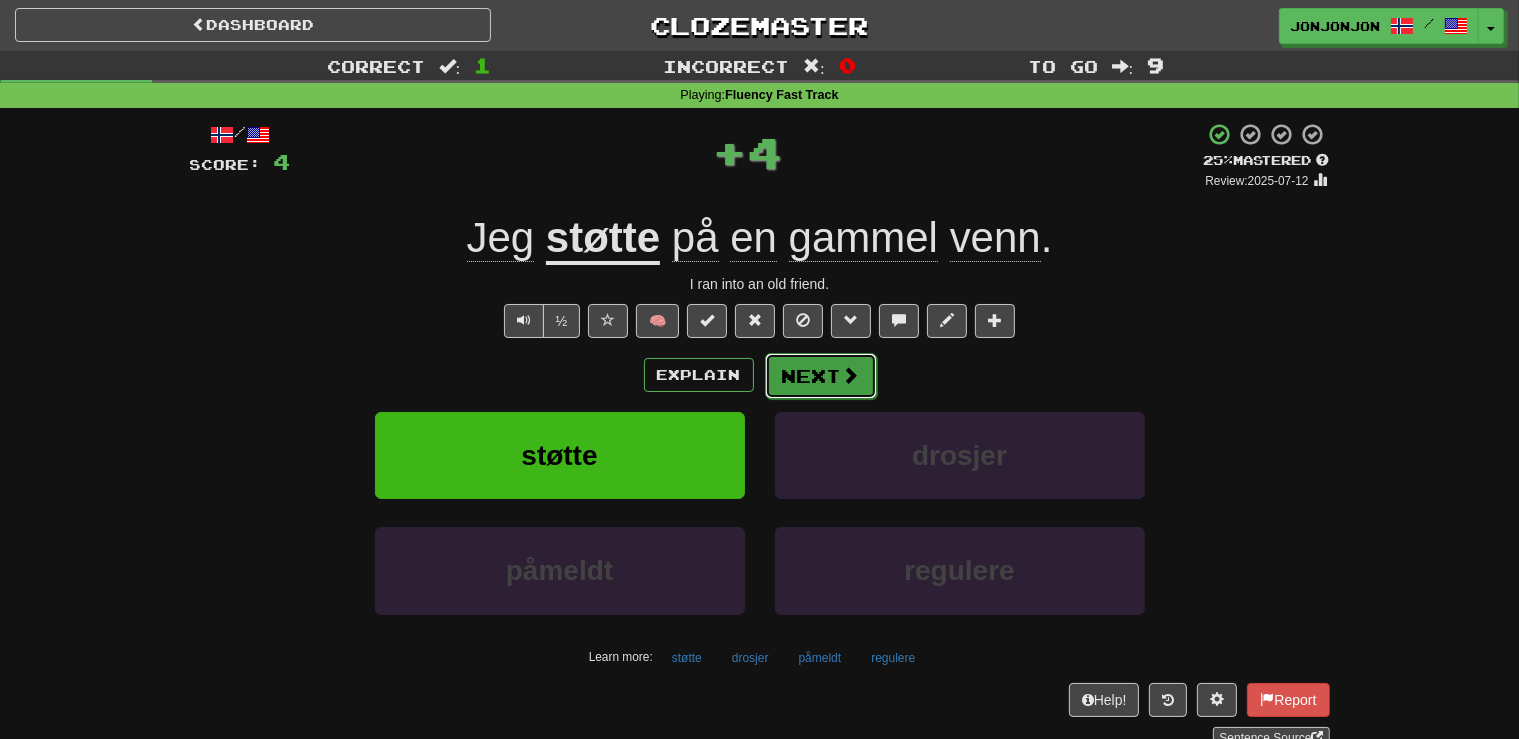click on "Next" at bounding box center (821, 376) 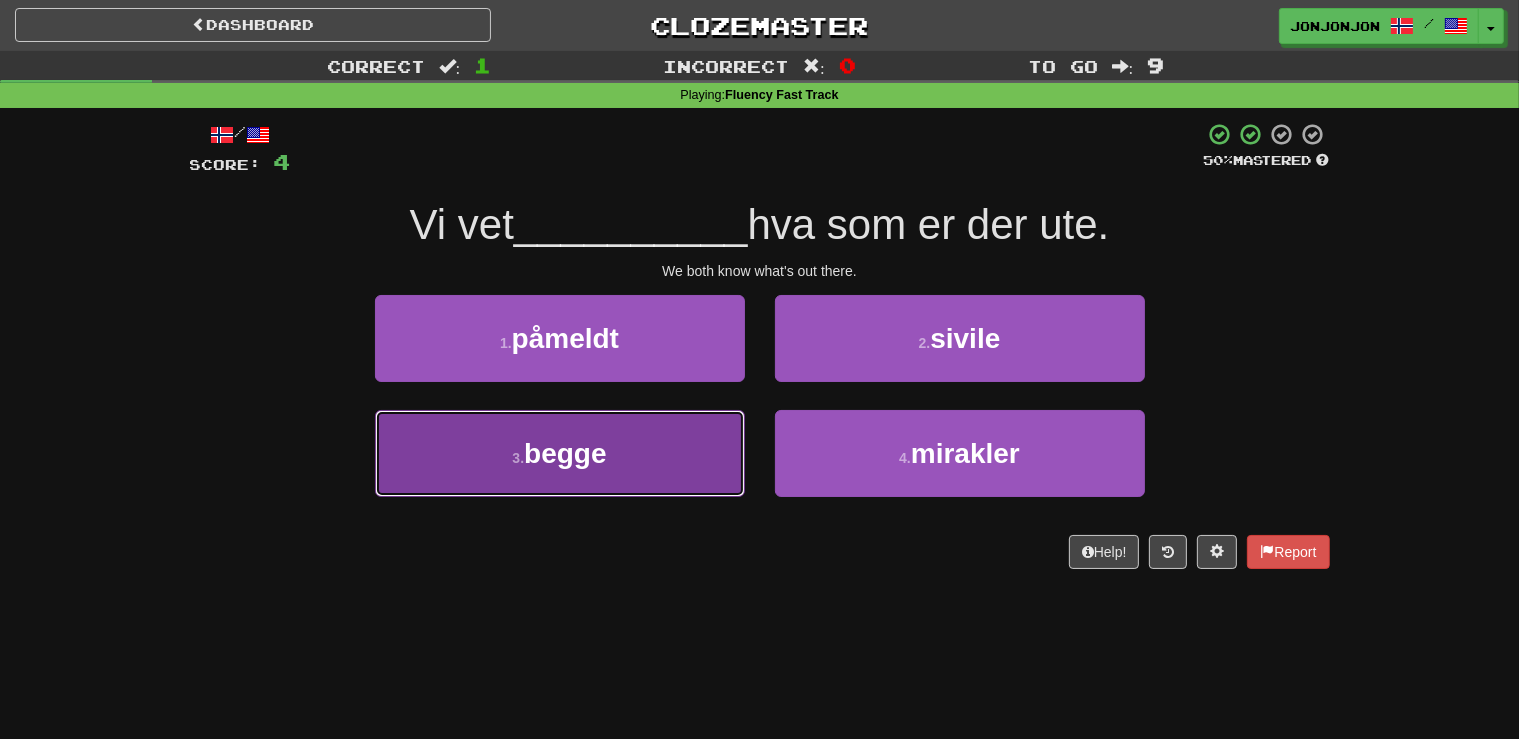 click on "3 .  begge" at bounding box center (560, 453) 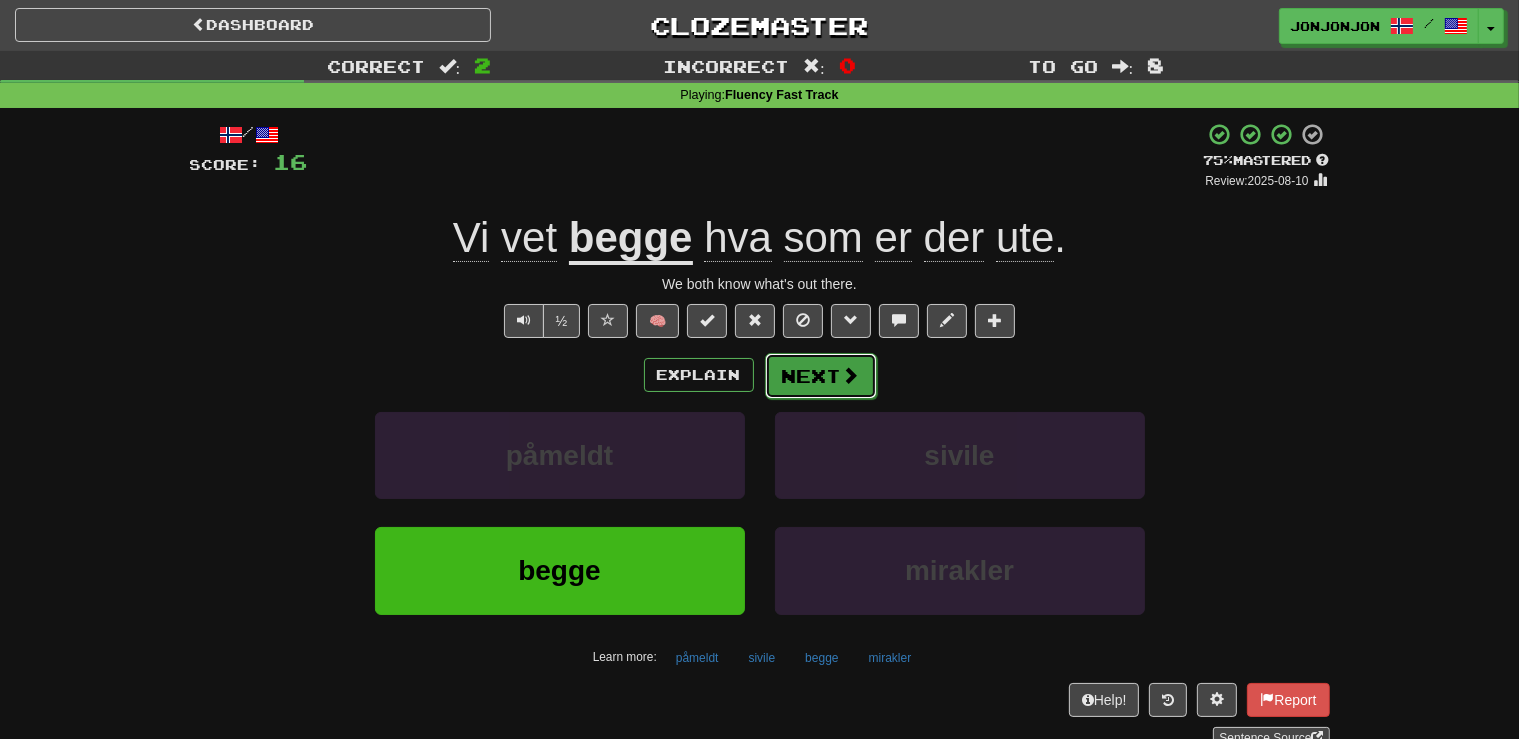 click on "Next" at bounding box center [821, 376] 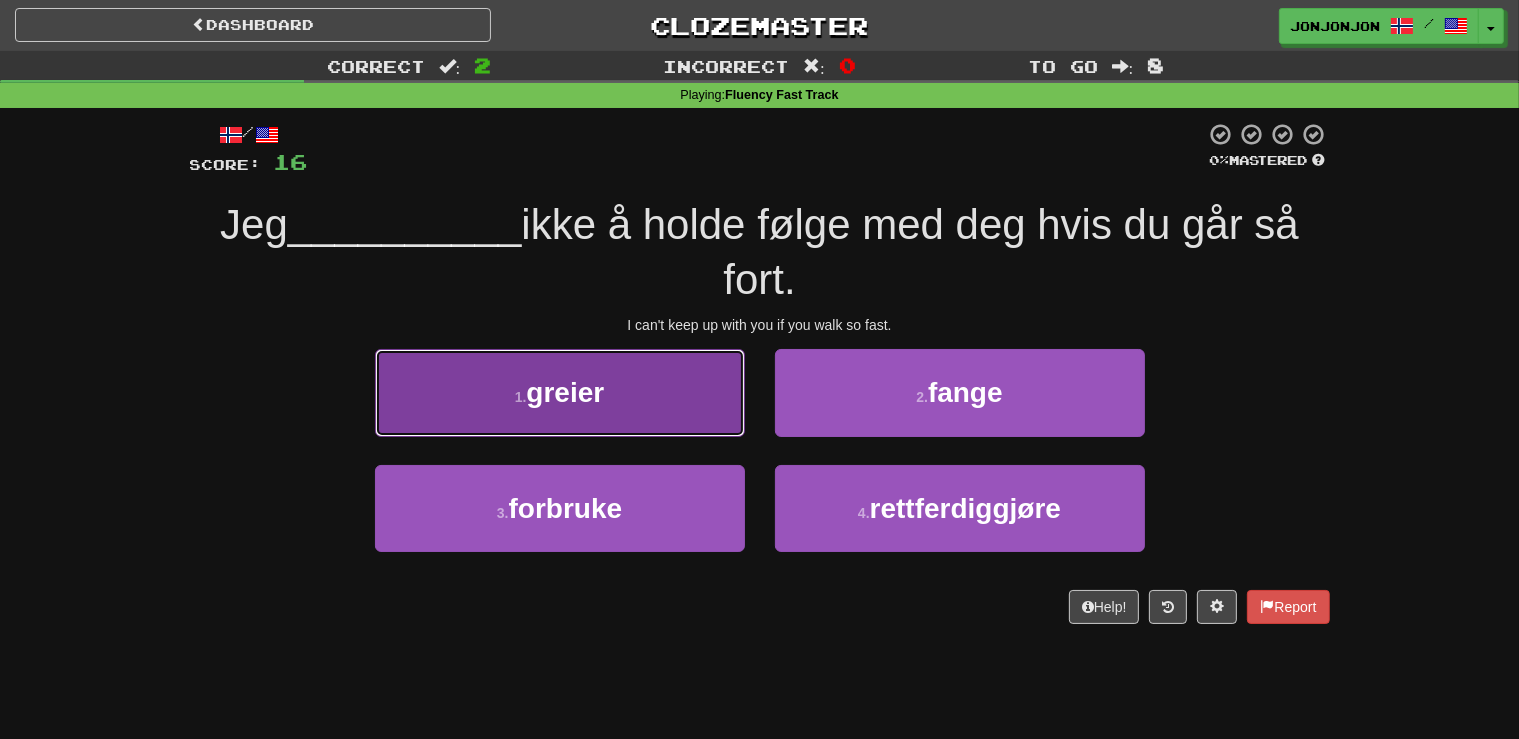 click on "1 .  greier" at bounding box center (560, 392) 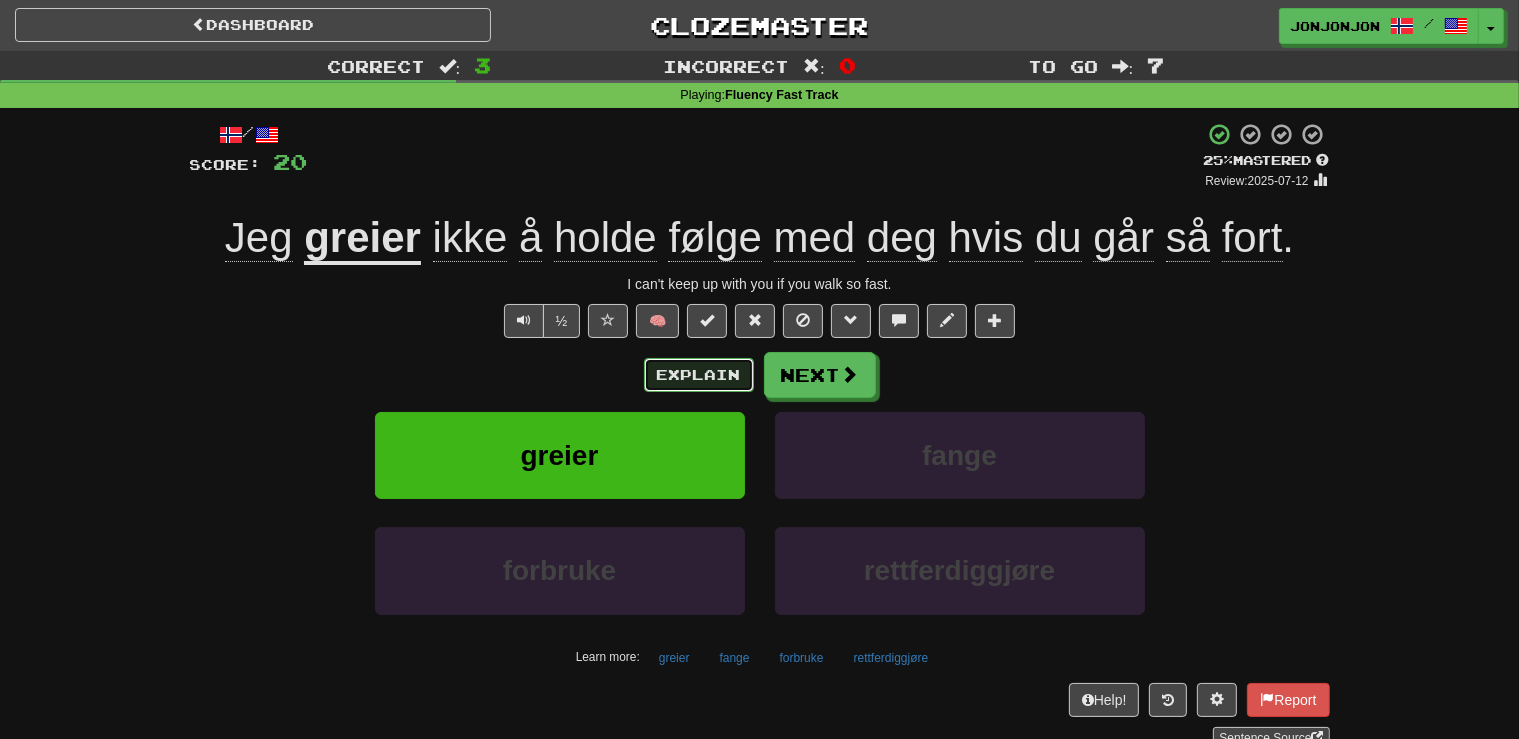 click on "Explain" at bounding box center (699, 375) 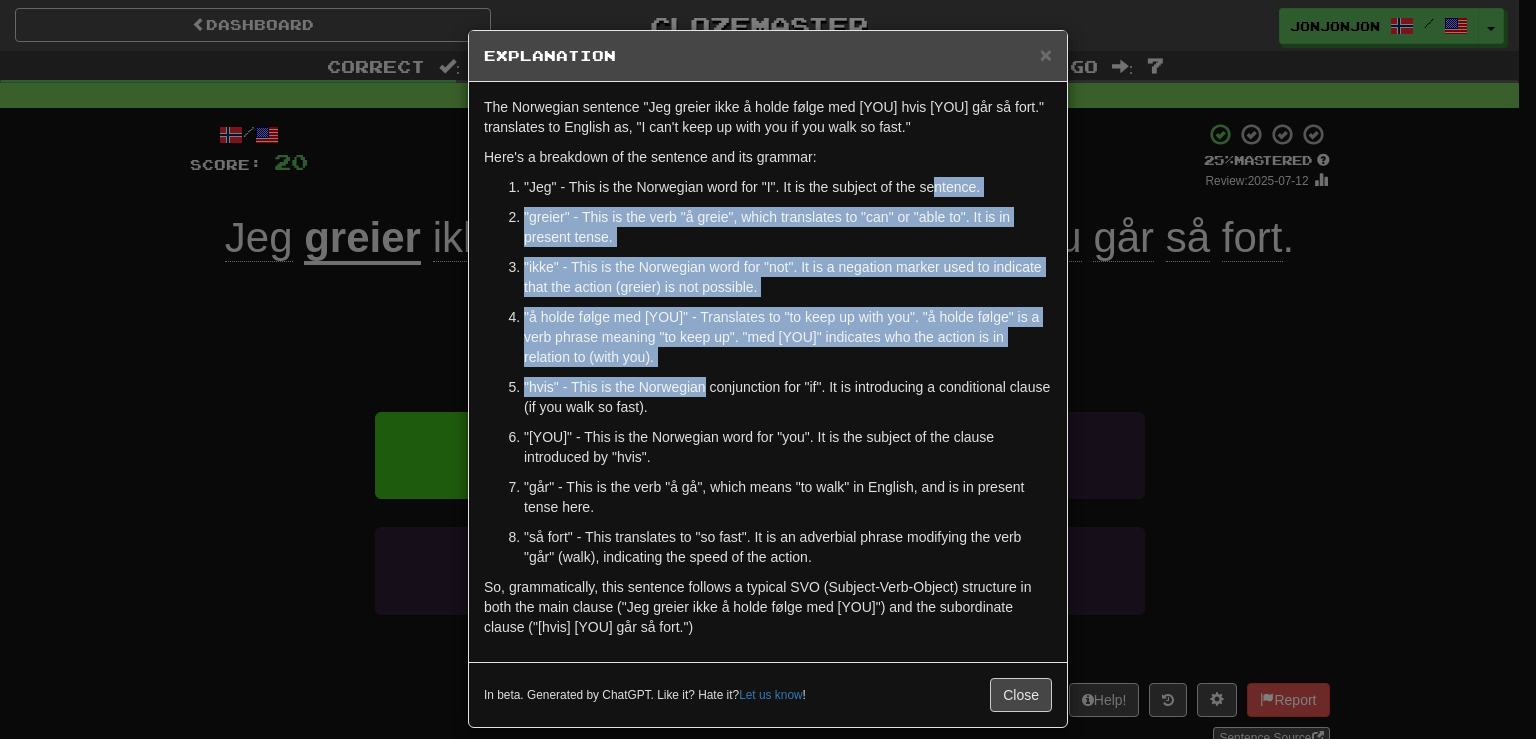 drag, startPoint x: 697, startPoint y: 389, endPoint x: 924, endPoint y: 174, distance: 312.65637 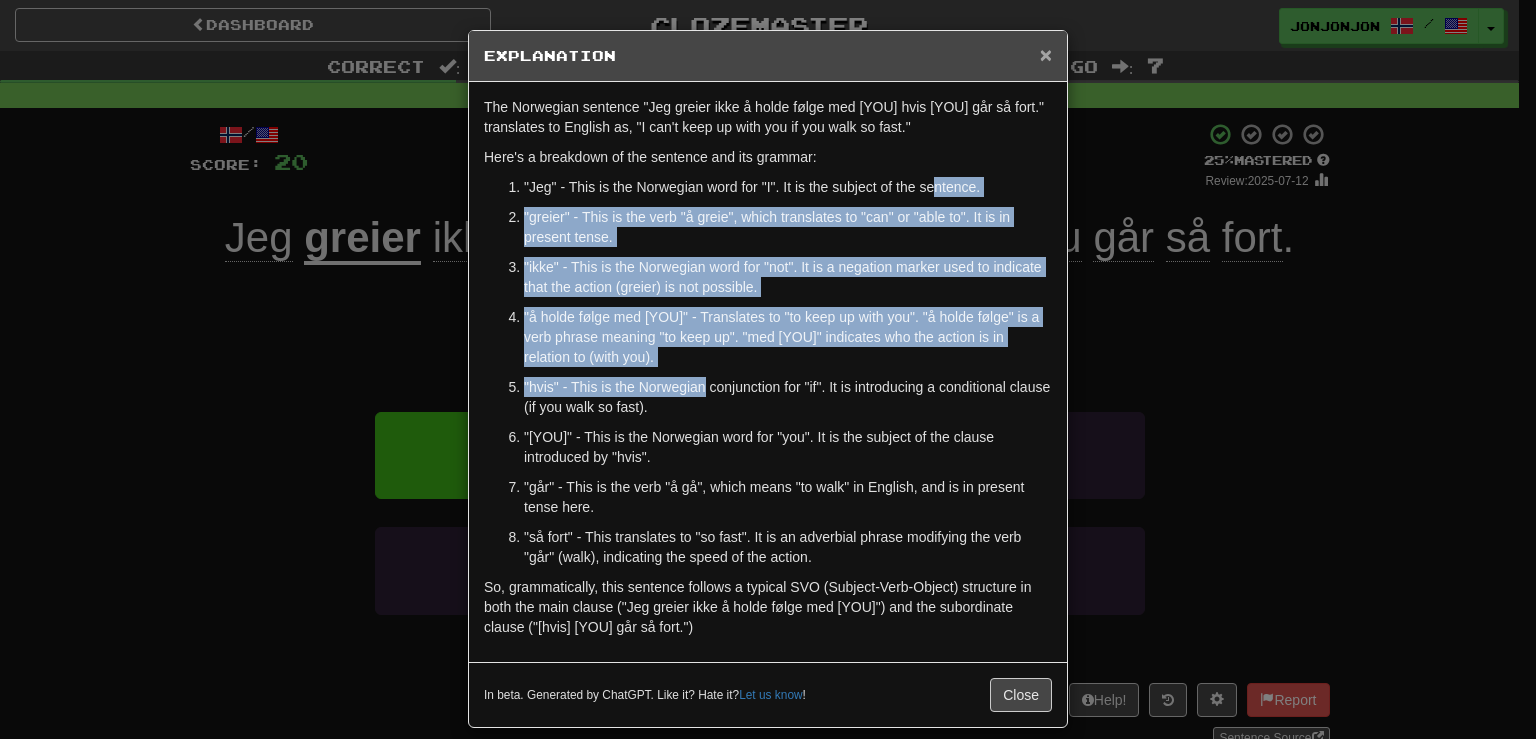 click on "×" at bounding box center [1046, 54] 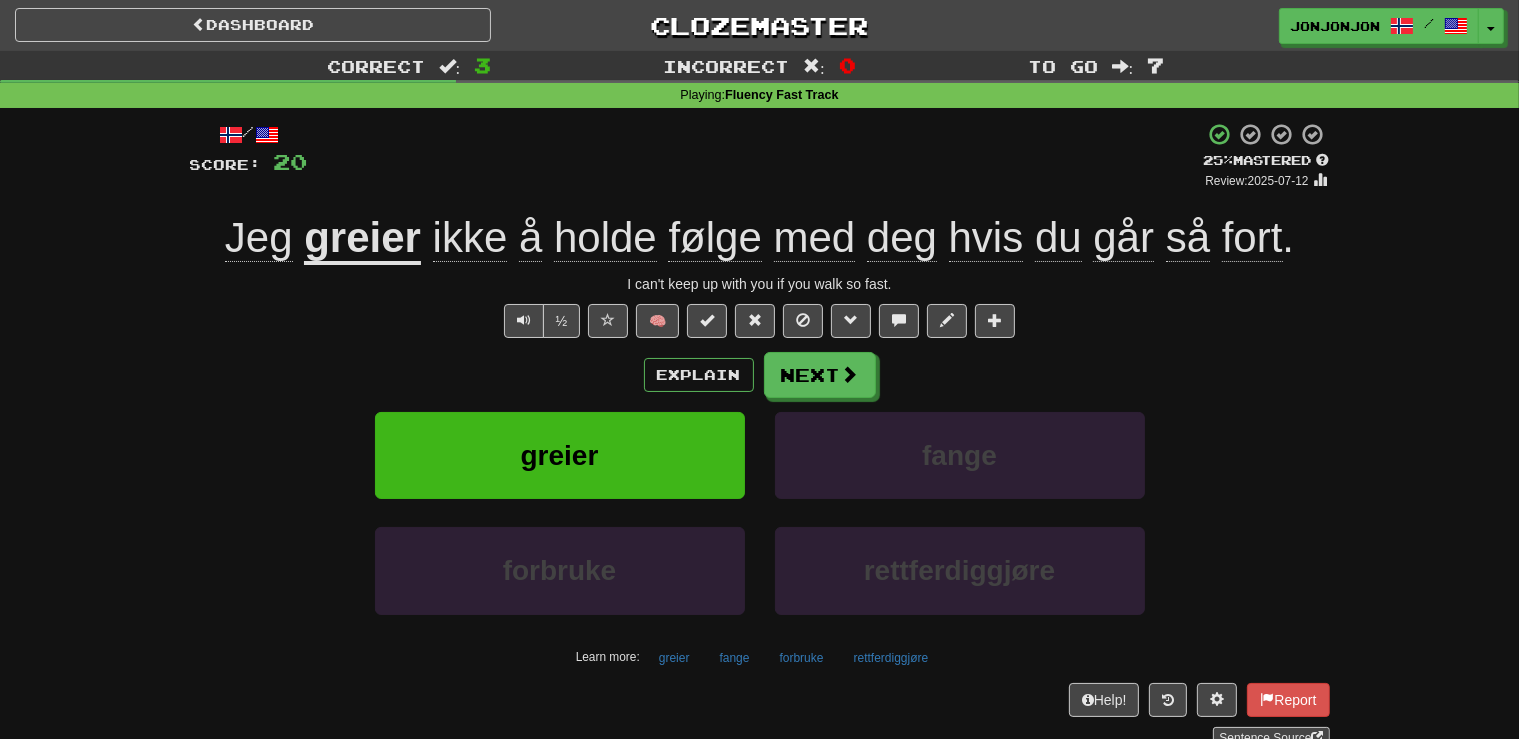 click on ": Norwegian has a Subject-Verb-Object (SVO) order similar to English. The sentence starts with "[NAME]" (subject), followed by "mente" (verb), and ends with "det [HE] sa" (object clause)." at bounding box center [760, 435] 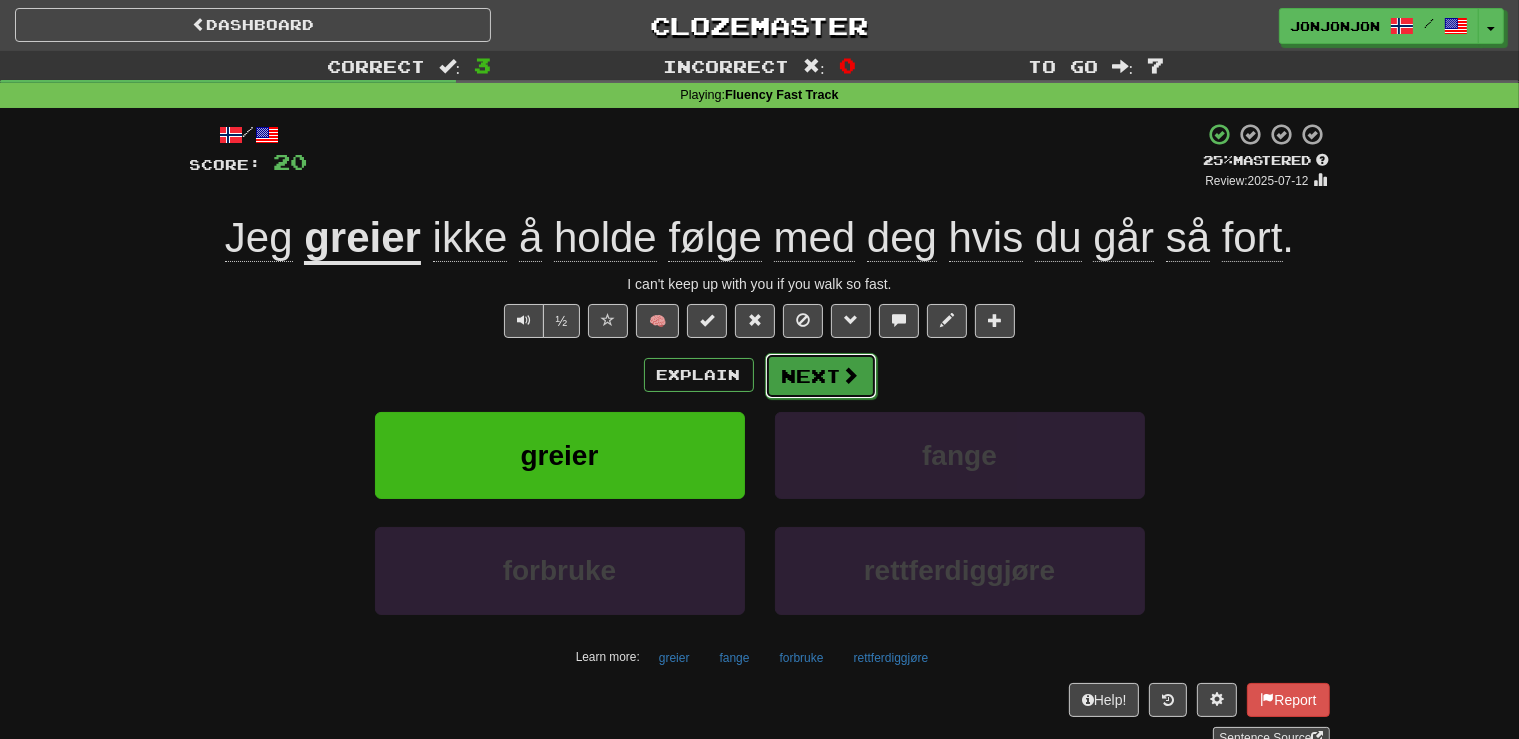 click on "Next" at bounding box center [821, 376] 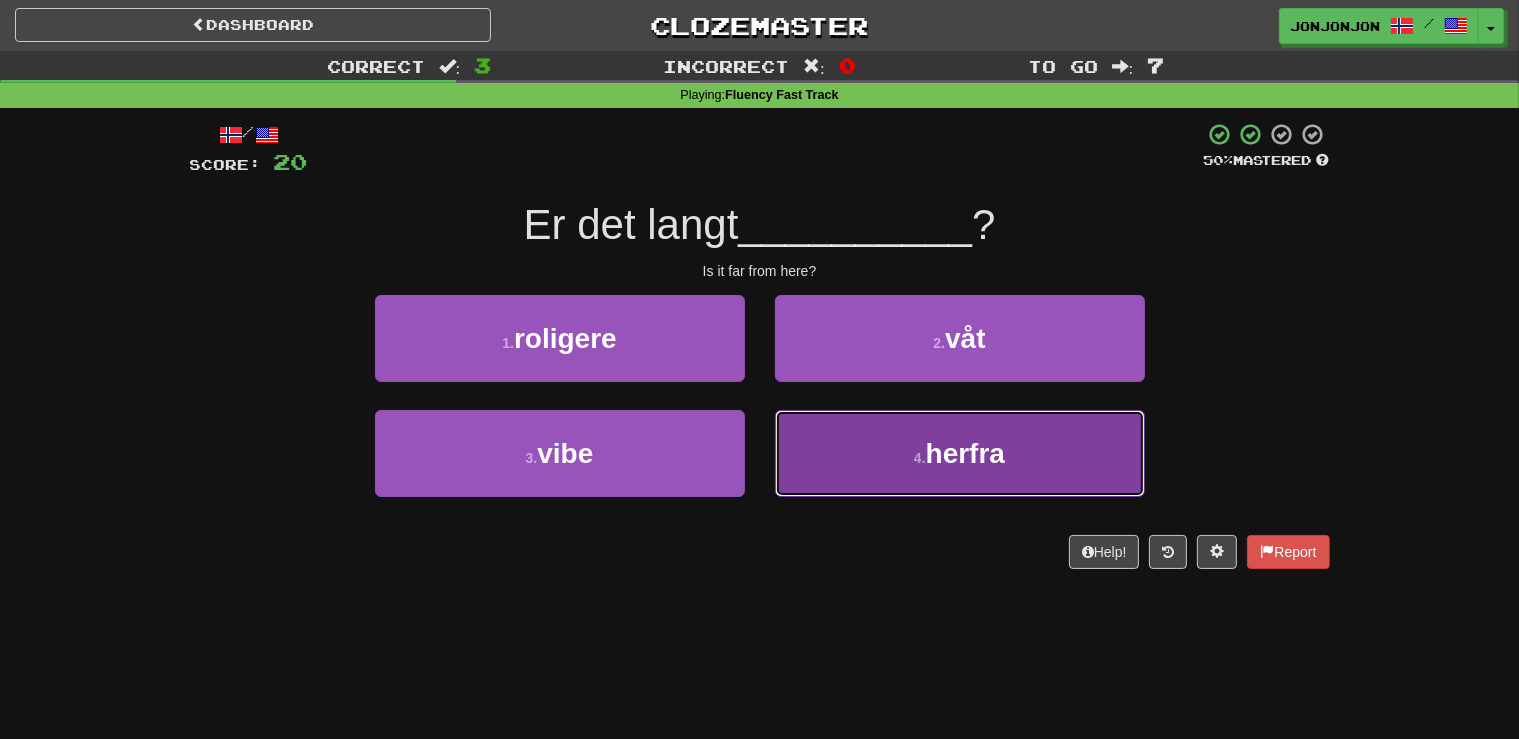 click on "4 ." at bounding box center [920, 458] 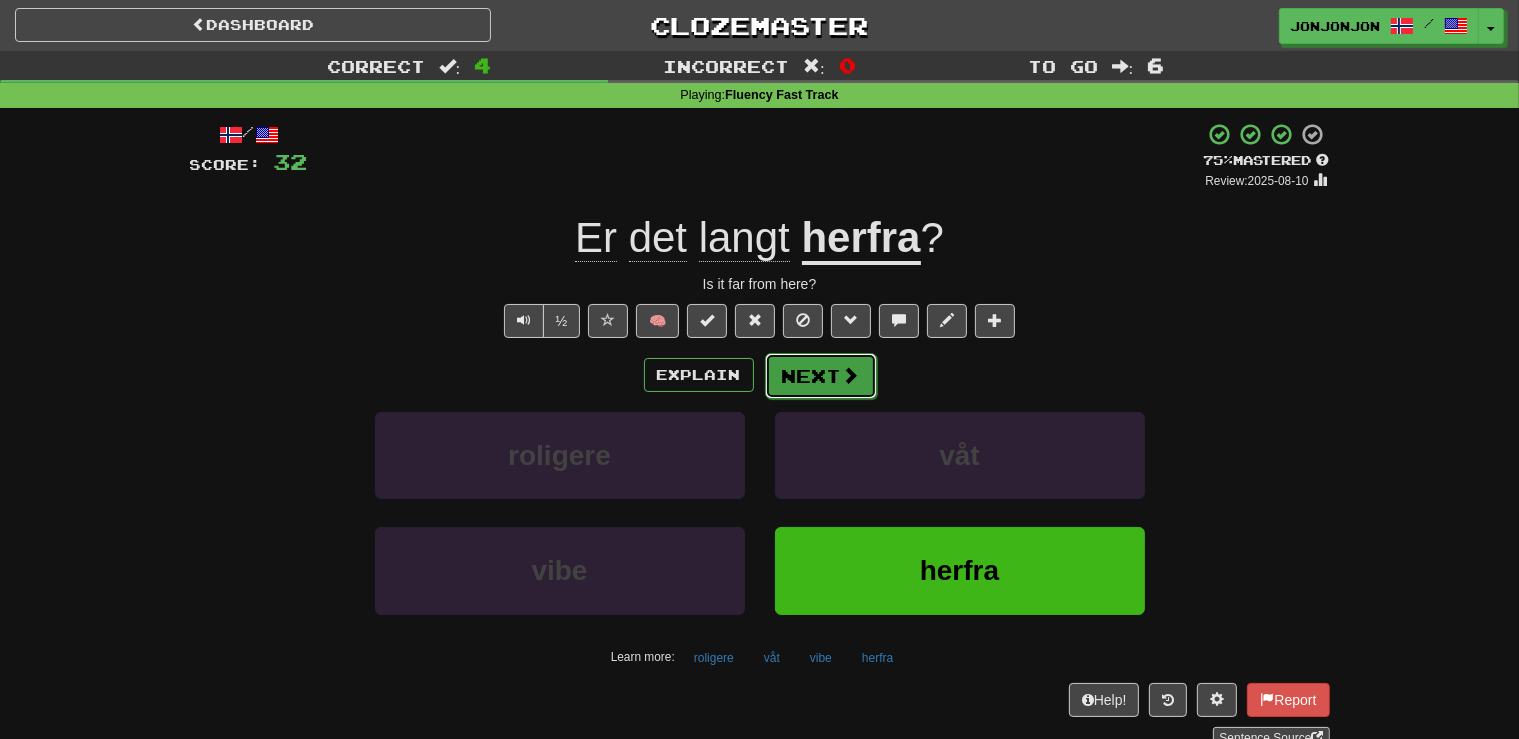 click on "Next" at bounding box center (821, 376) 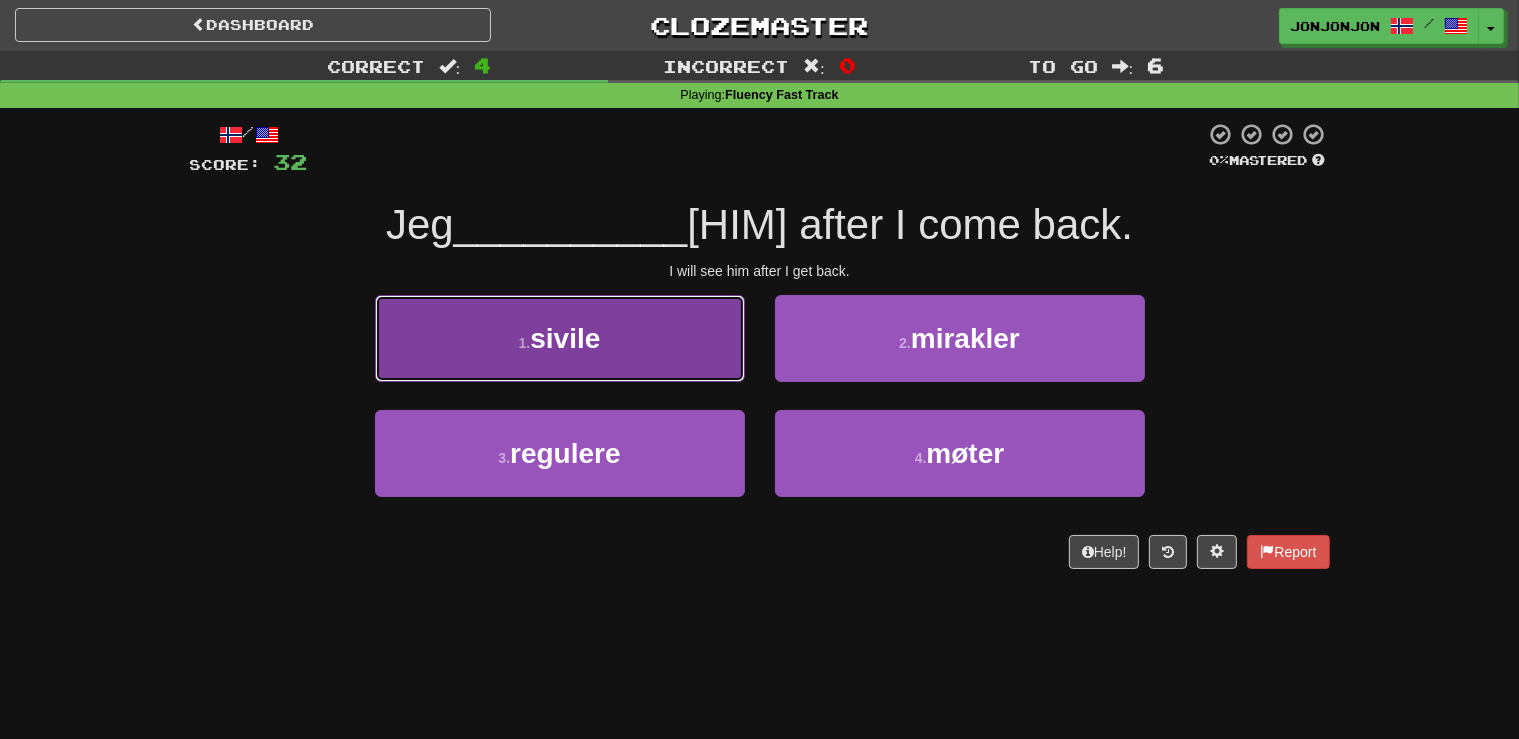 click on "1 .  sivile" at bounding box center (560, 338) 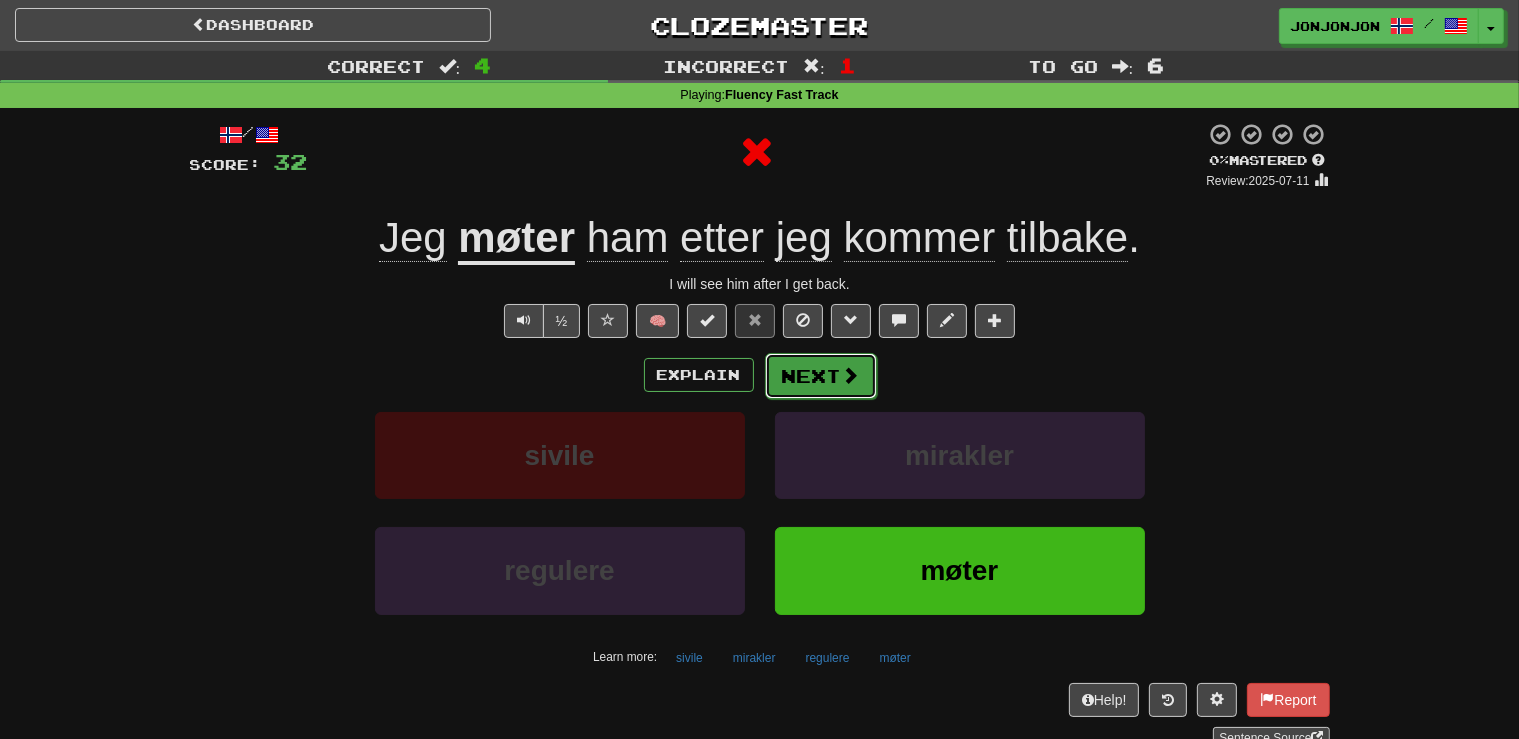 click on "Next" at bounding box center [821, 376] 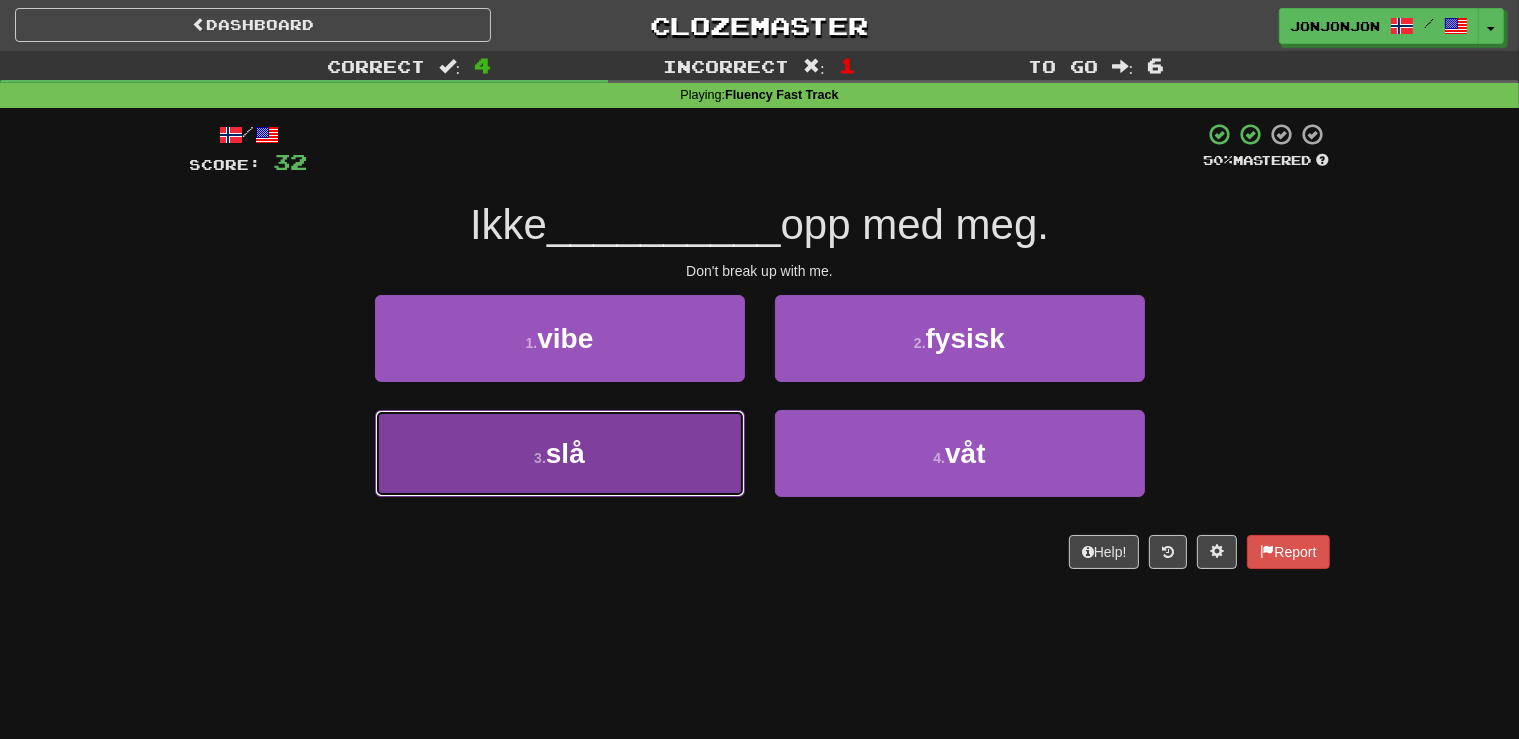 click on "3 .  slå" at bounding box center (560, 453) 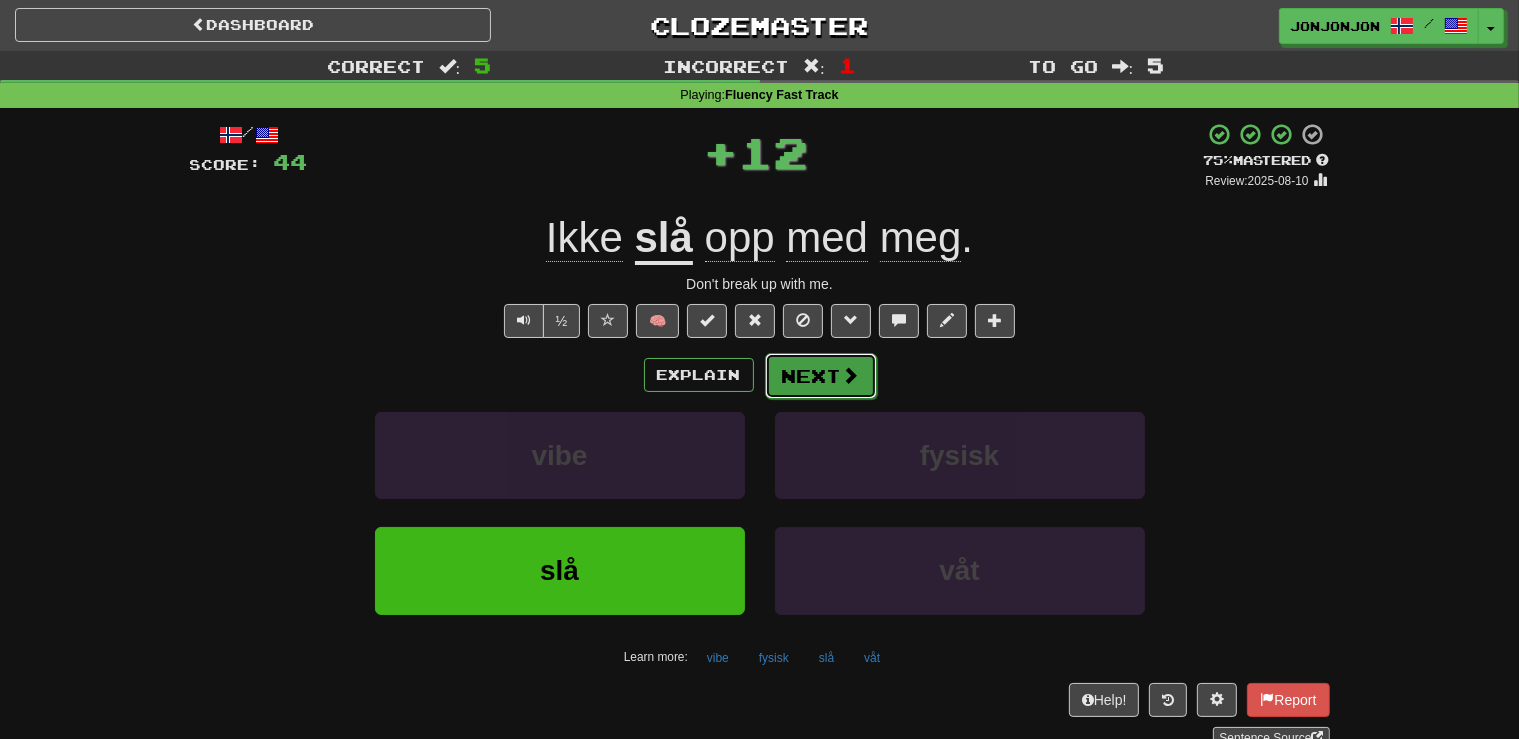 click on "Next" at bounding box center [821, 376] 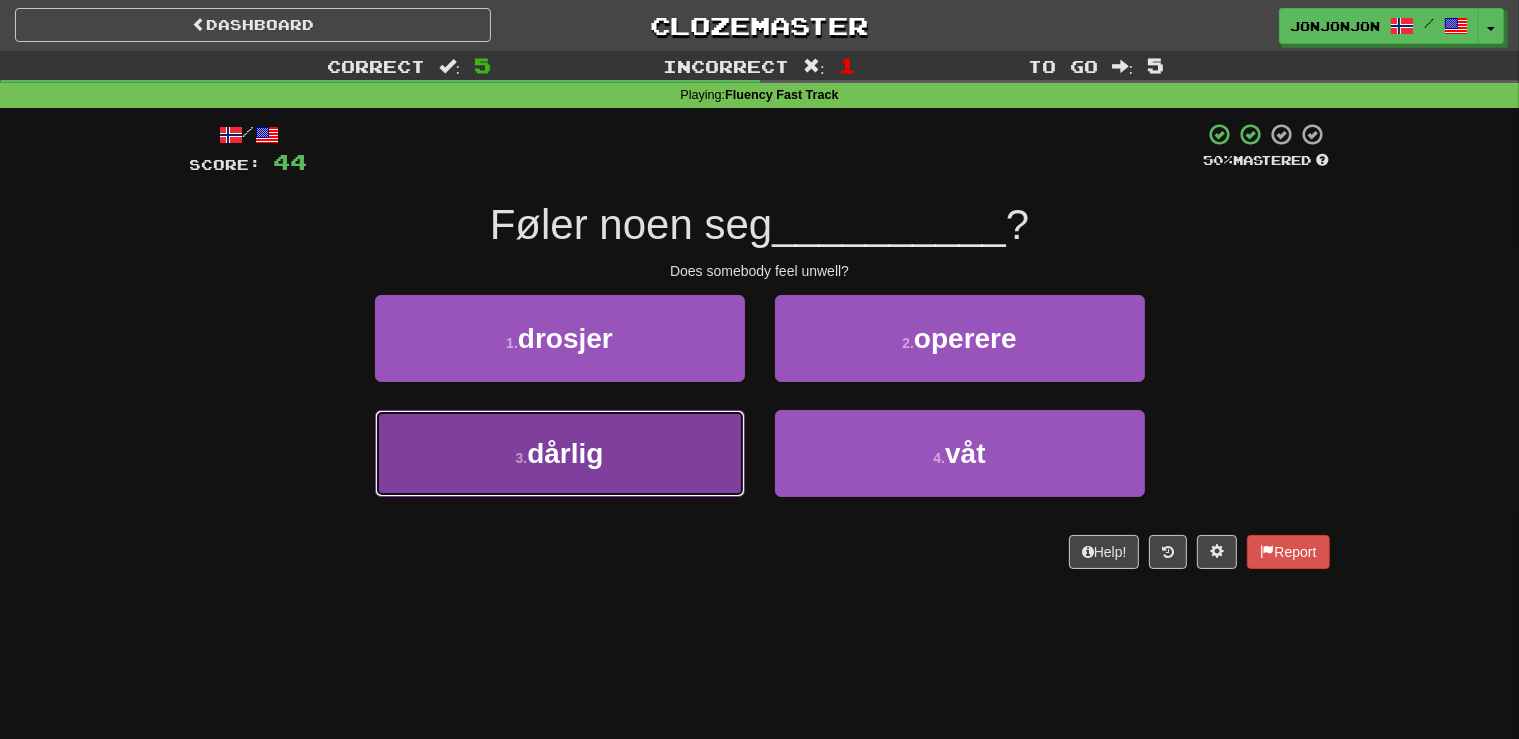 click on "3 .  dårlig" at bounding box center (560, 453) 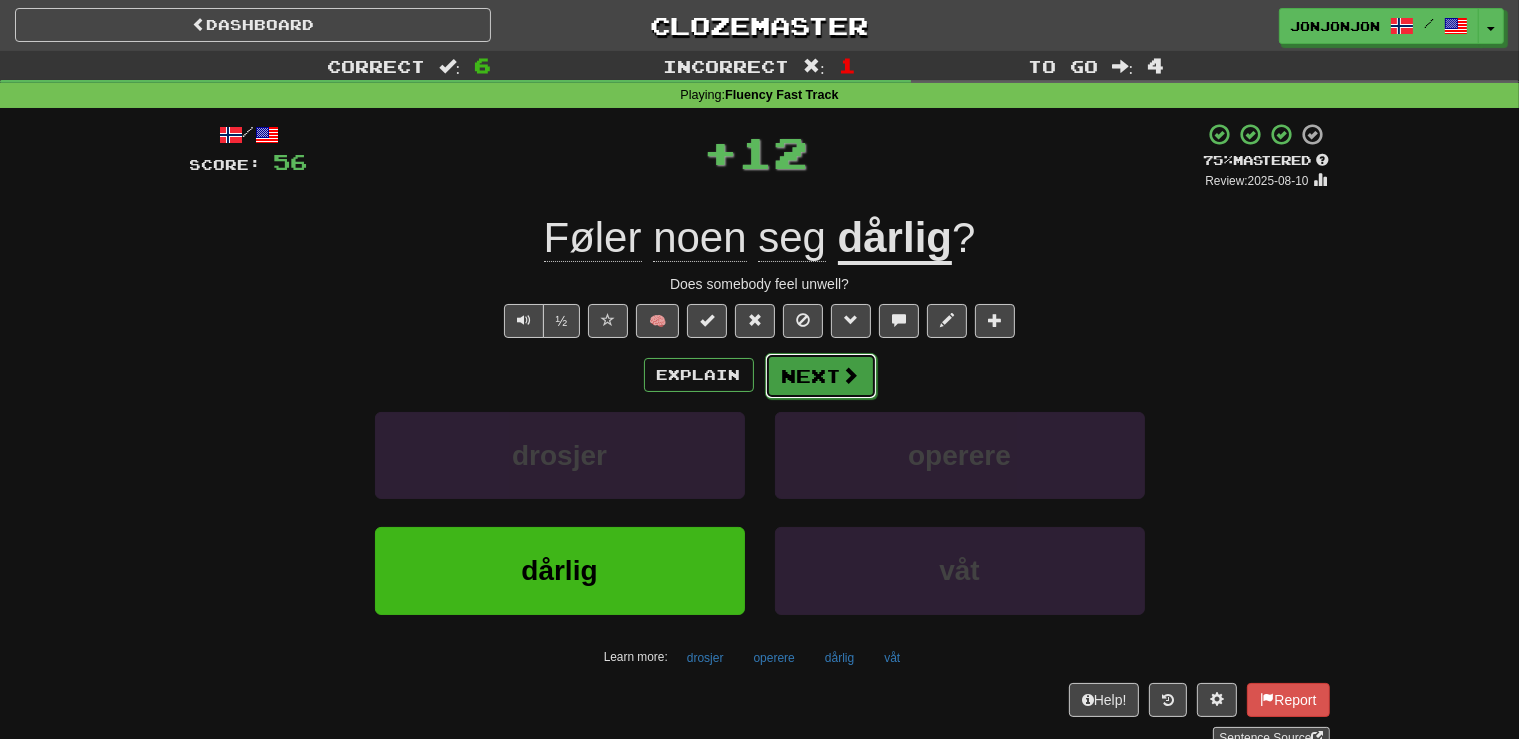 click on "Next" at bounding box center (821, 376) 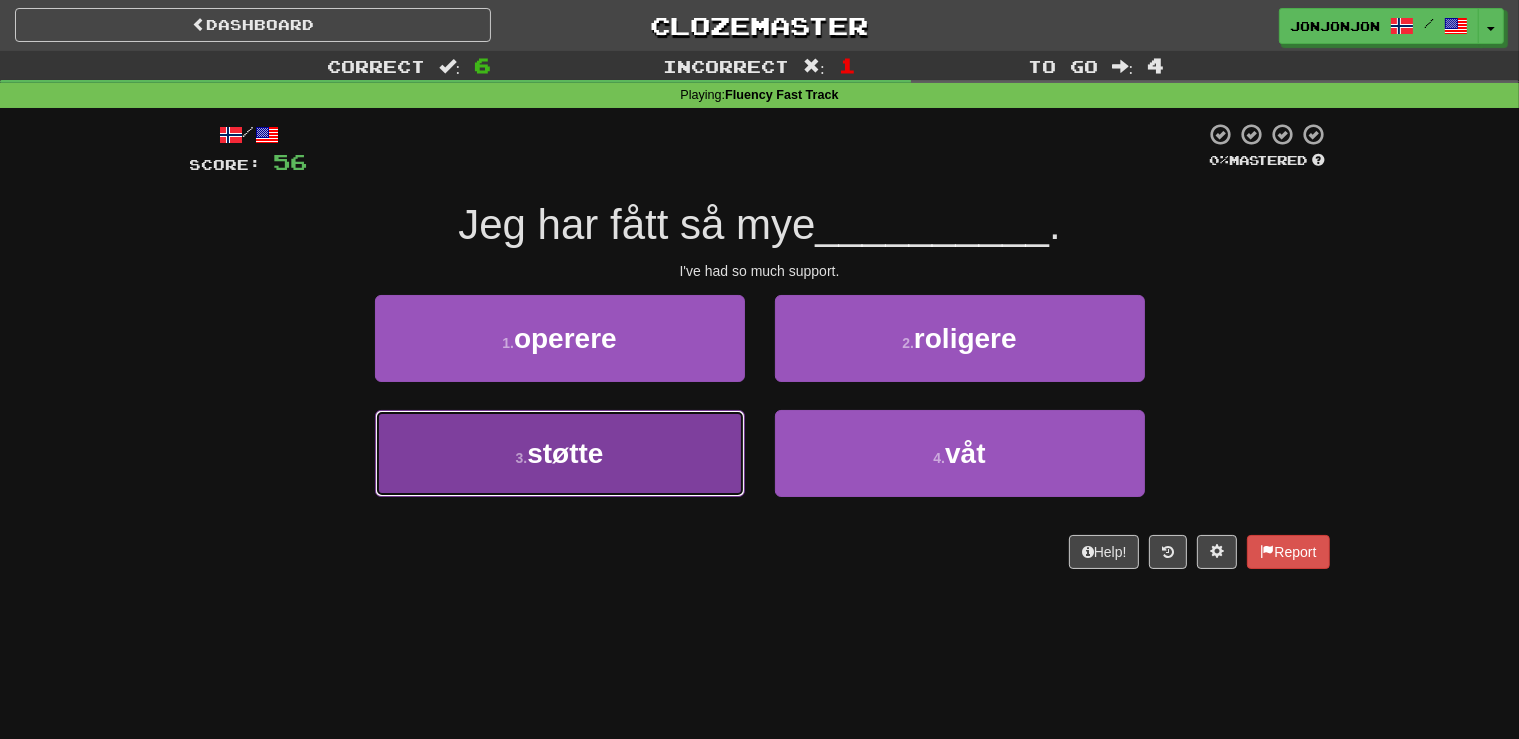 click on "3 .  støtte" at bounding box center (560, 453) 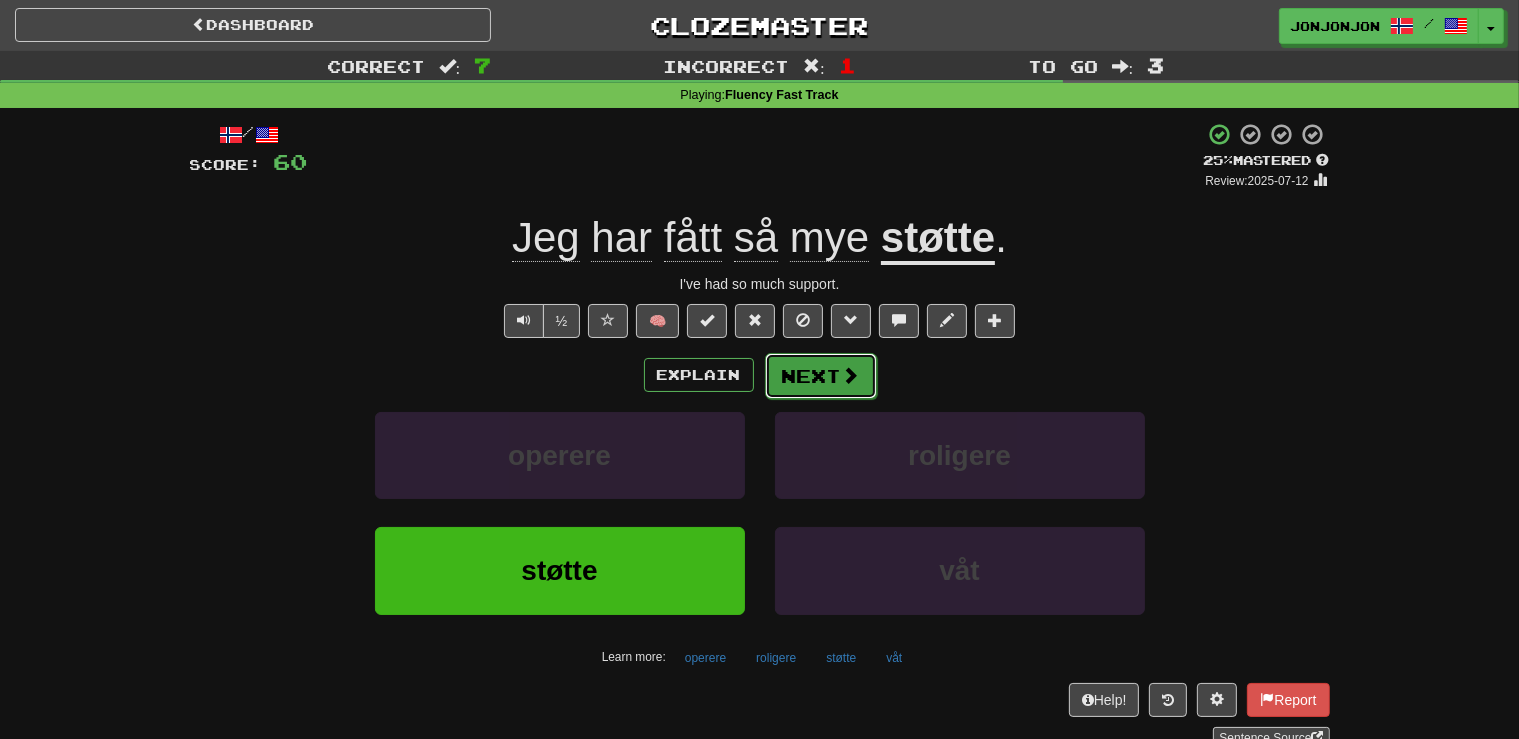click on "Next" at bounding box center [821, 376] 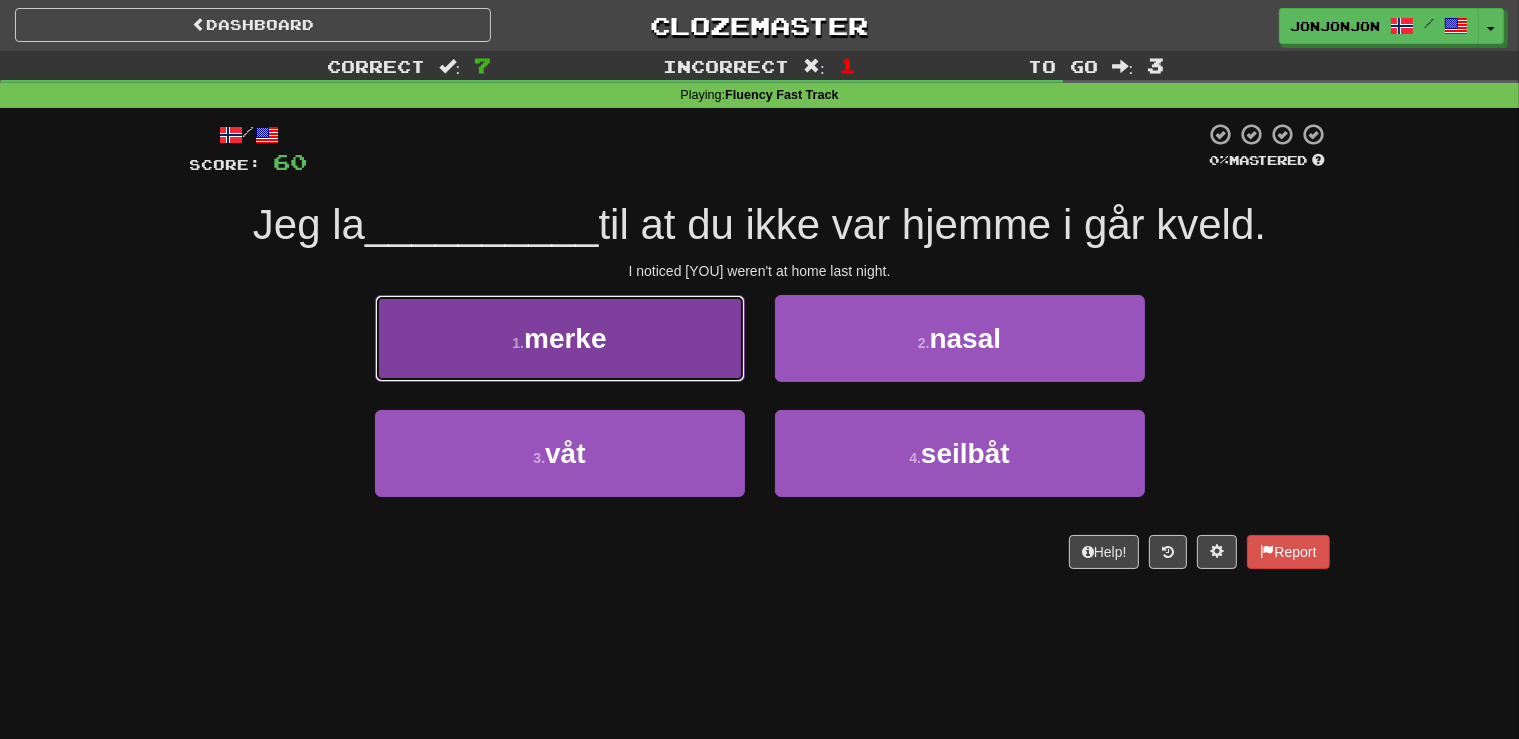 click on "merke" at bounding box center (565, 338) 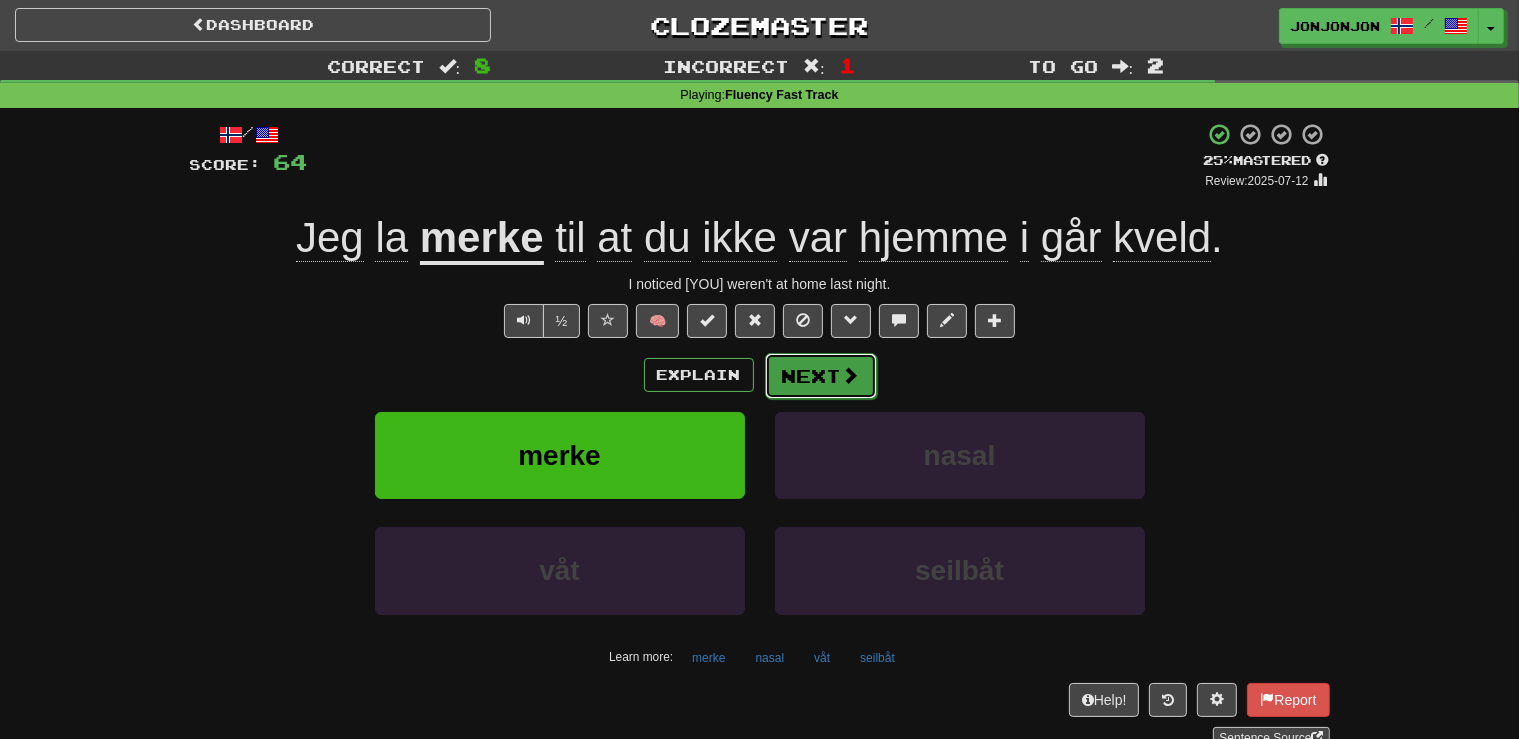 click on "Next" at bounding box center [821, 376] 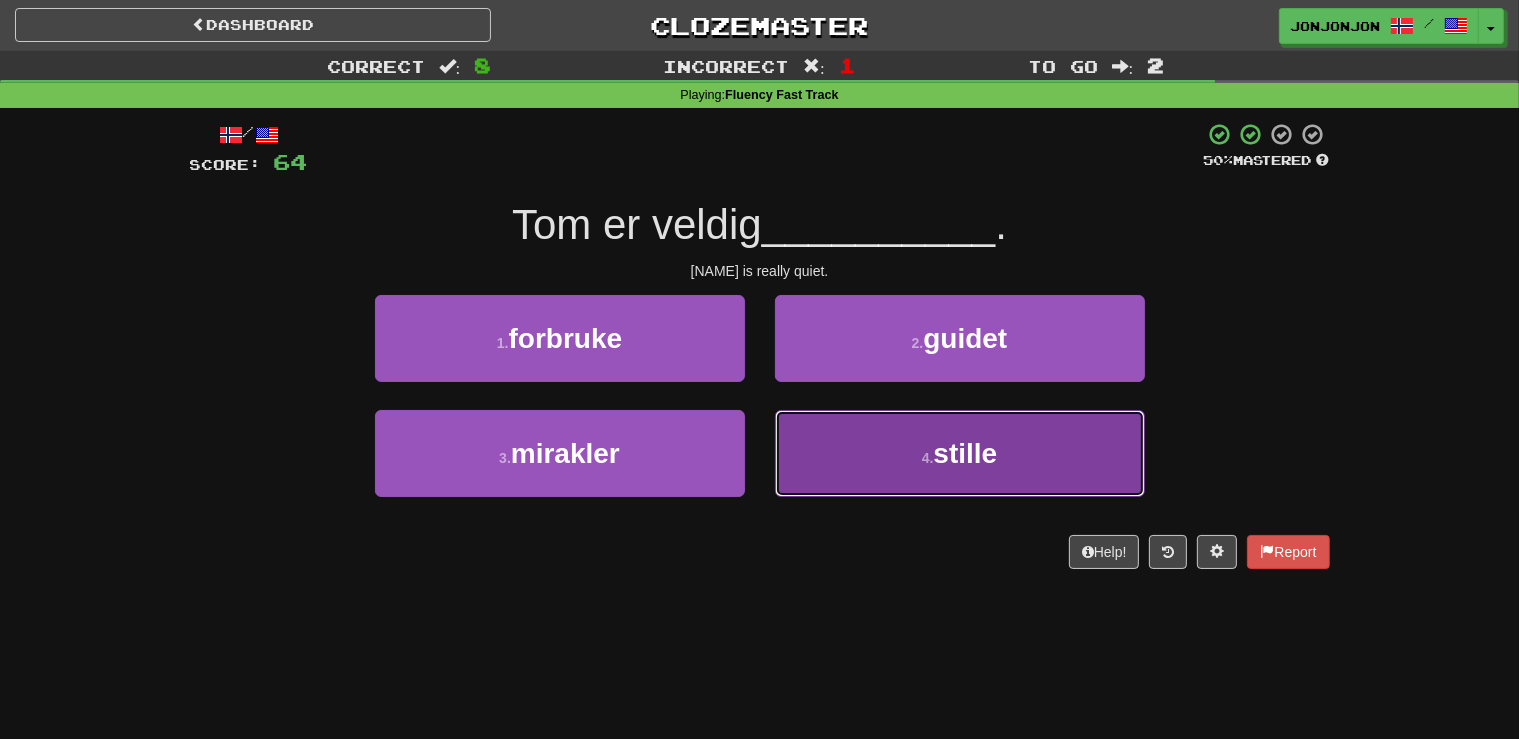 click on "4 ." at bounding box center [928, 458] 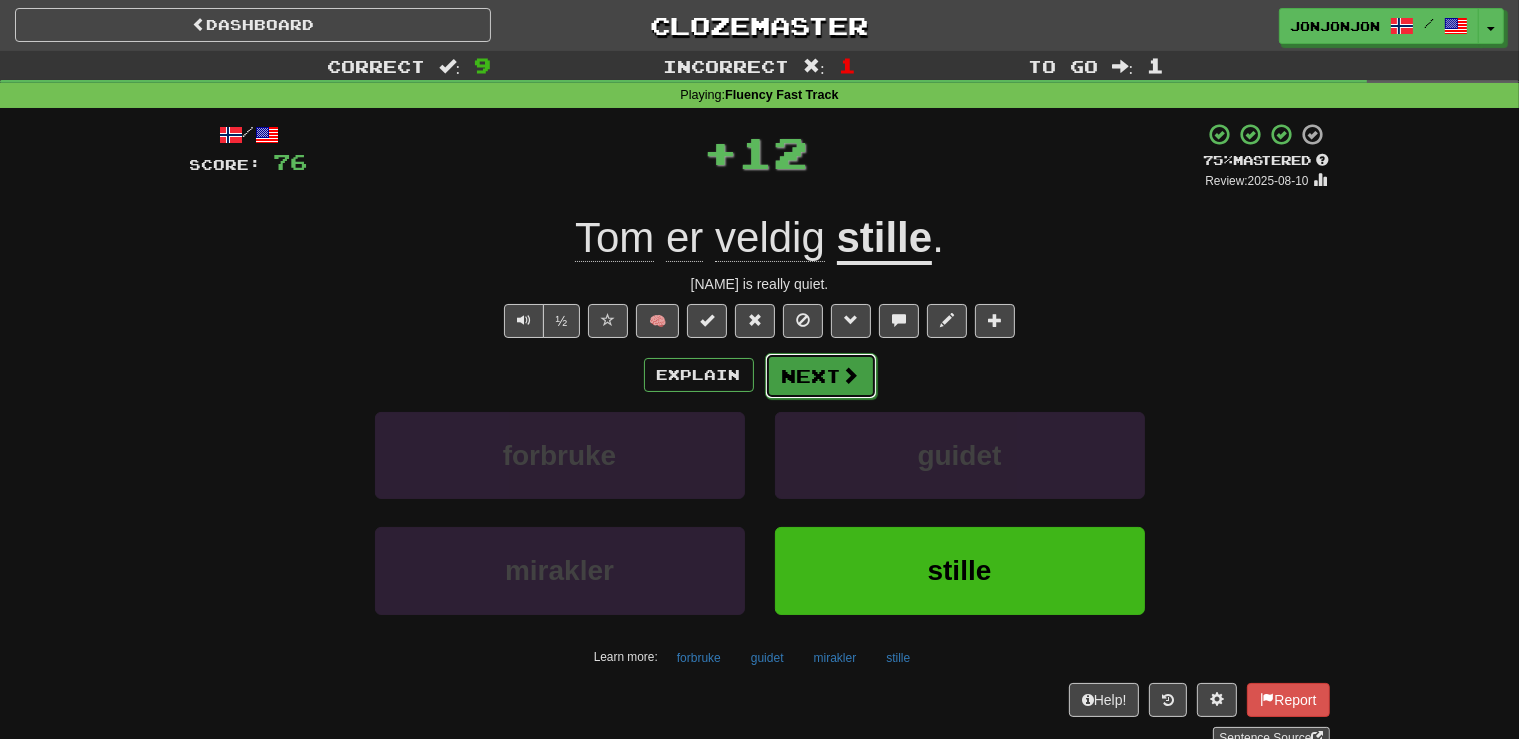 click on "Next" at bounding box center (821, 376) 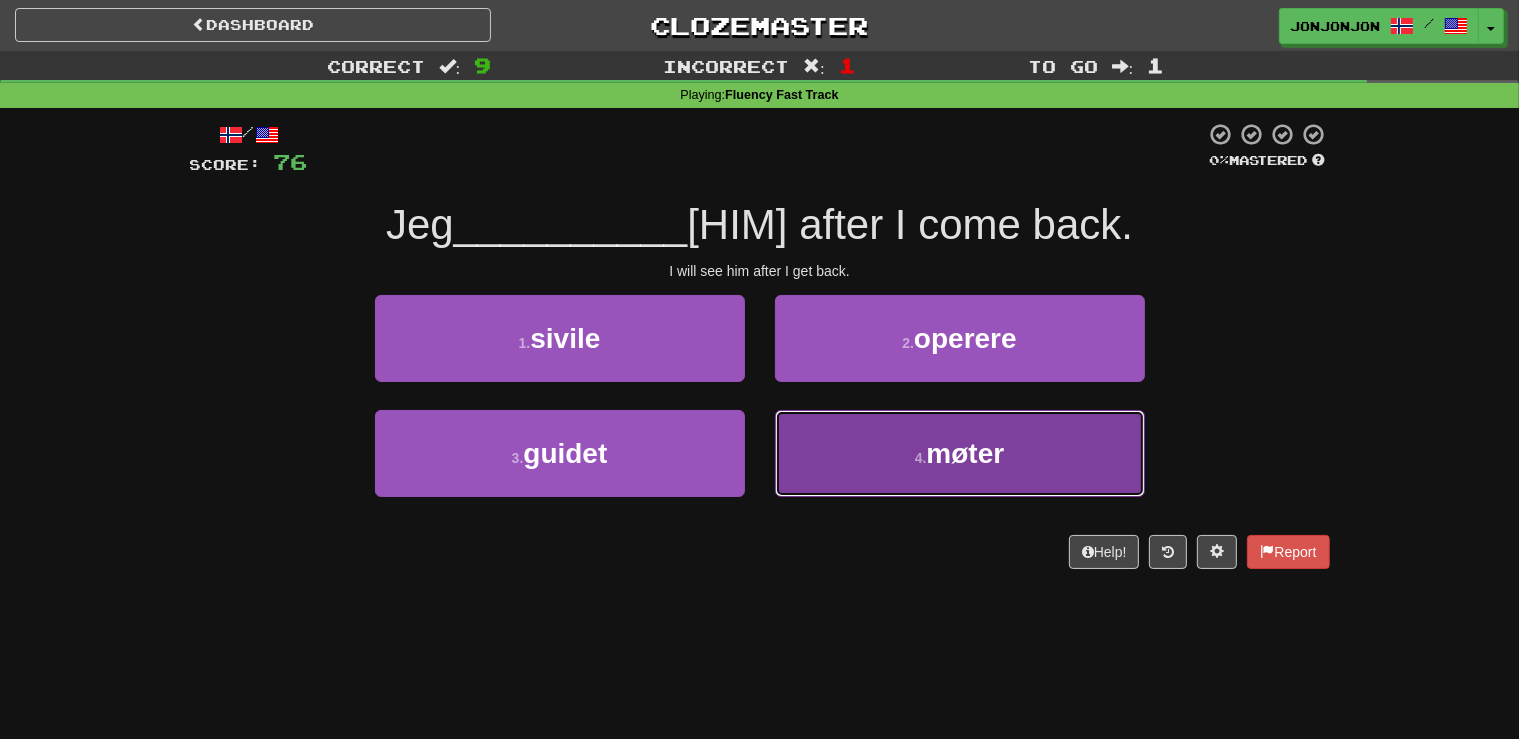 click on "møter" at bounding box center [965, 453] 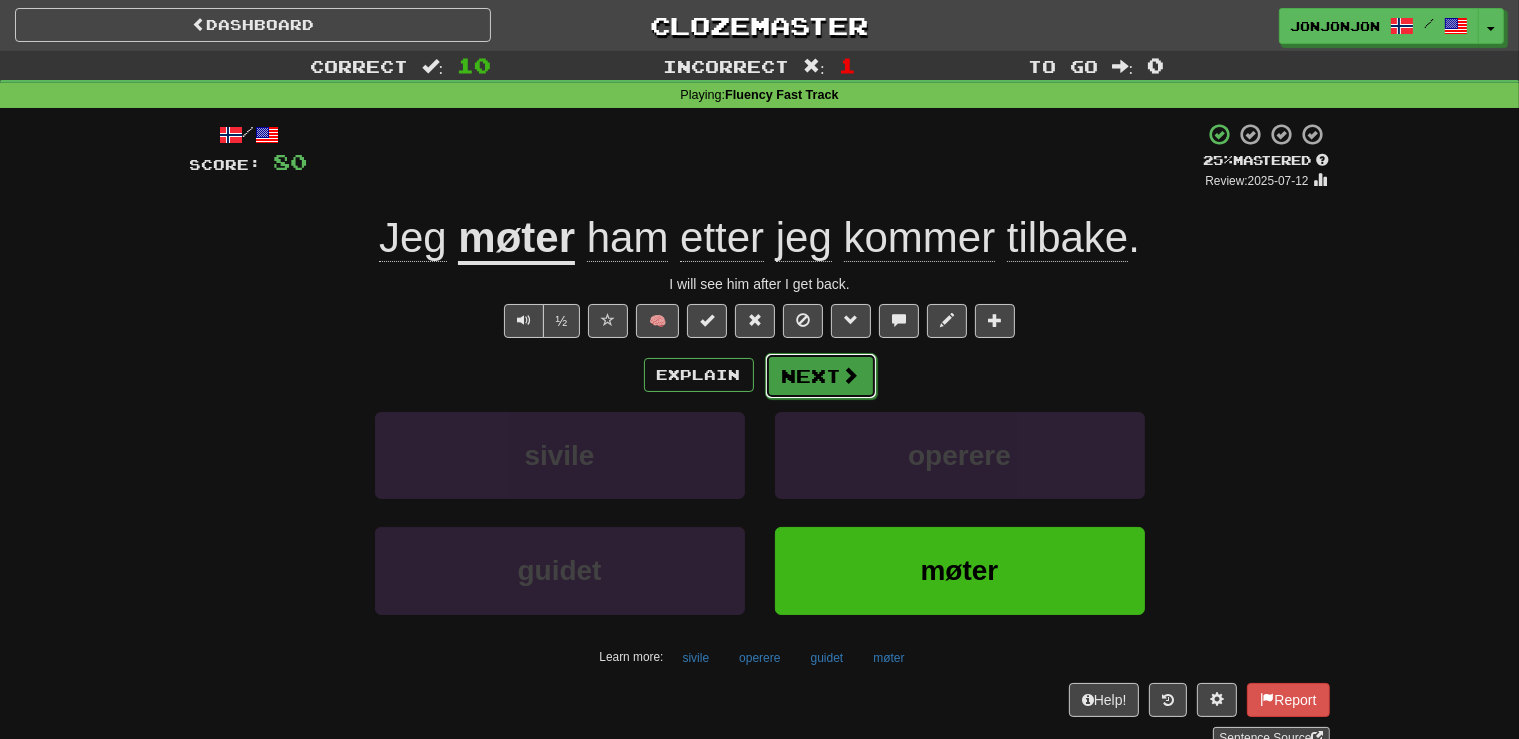 click on "Next" at bounding box center [821, 376] 